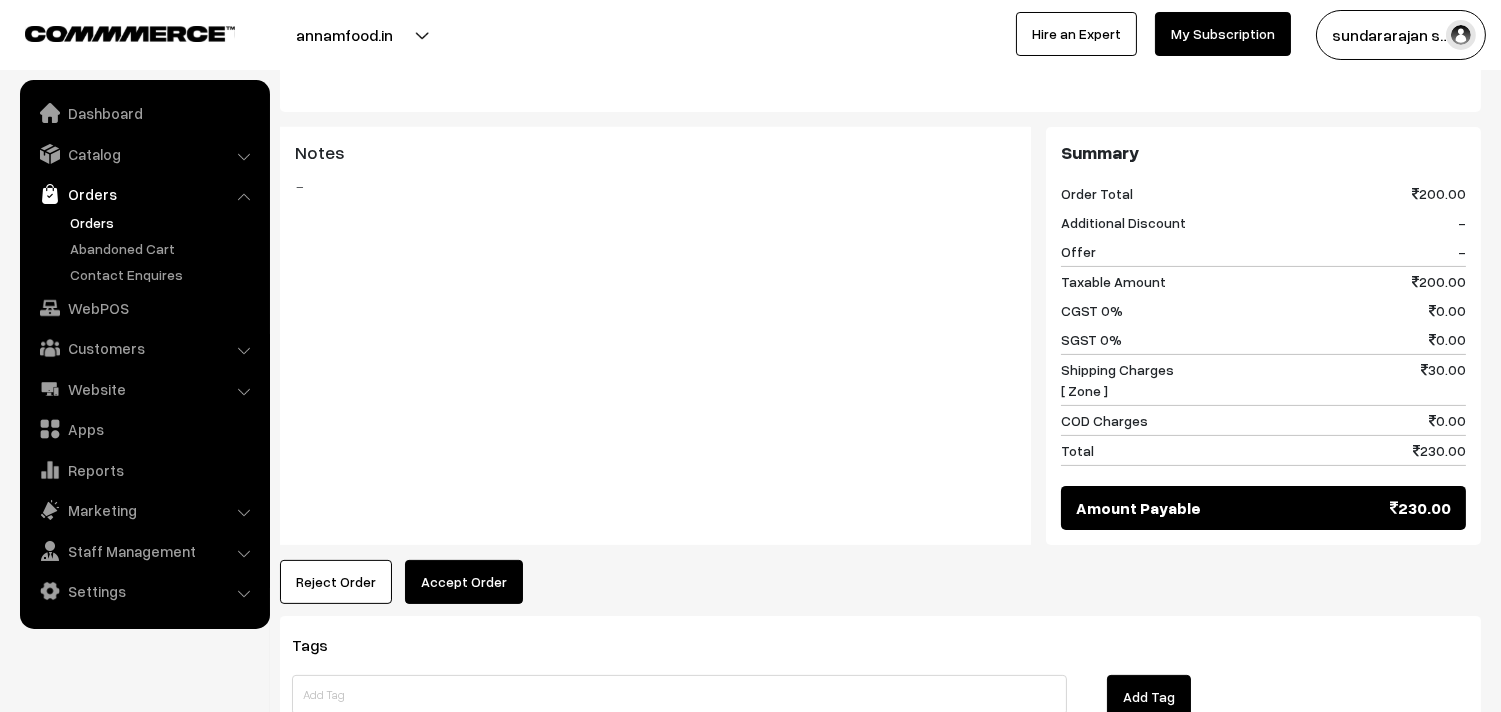 click on "Accept Order" at bounding box center (464, 582) 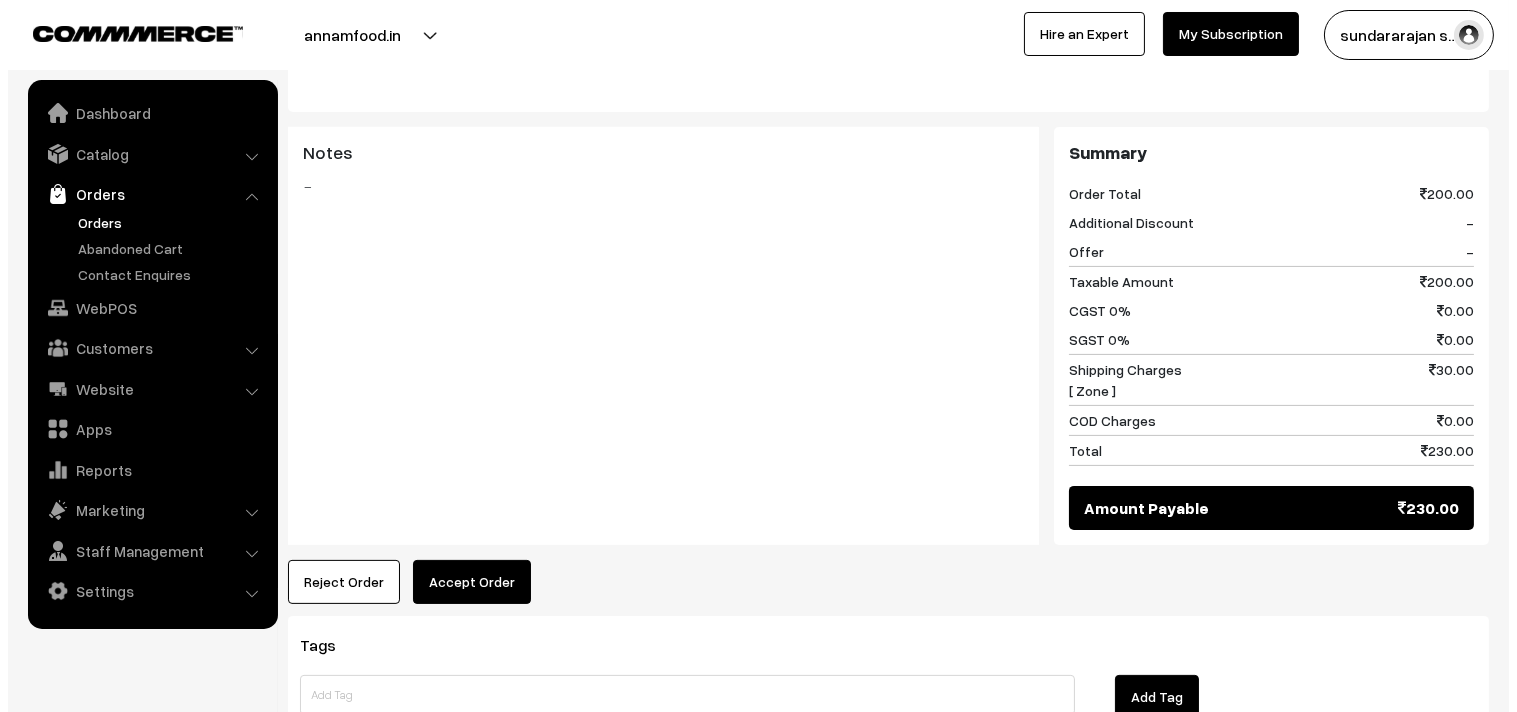 scroll, scrollTop: 1004, scrollLeft: 0, axis: vertical 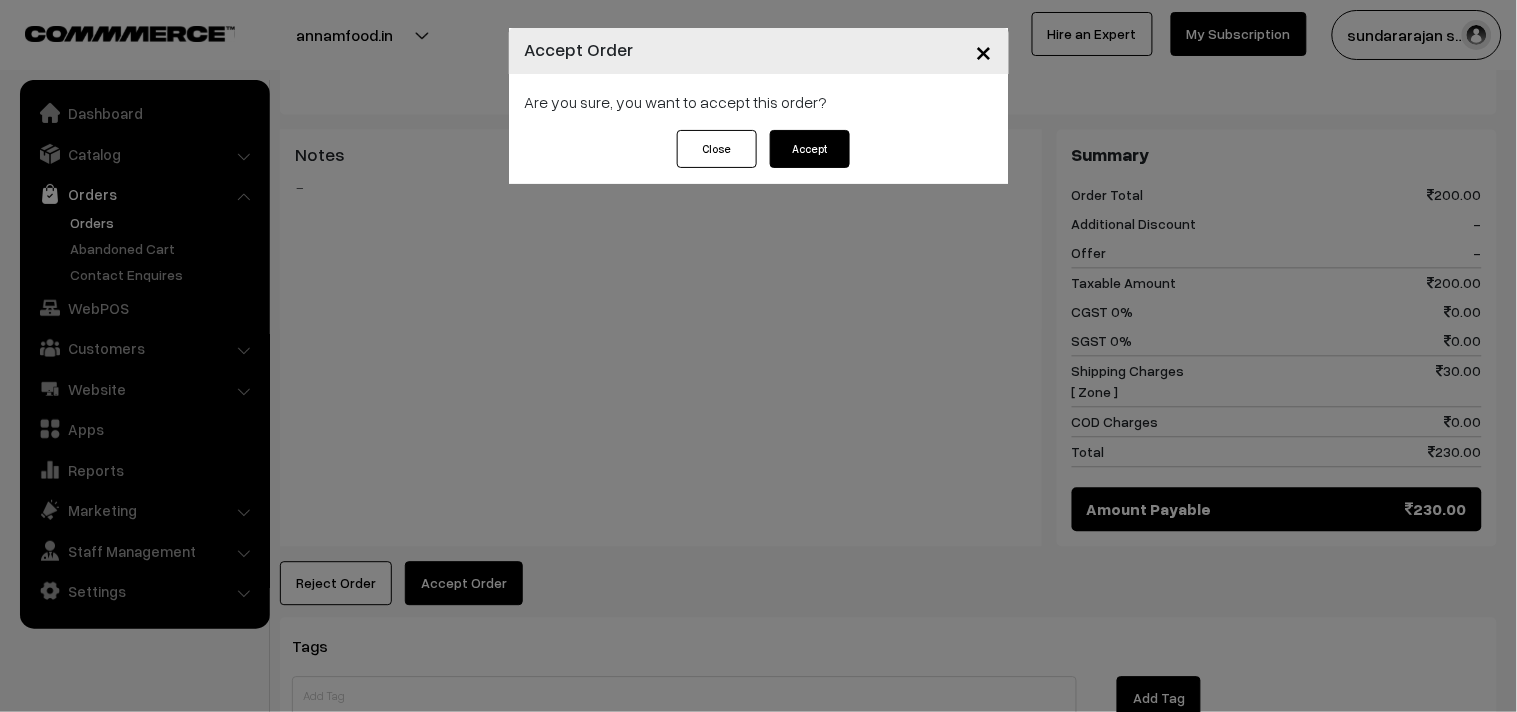 click on "Close
Accept" at bounding box center (759, 157) 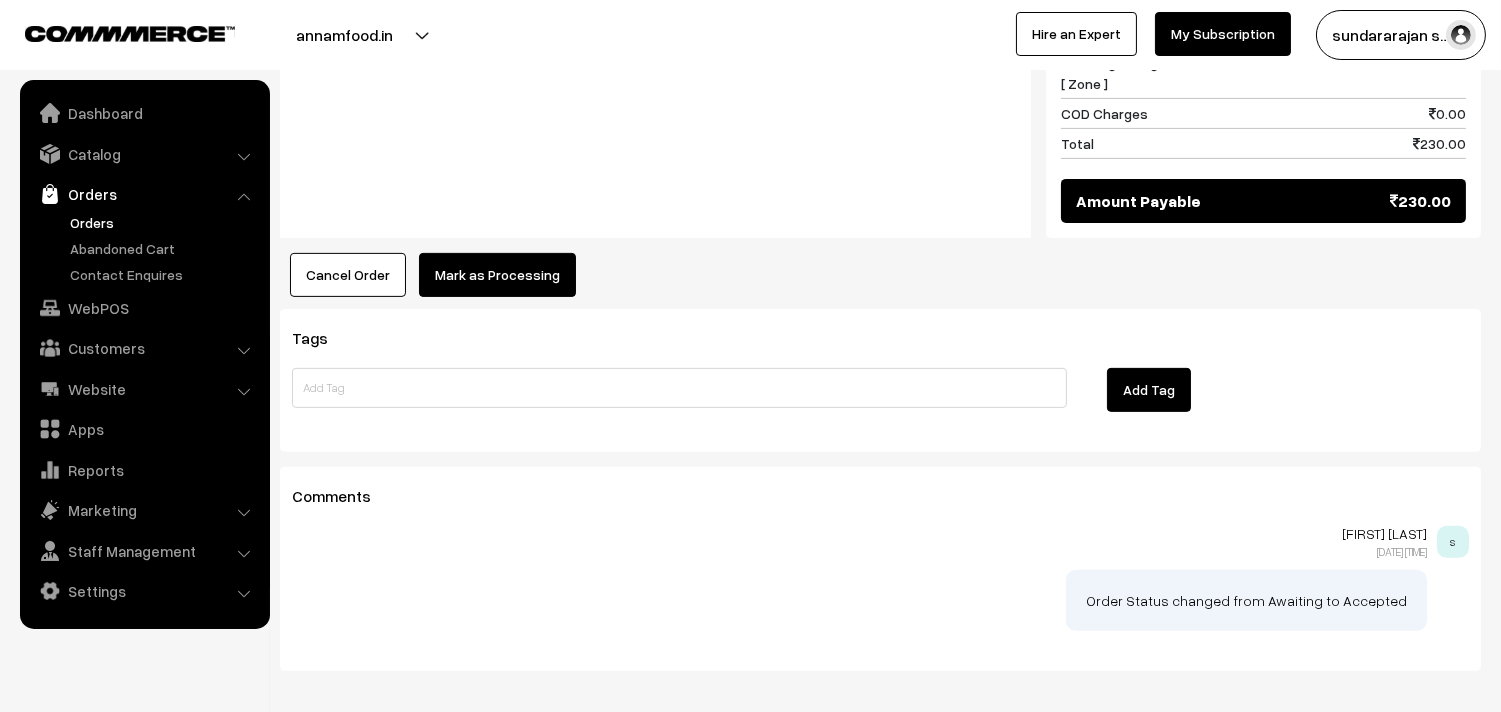 click on "Mark as Processing" at bounding box center (497, 275) 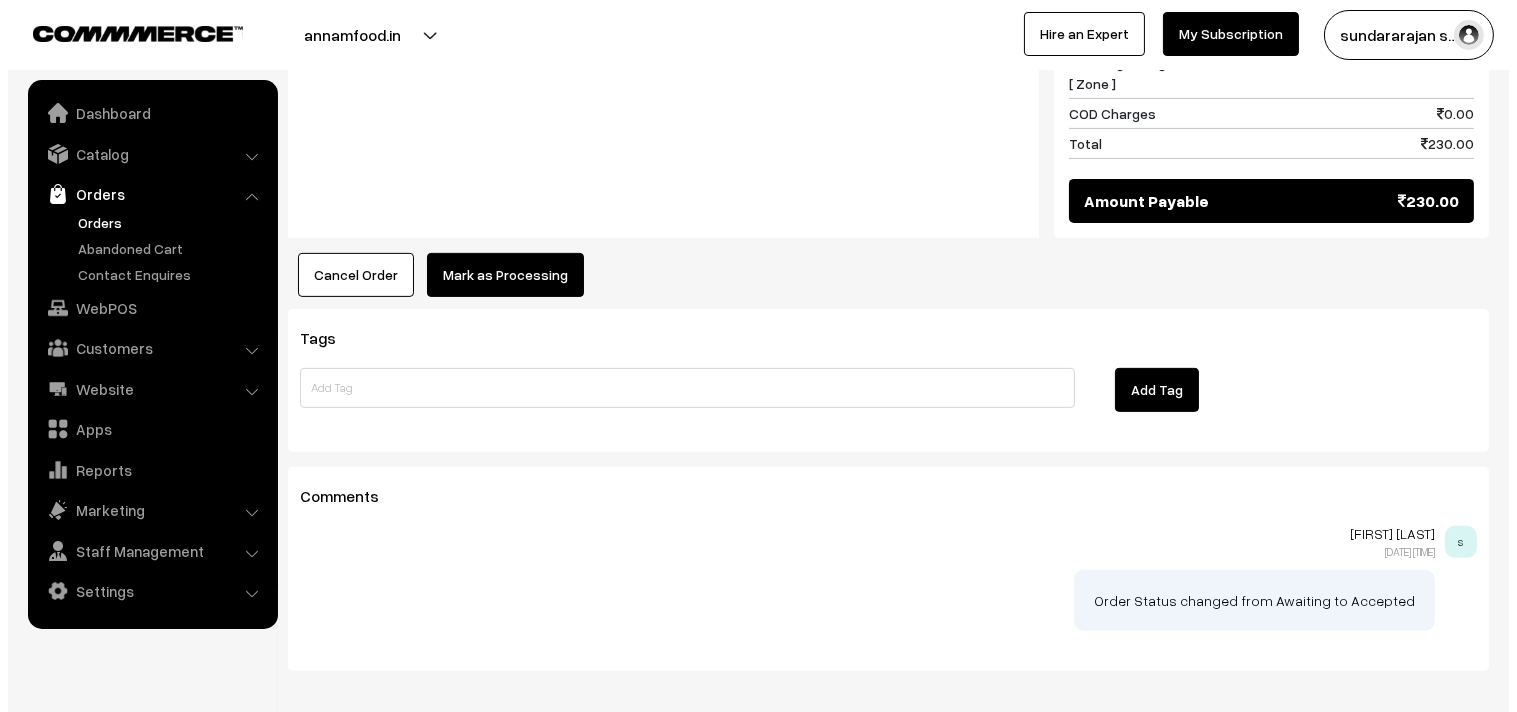 scroll, scrollTop: 1338, scrollLeft: 0, axis: vertical 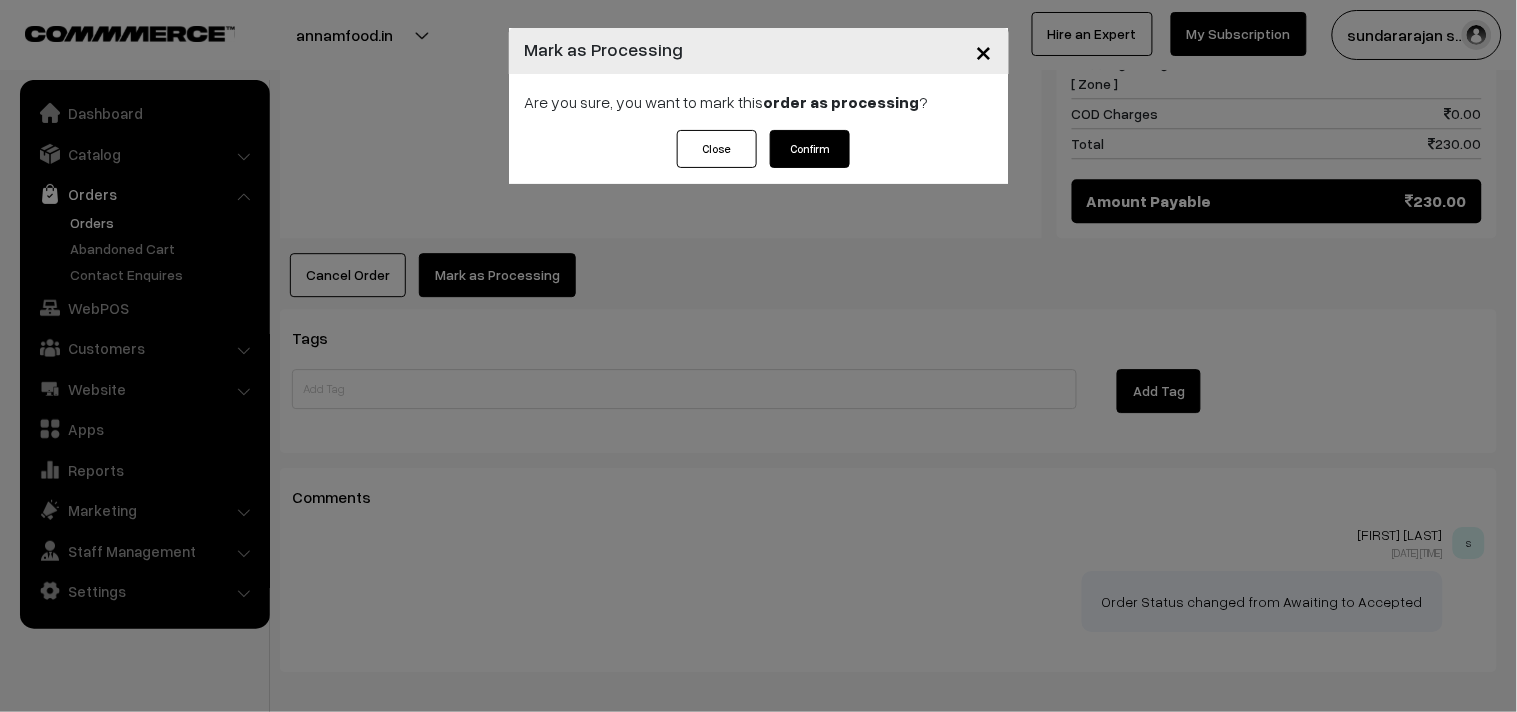 click on "Confirm" at bounding box center [810, 149] 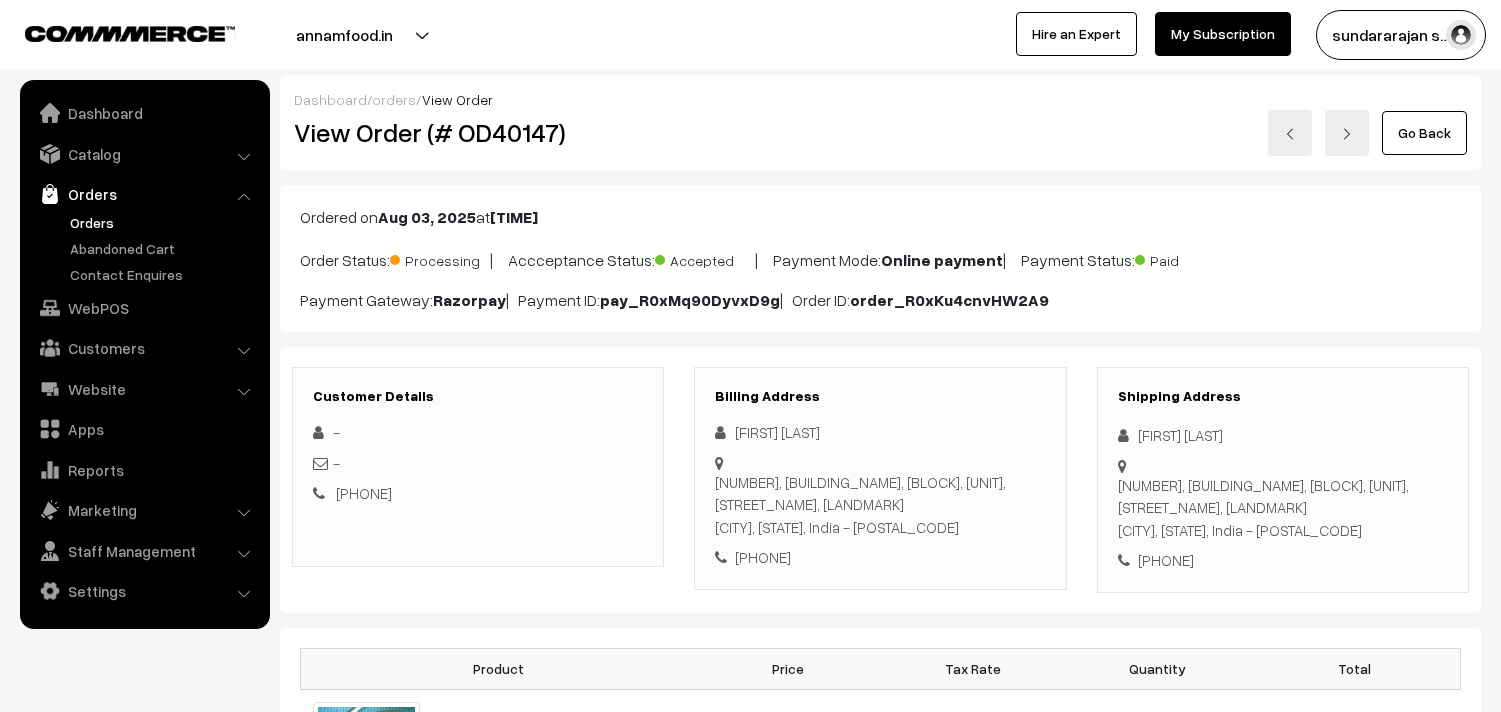 scroll, scrollTop: 0, scrollLeft: 0, axis: both 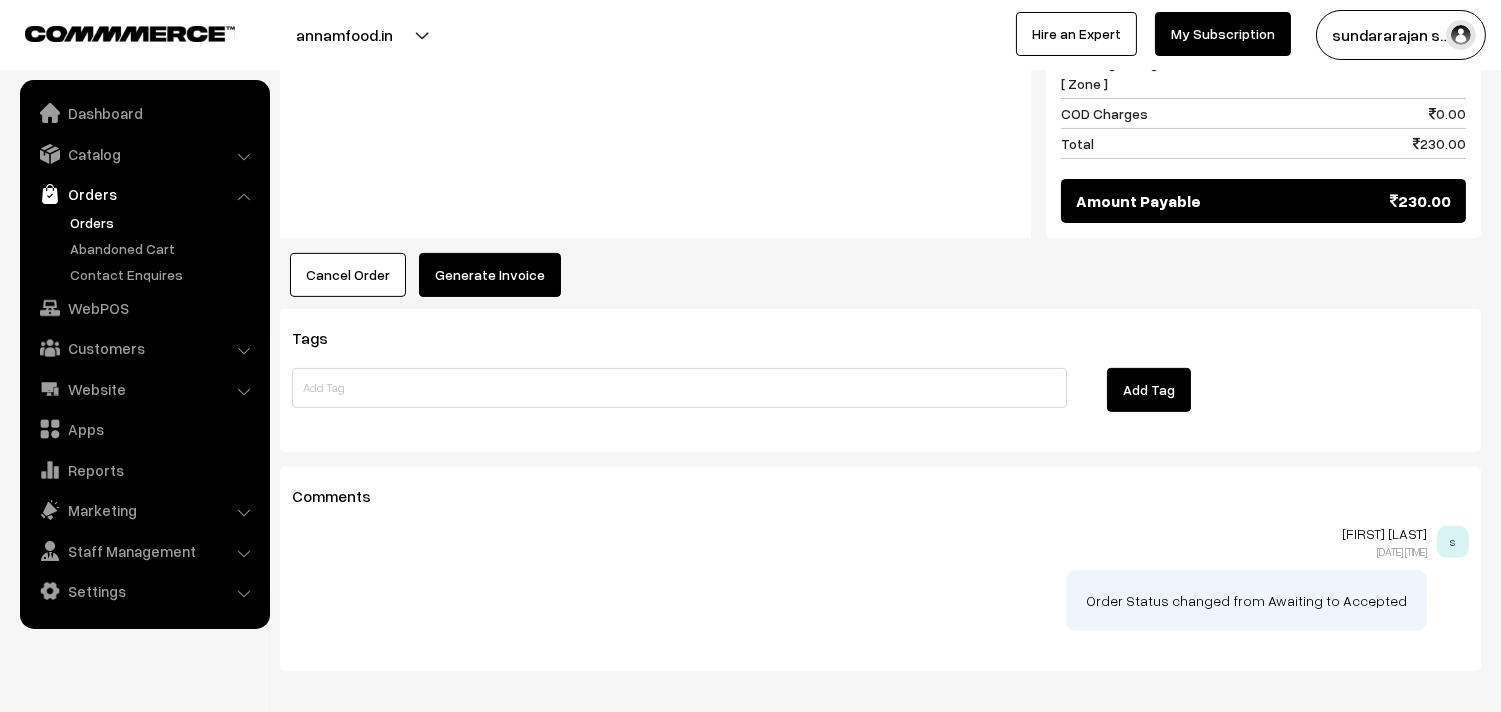 click on "Generate Invoice" at bounding box center (490, 275) 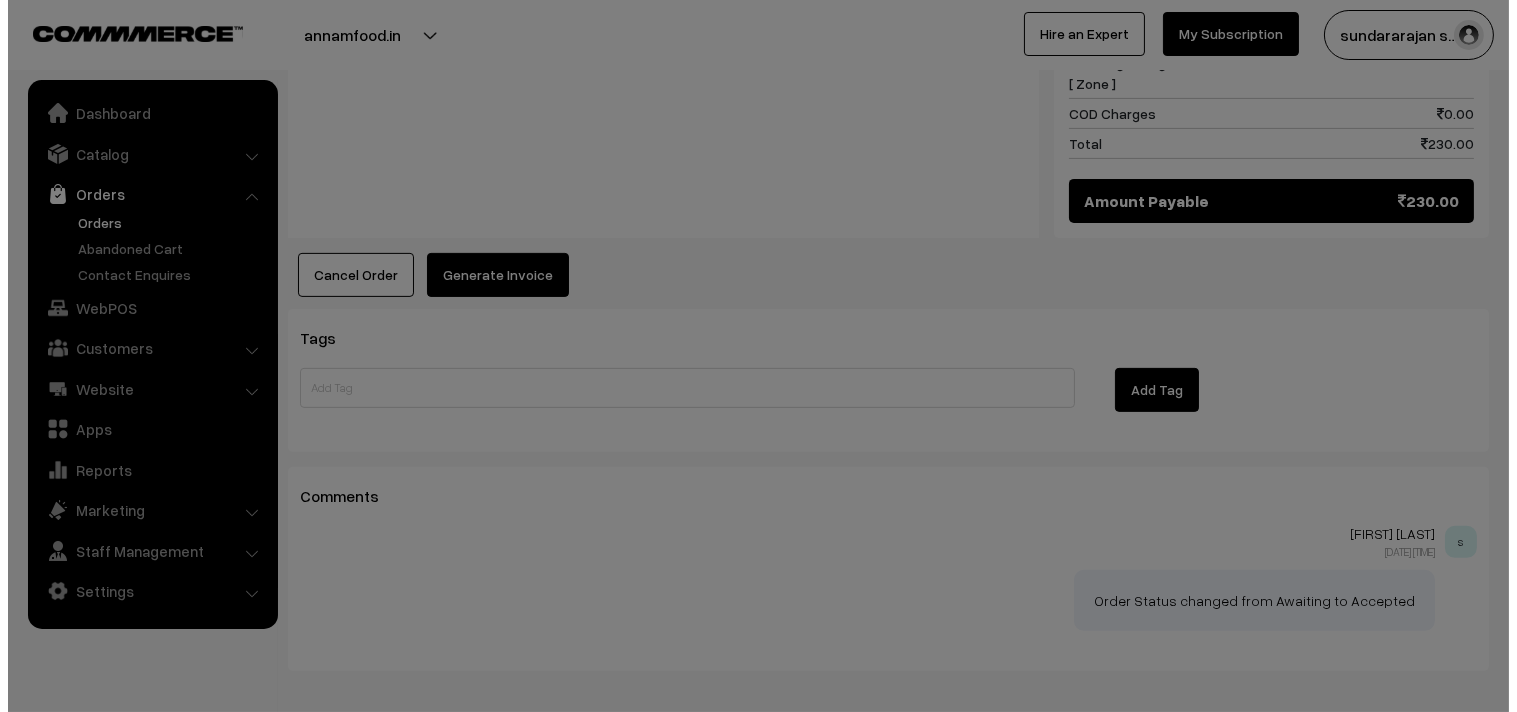 scroll, scrollTop: 1338, scrollLeft: 0, axis: vertical 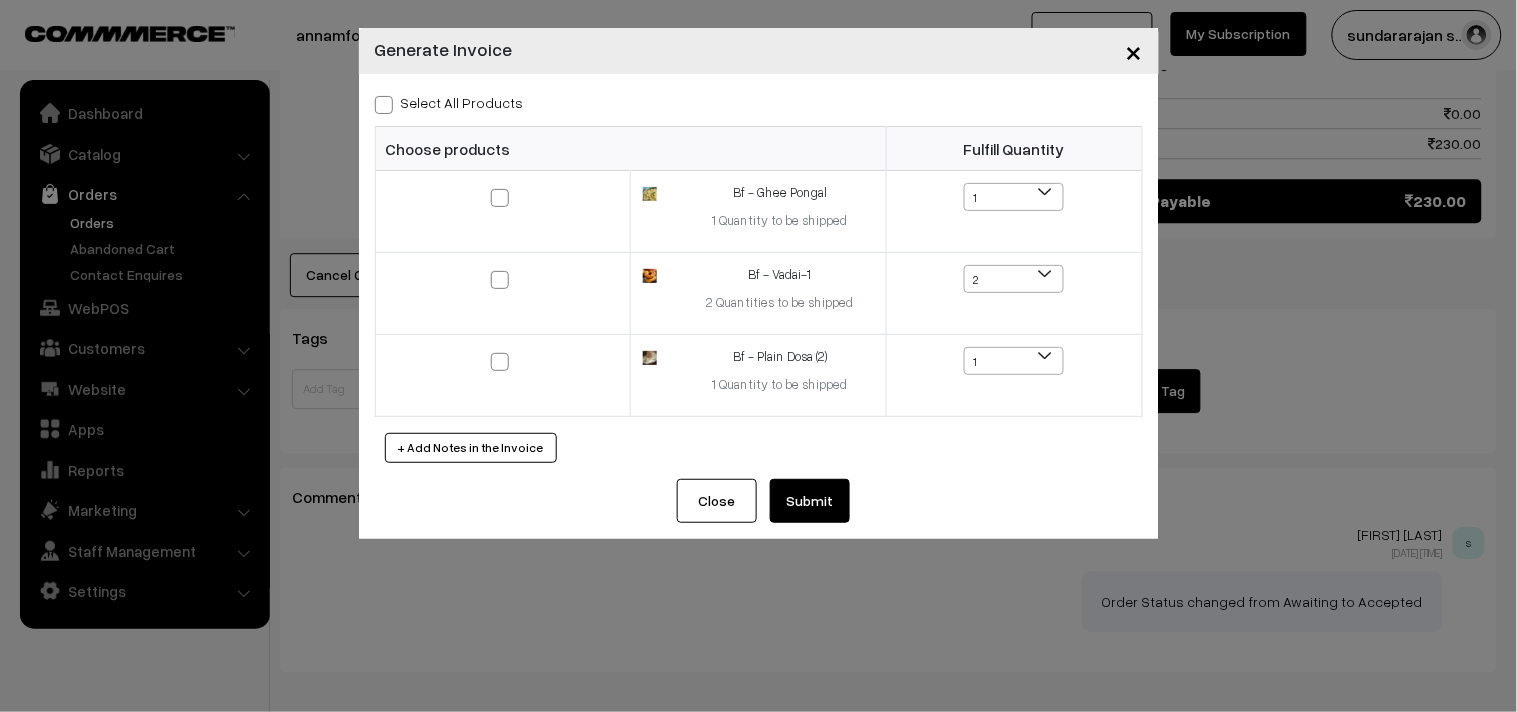 click on "Select All Products" at bounding box center (449, 102) 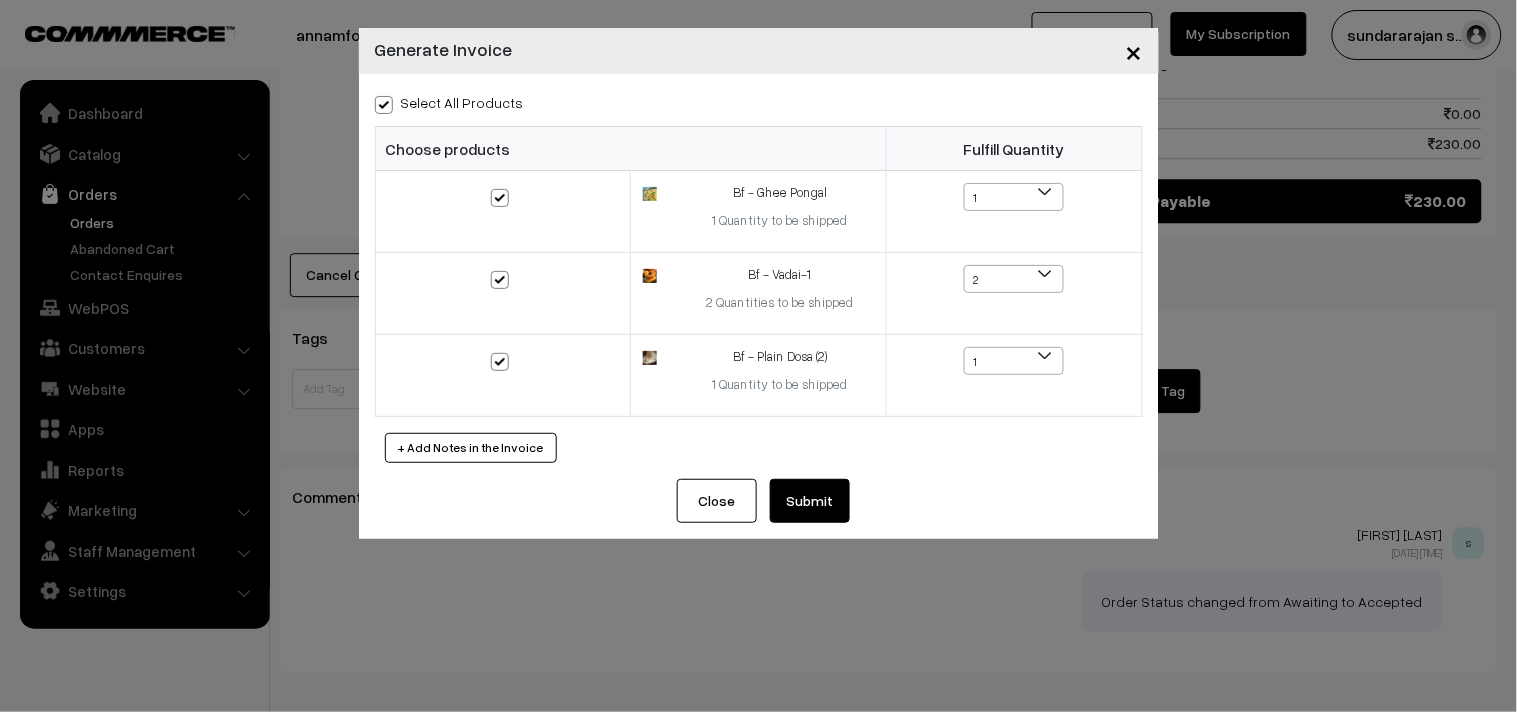 checkbox on "true" 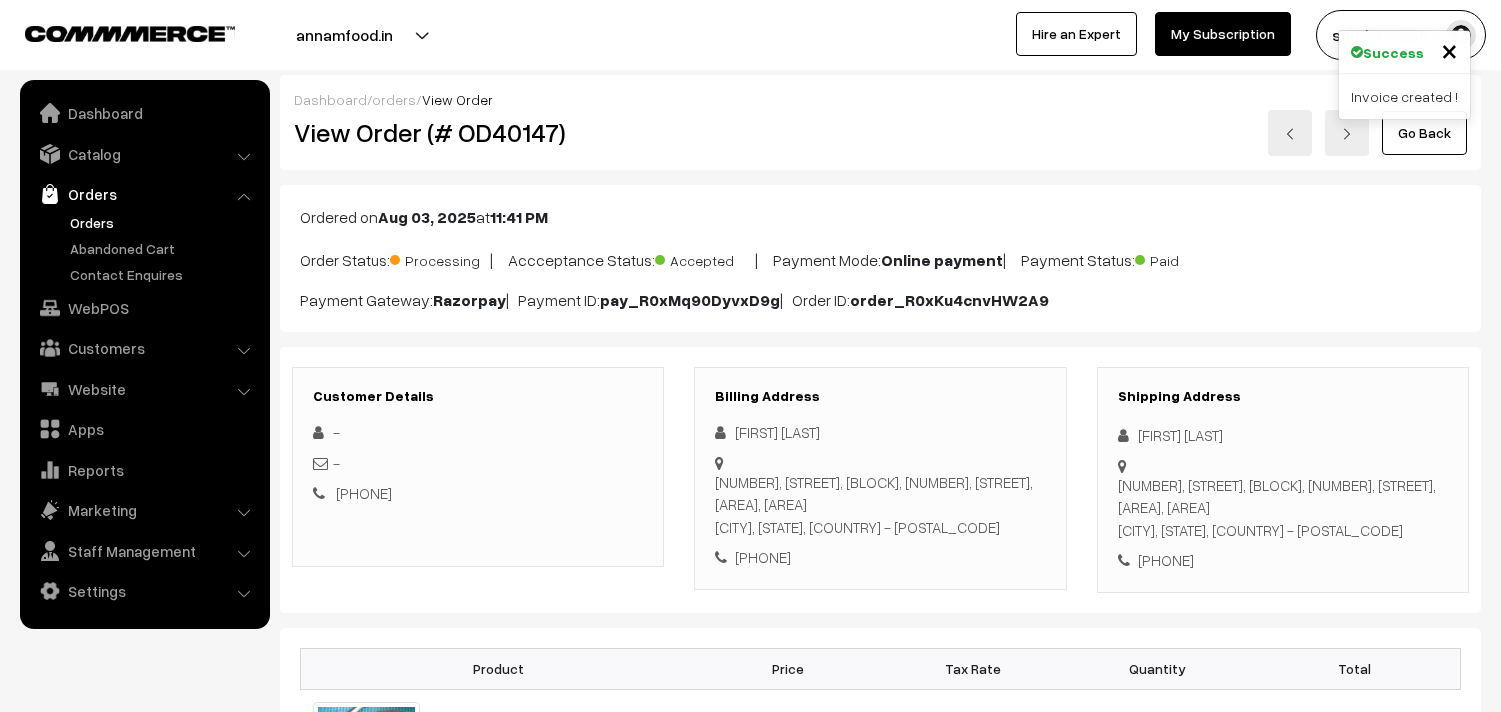 scroll, scrollTop: 1333, scrollLeft: 0, axis: vertical 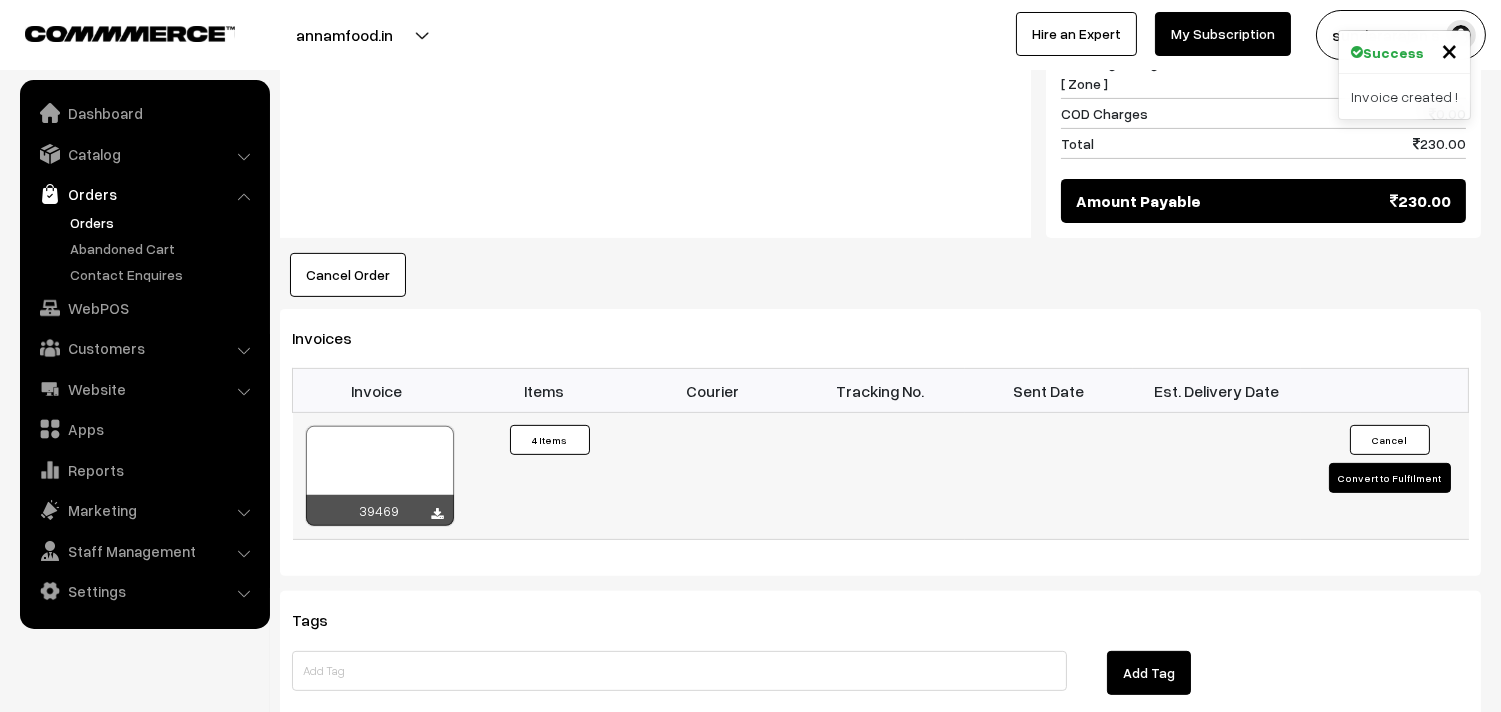 click at bounding box center [380, 476] 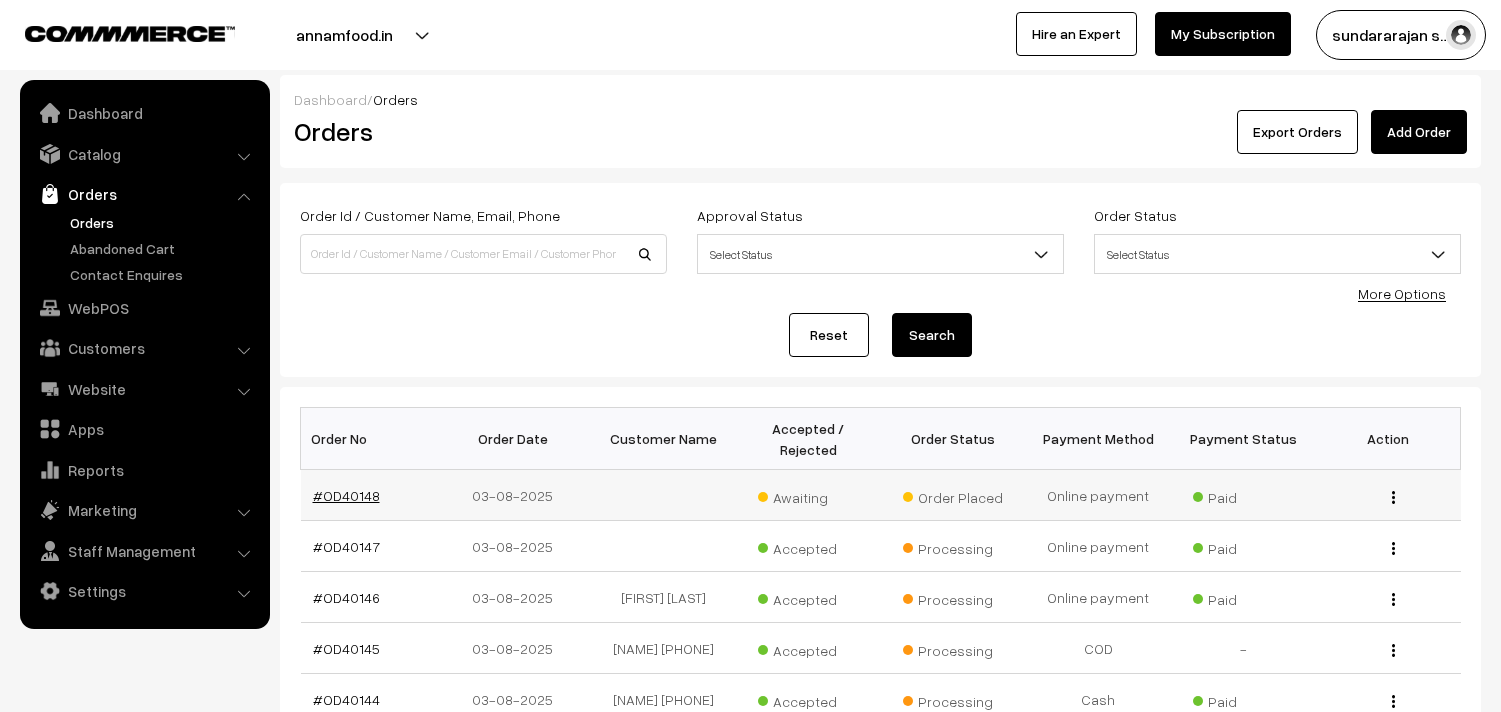 scroll, scrollTop: 111, scrollLeft: 0, axis: vertical 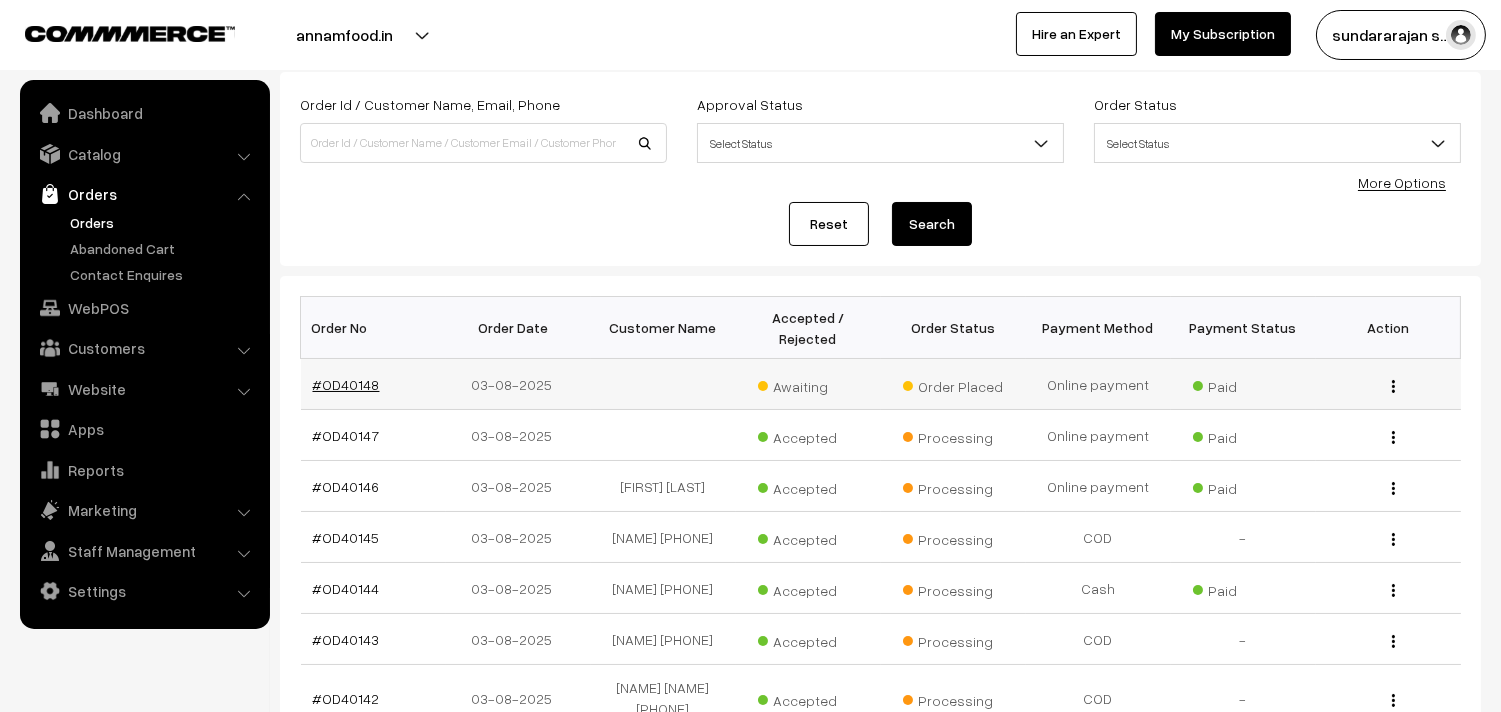 click on "#OD40148" at bounding box center [346, 384] 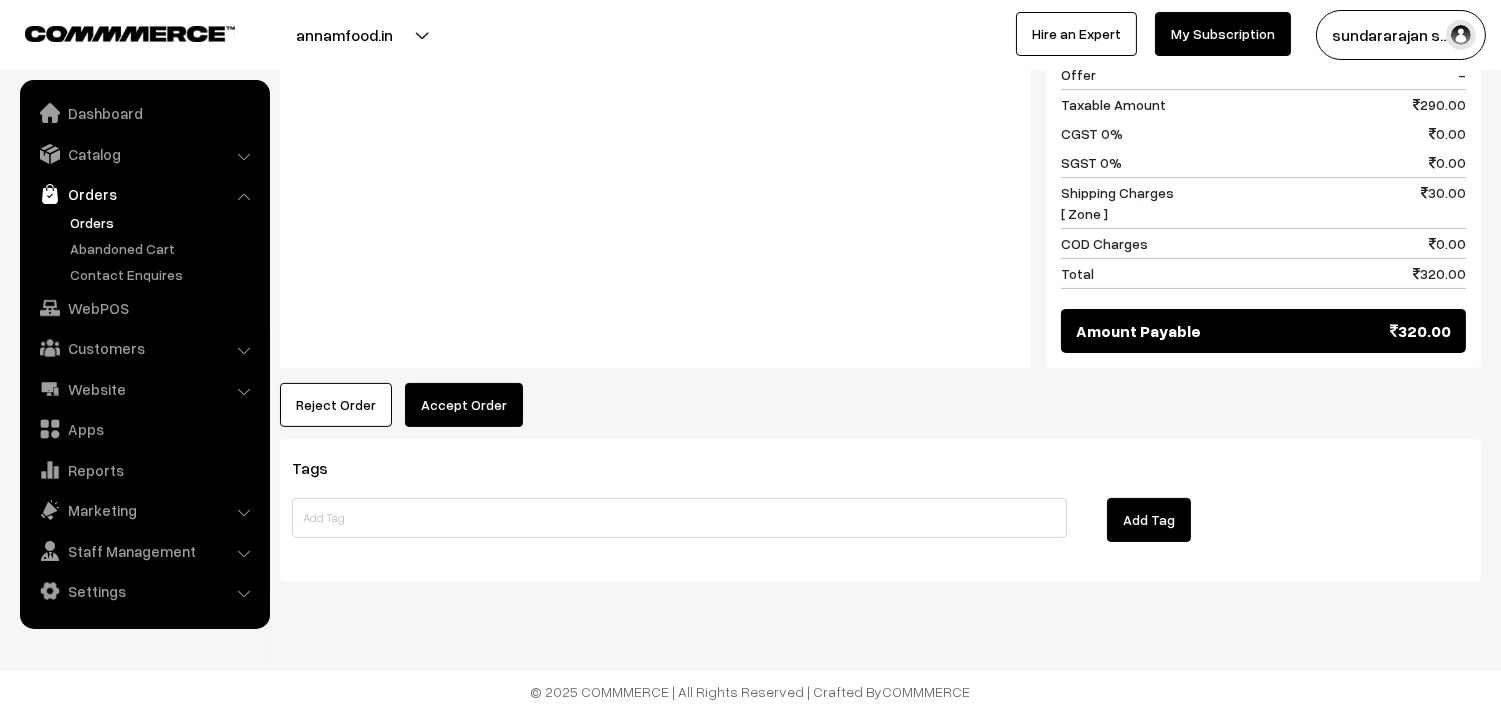 click on "Accept Order" at bounding box center (464, 405) 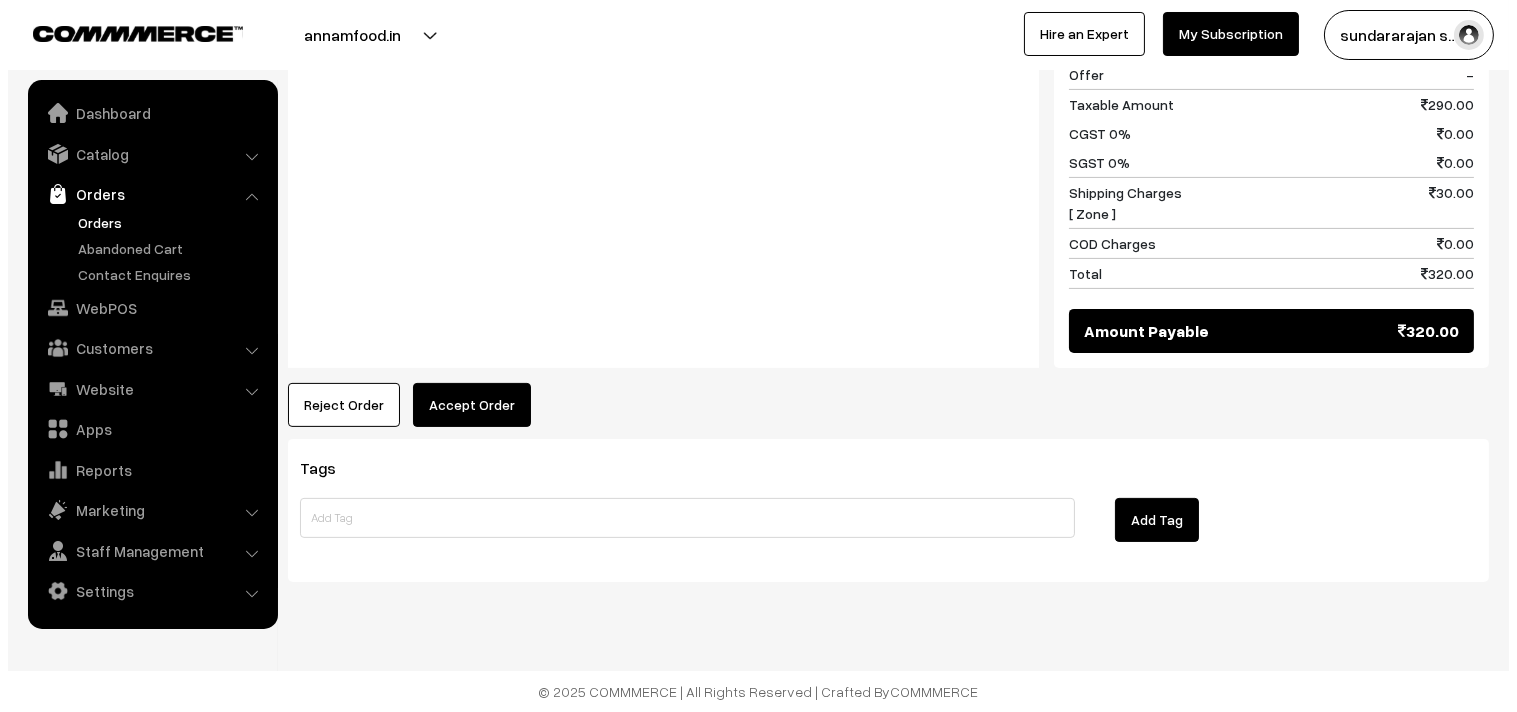 scroll, scrollTop: 1074, scrollLeft: 0, axis: vertical 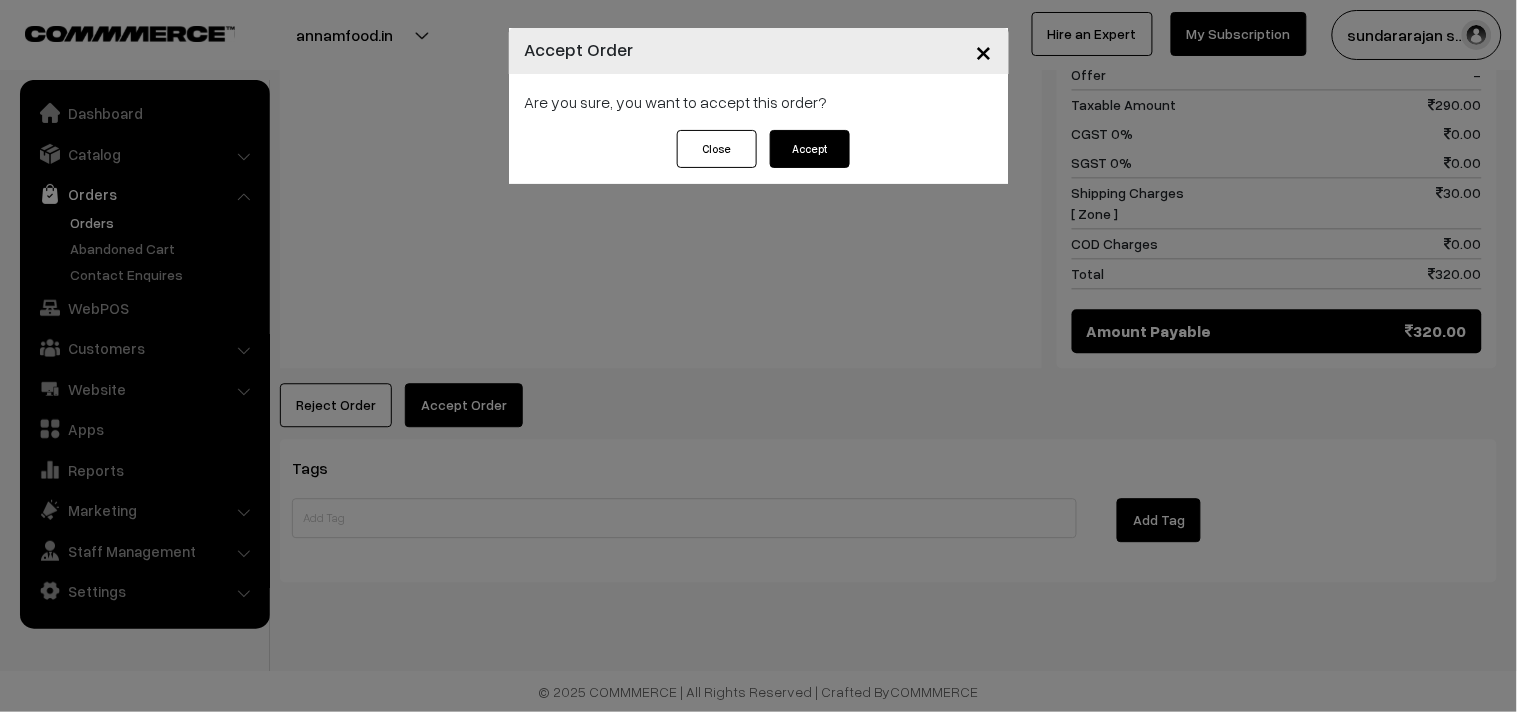 click on "Close
Accept" at bounding box center (759, 157) 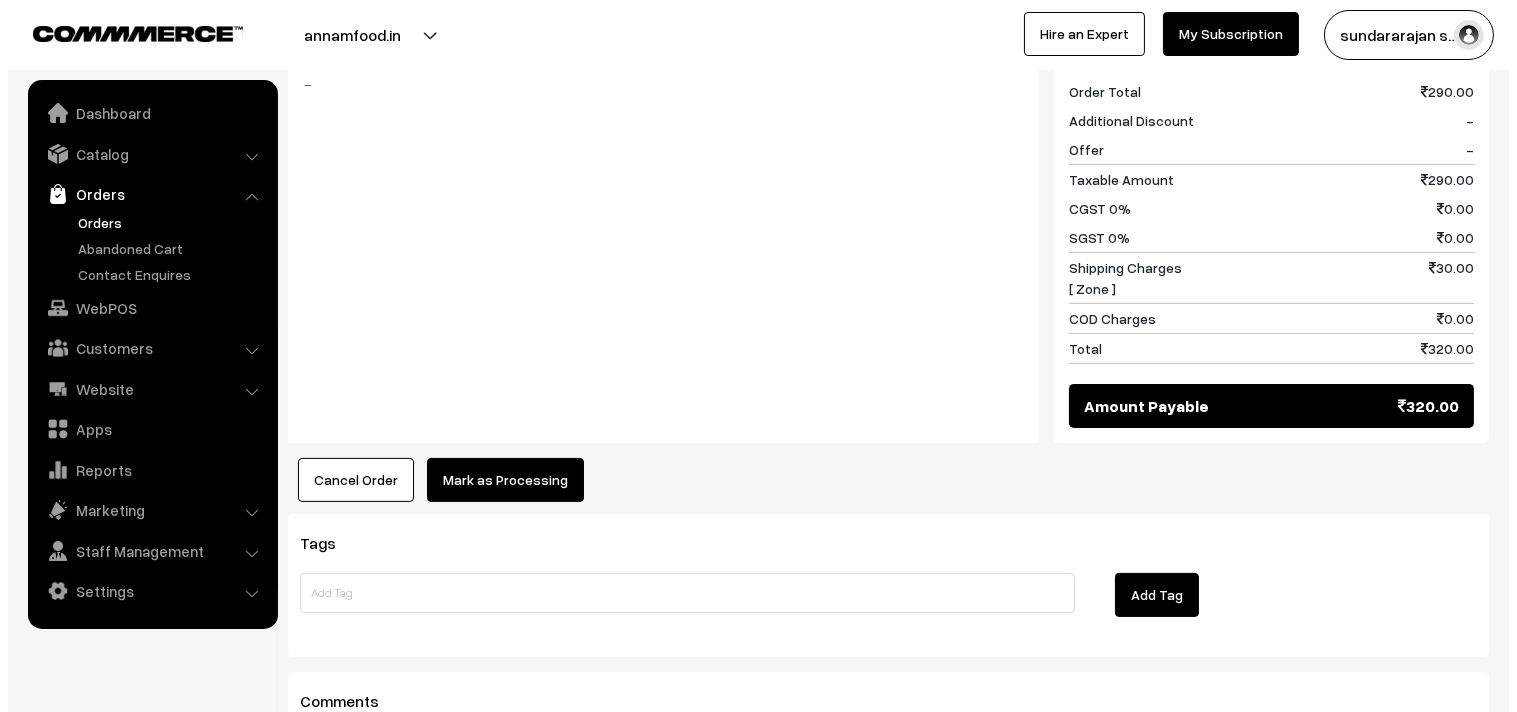 scroll, scrollTop: 1000, scrollLeft: 0, axis: vertical 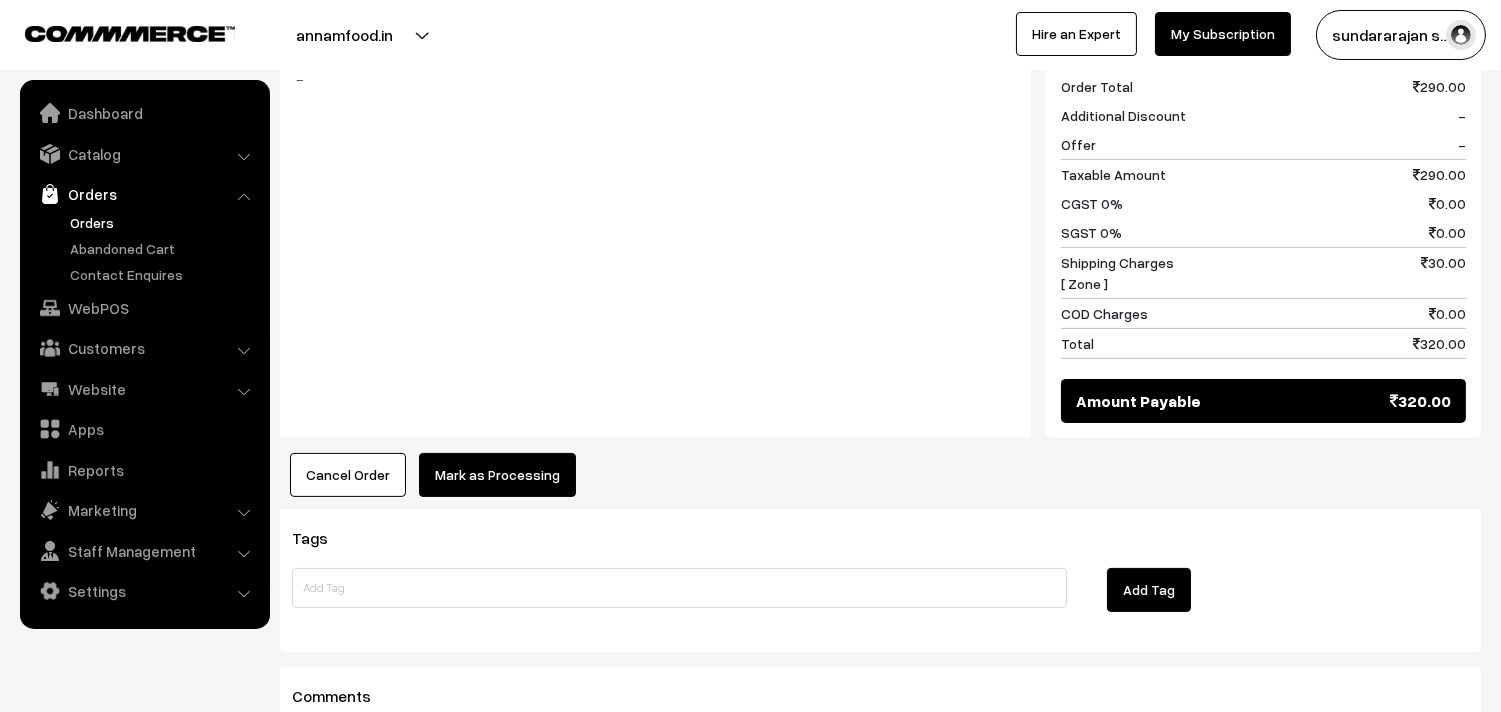 click on "Mark as Processing" at bounding box center (497, 475) 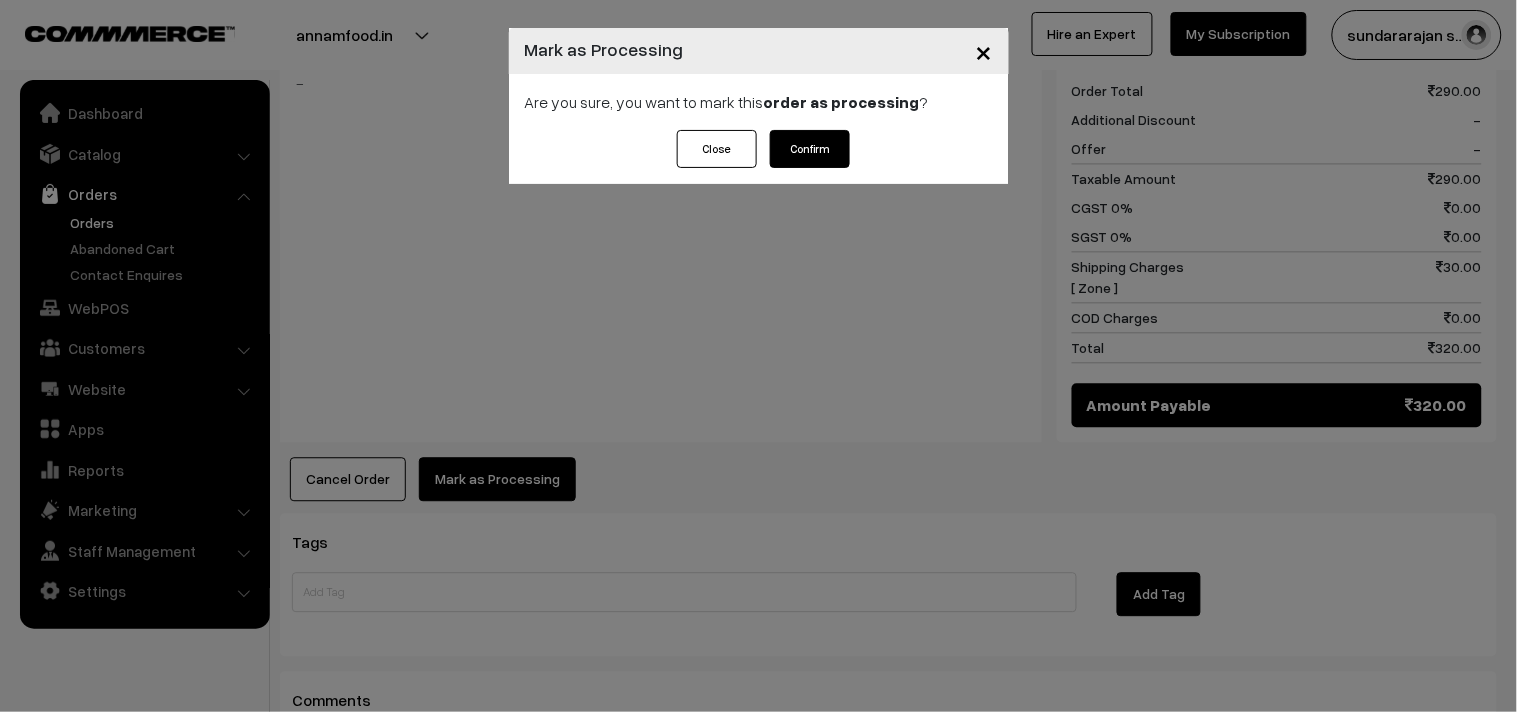 click on "Confirm" at bounding box center (810, 149) 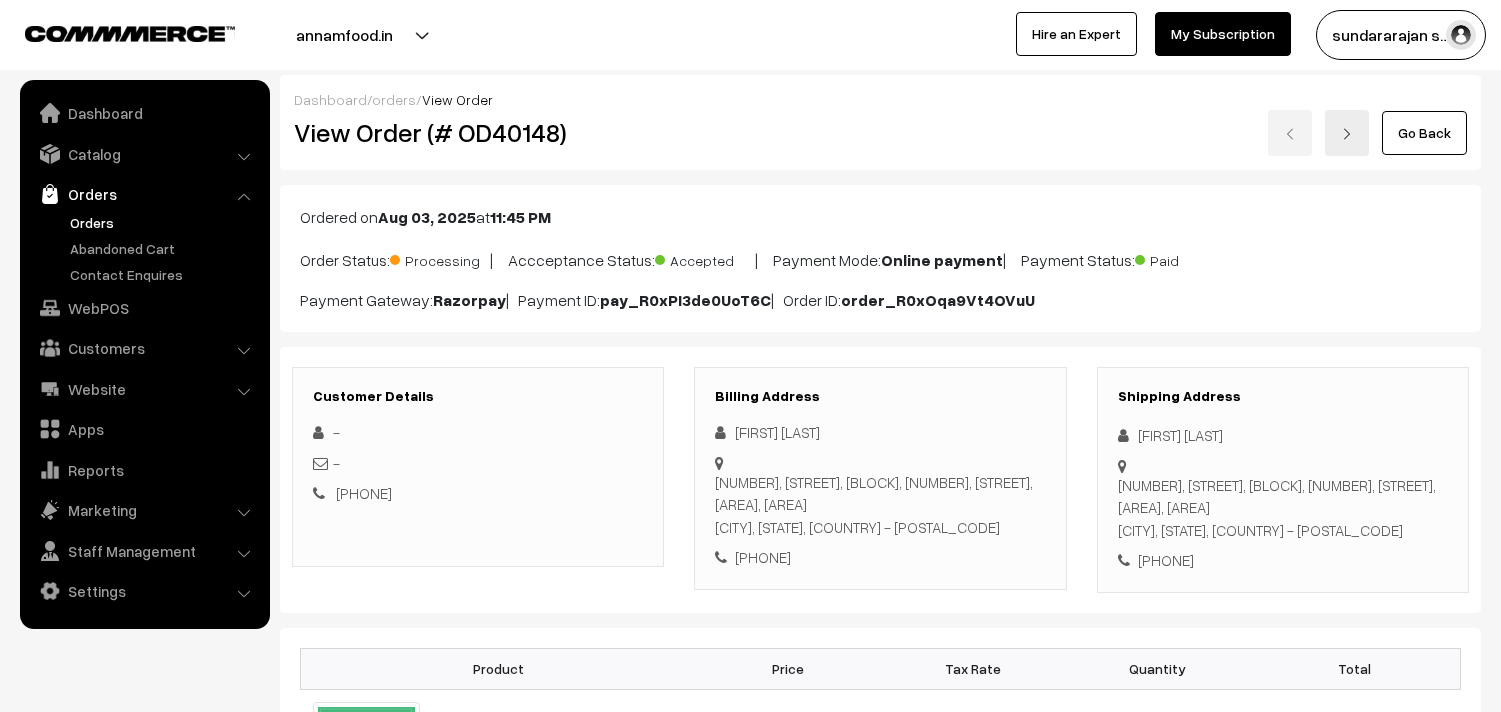 scroll, scrollTop: 0, scrollLeft: 0, axis: both 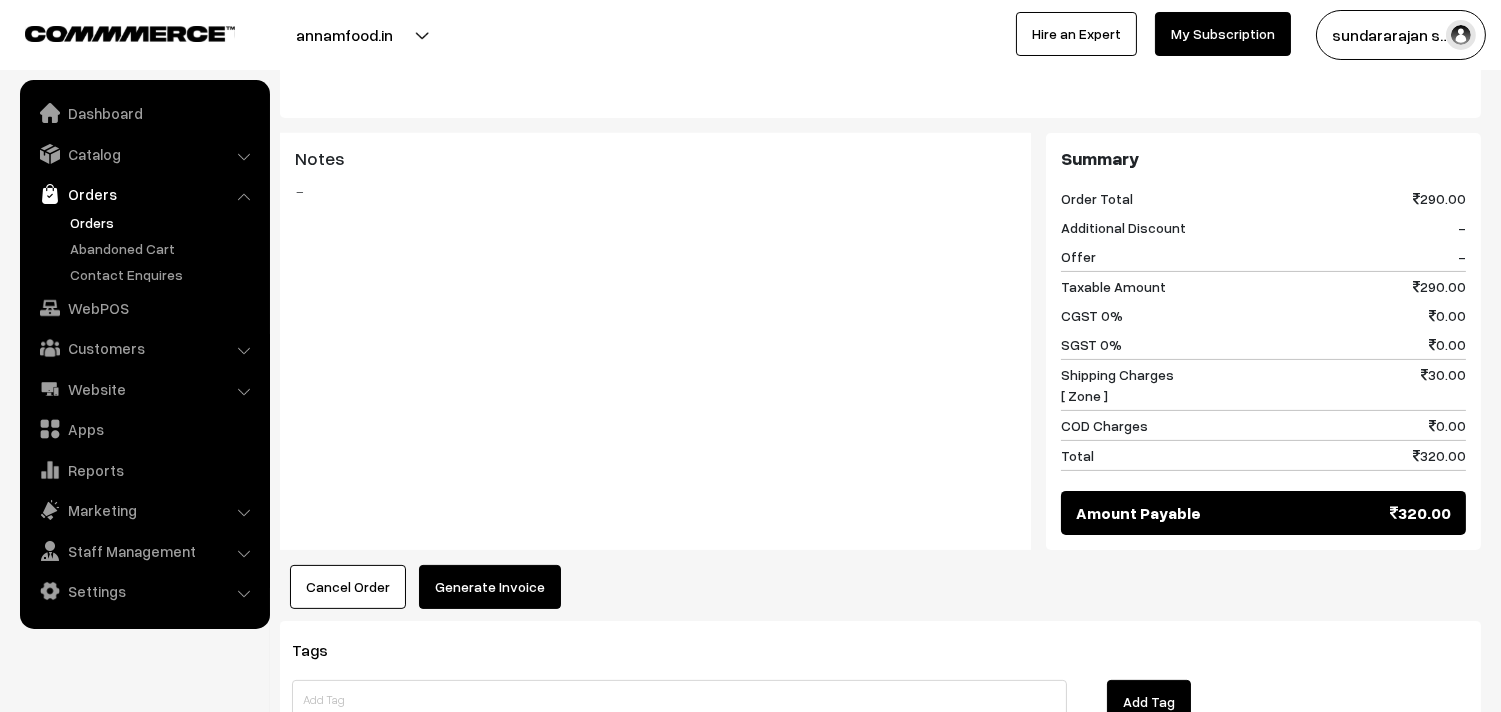 click on "Generate Invoice" at bounding box center [490, 587] 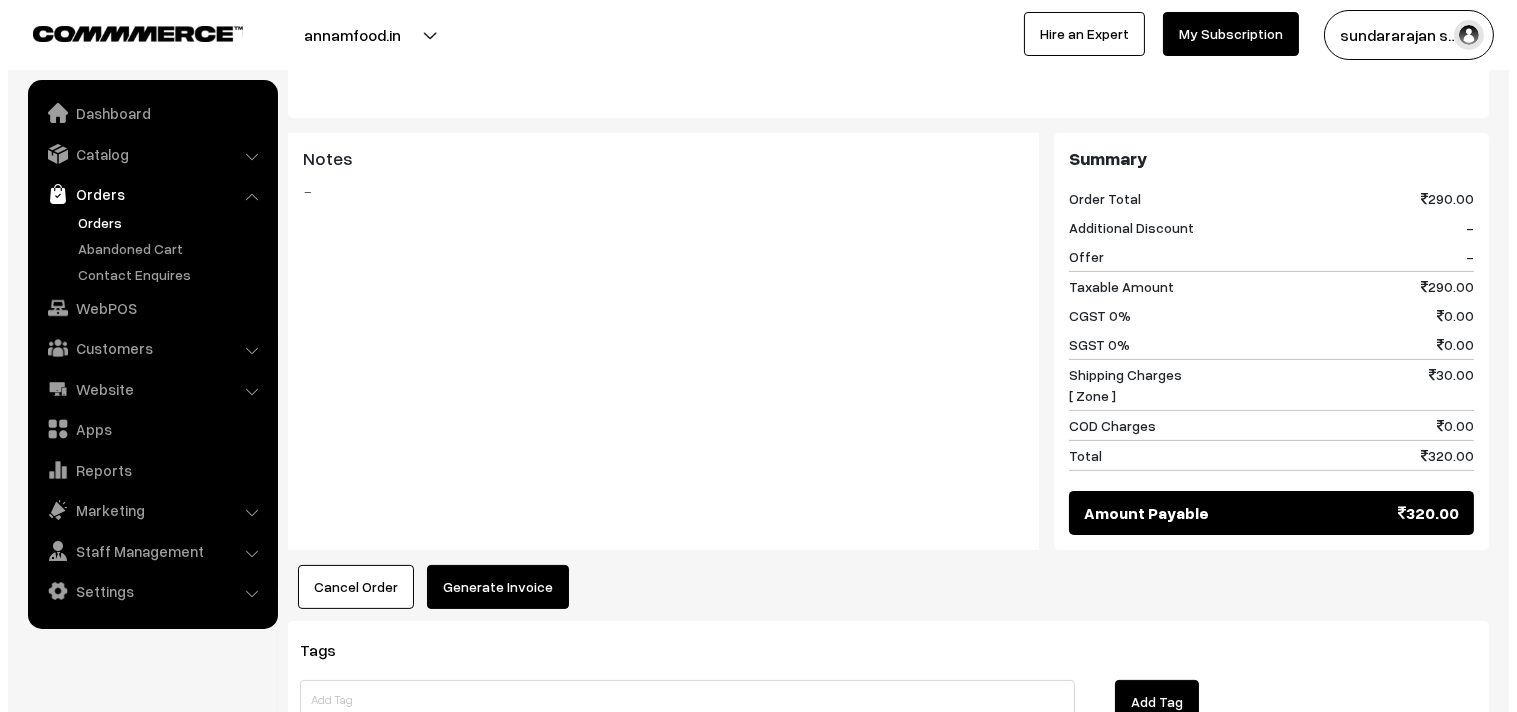 scroll, scrollTop: 891, scrollLeft: 0, axis: vertical 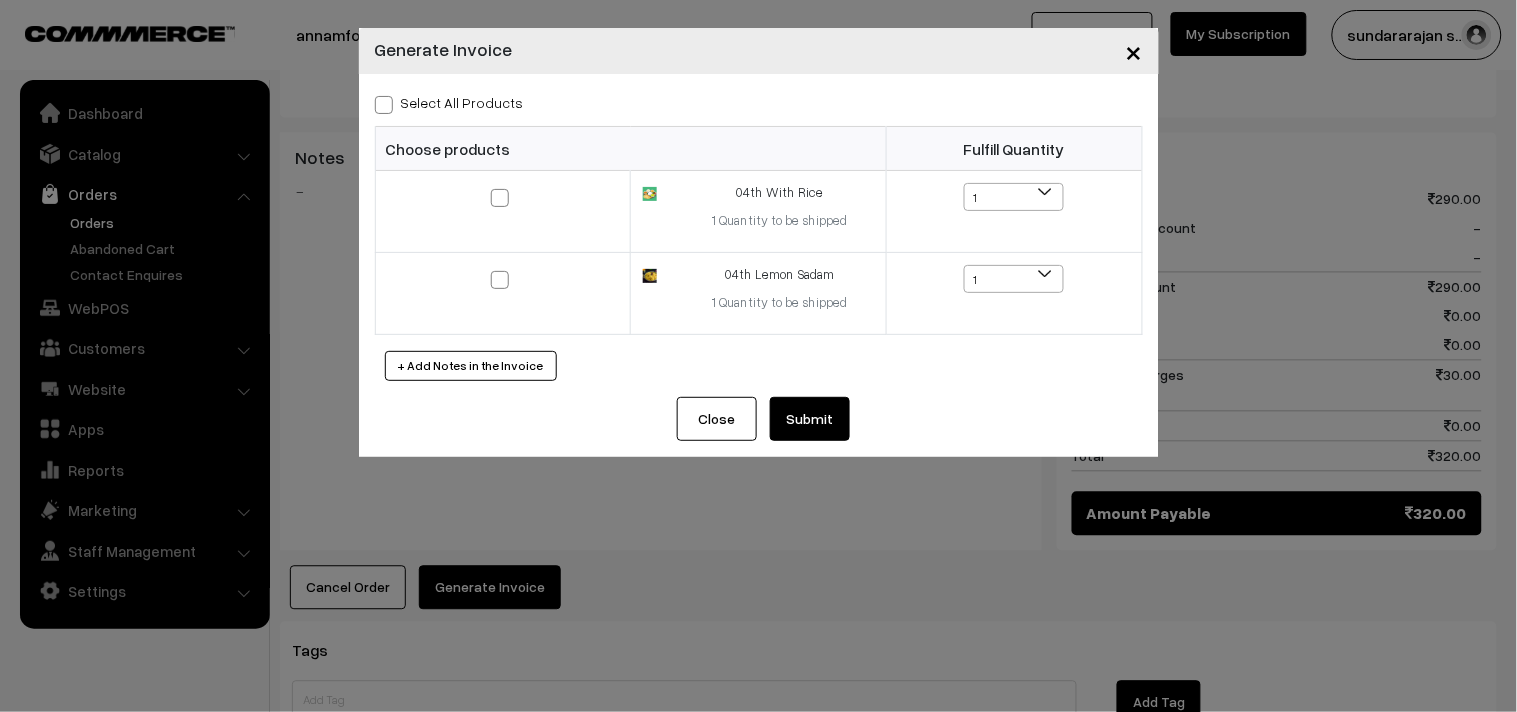 click on "Select All Products" at bounding box center (449, 102) 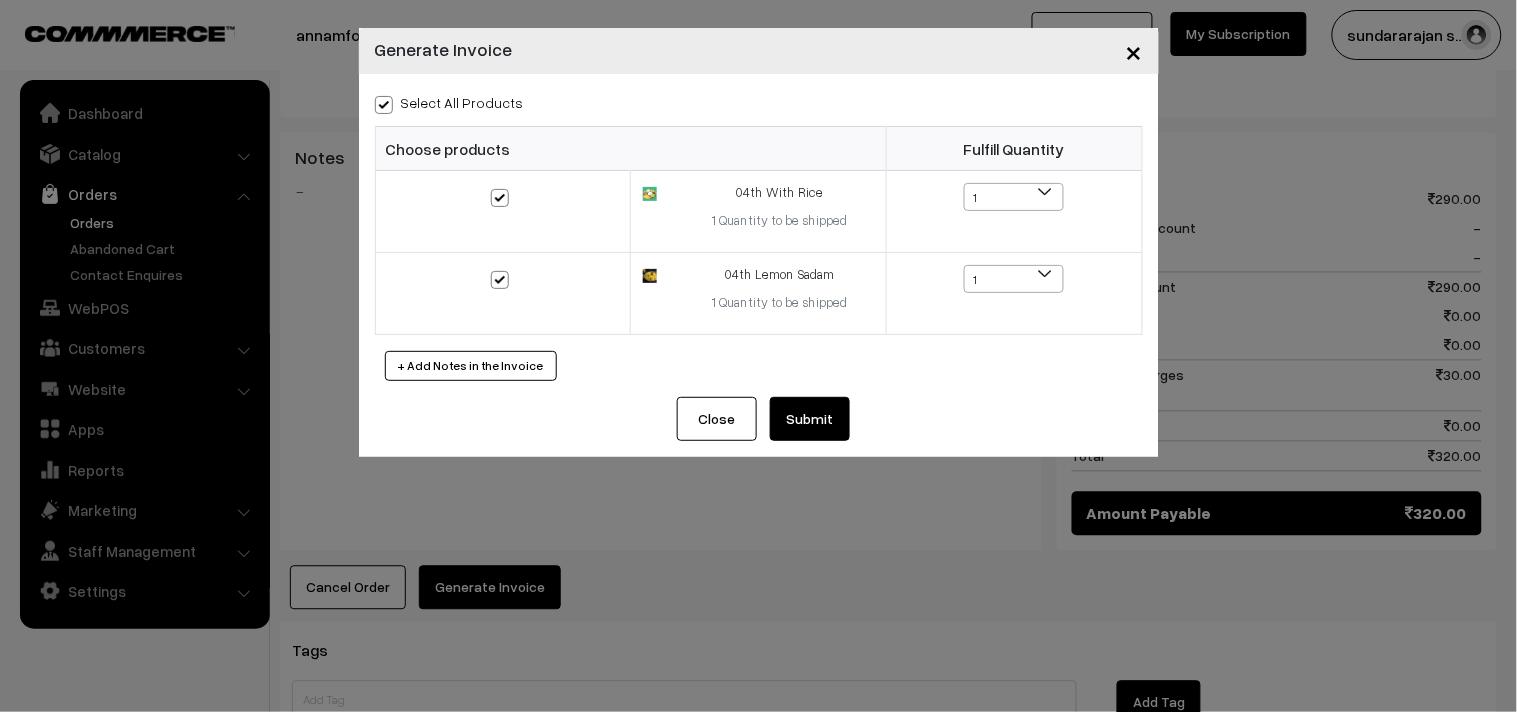 checkbox on "true" 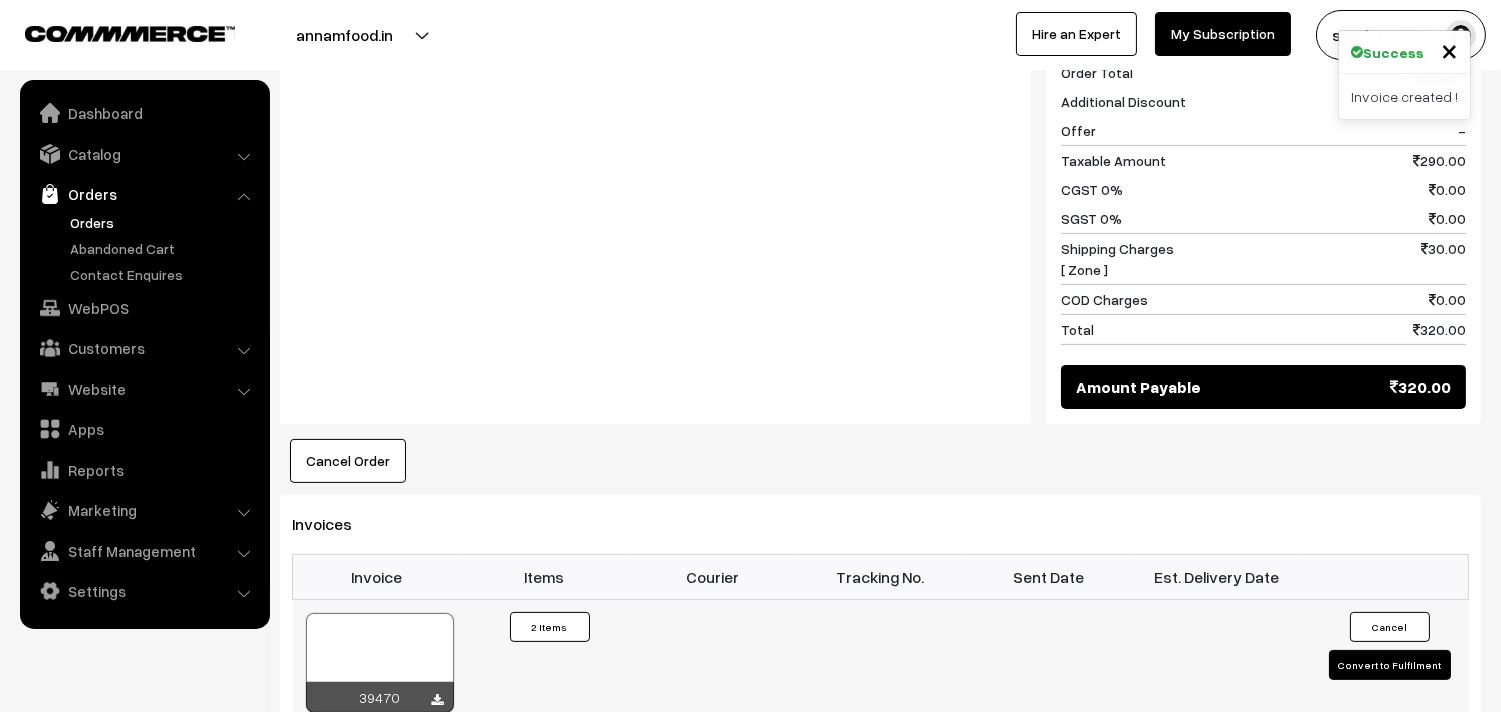 scroll, scrollTop: 1222, scrollLeft: 0, axis: vertical 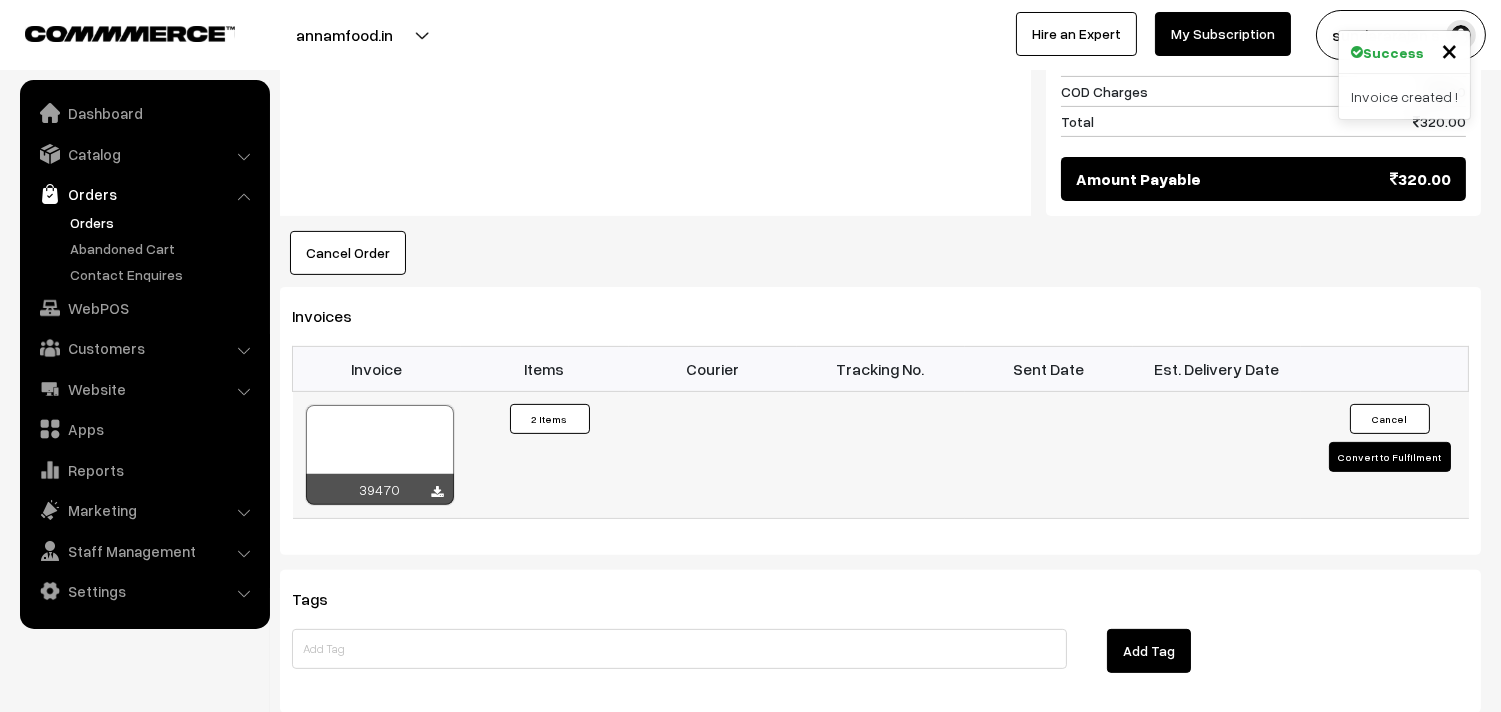click at bounding box center [380, 455] 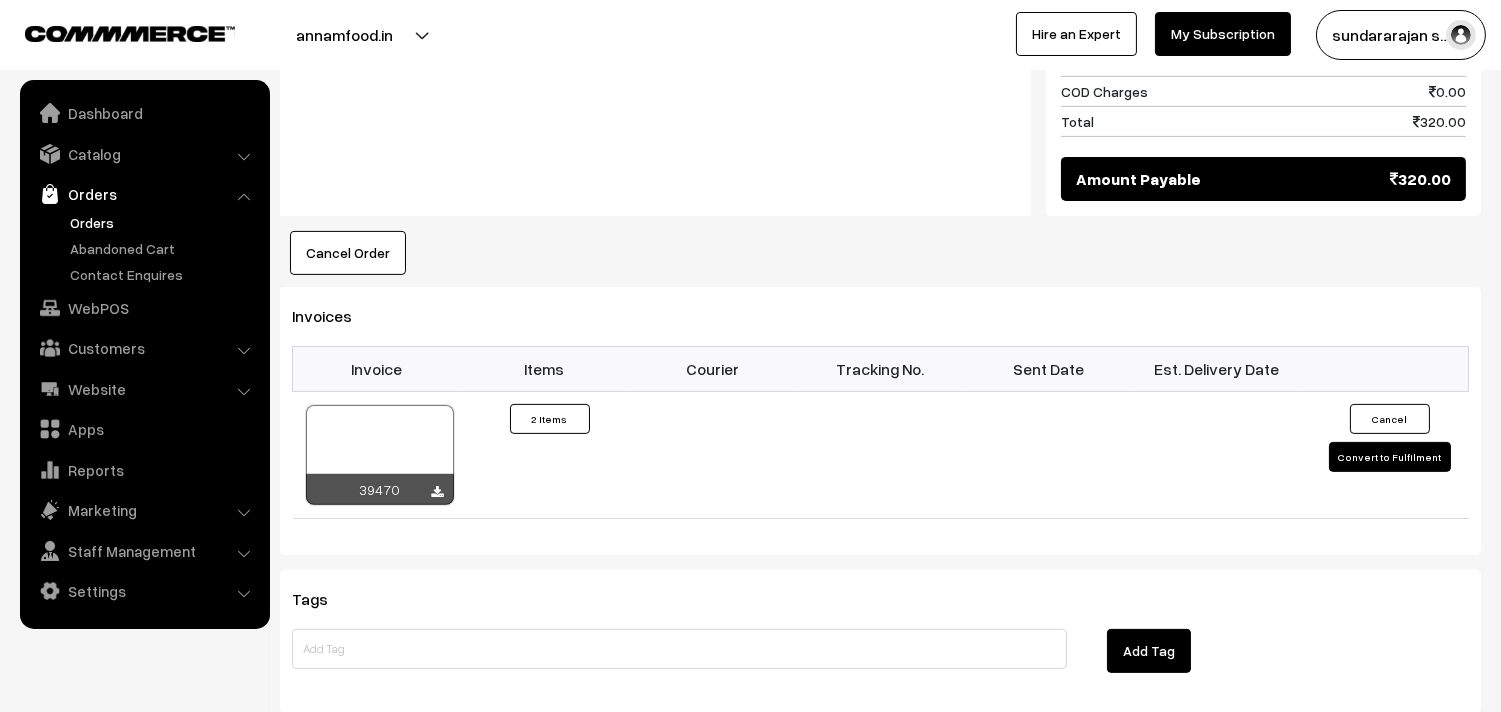 click on "Orders" at bounding box center [164, 222] 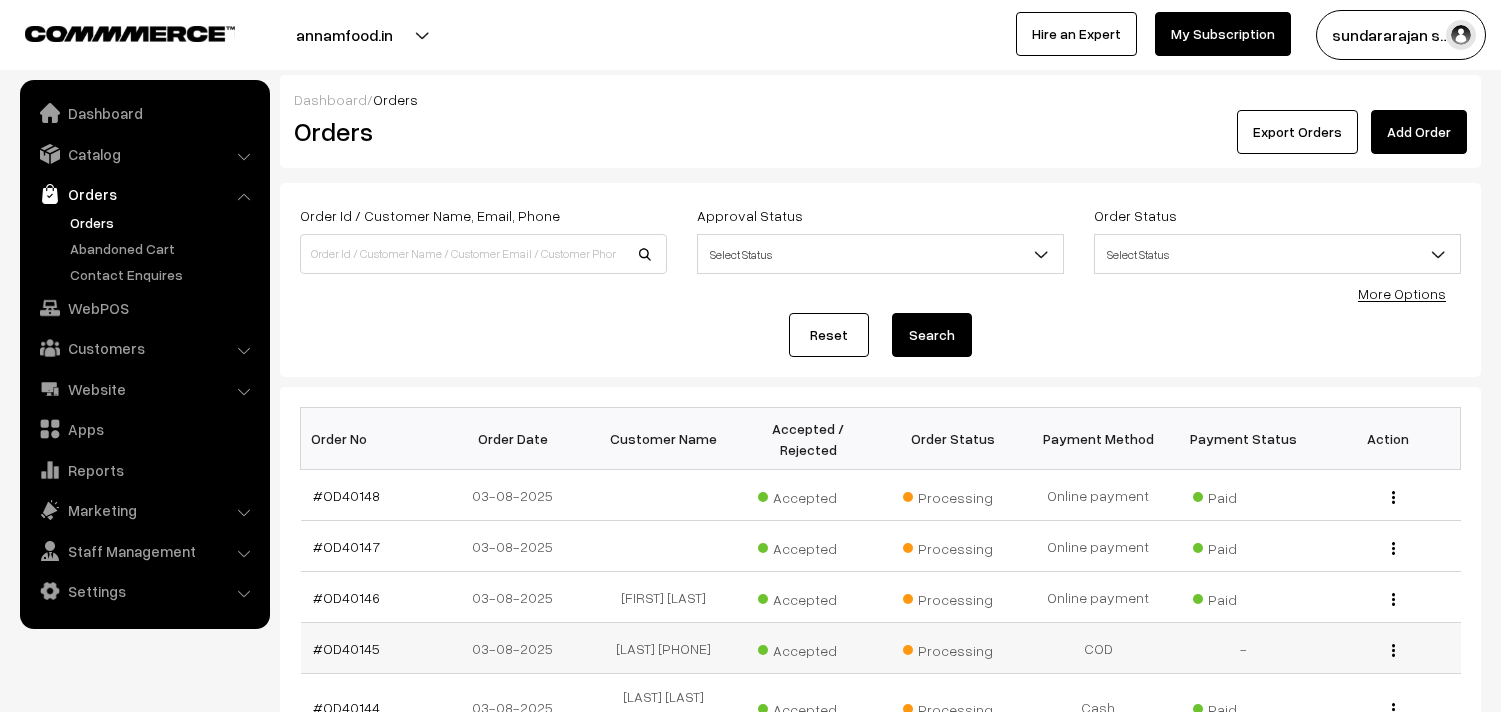 scroll, scrollTop: 0, scrollLeft: 0, axis: both 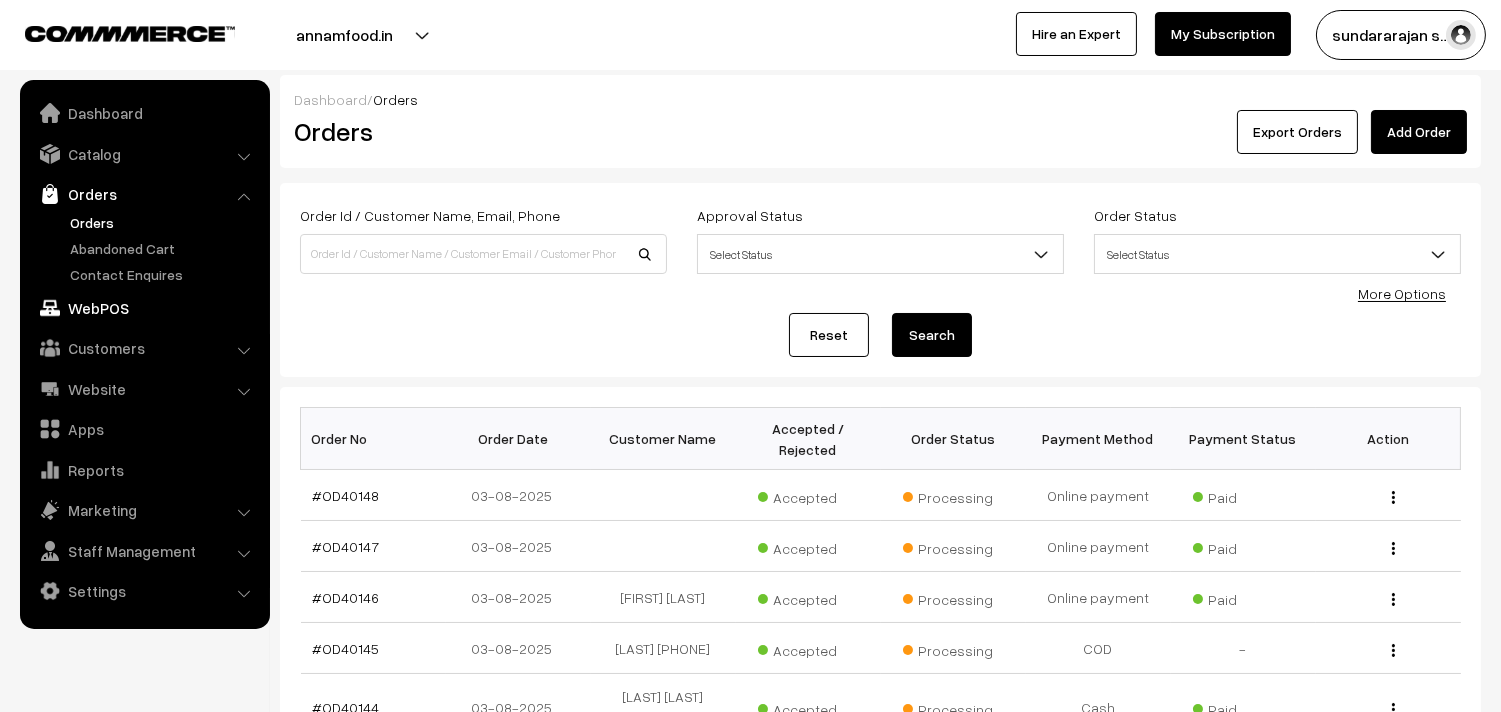 click on "WebPOS" at bounding box center [144, 308] 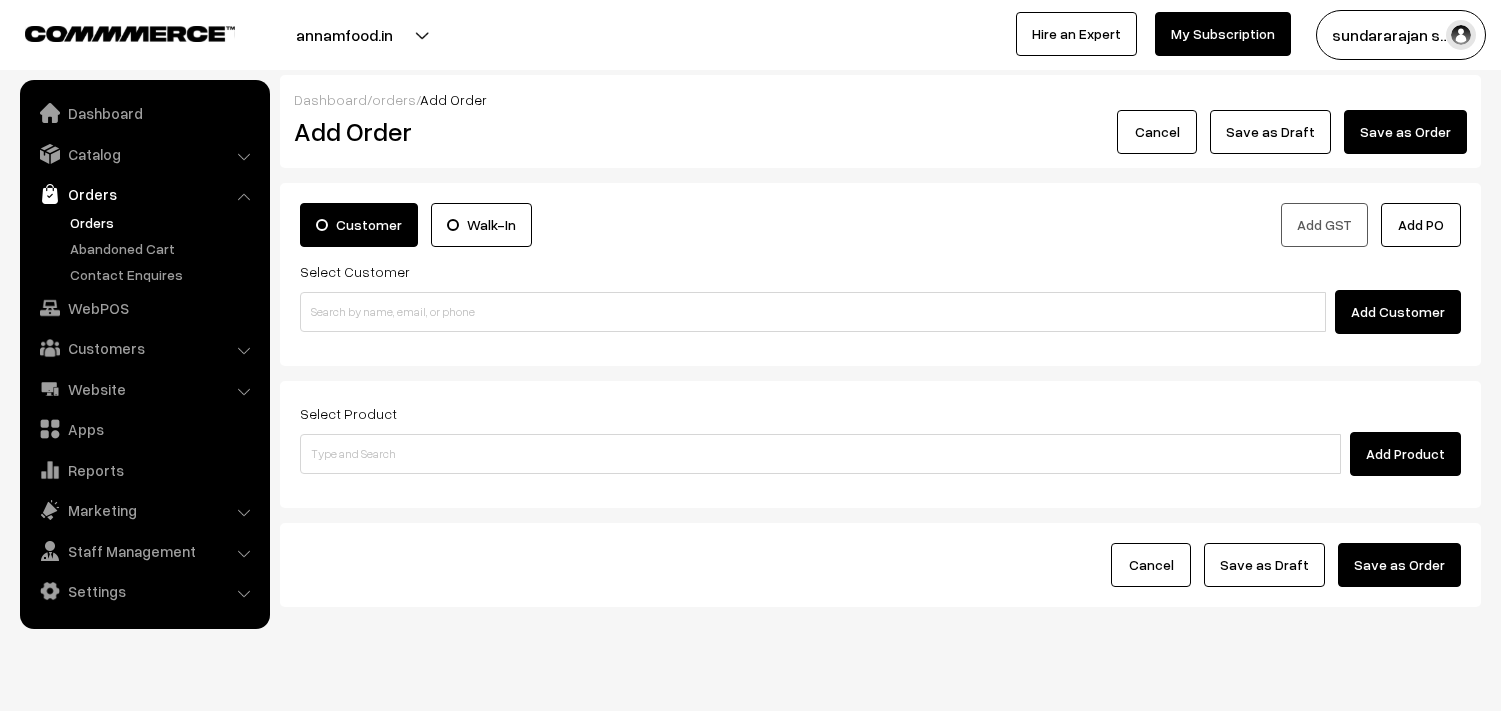 scroll, scrollTop: 0, scrollLeft: 0, axis: both 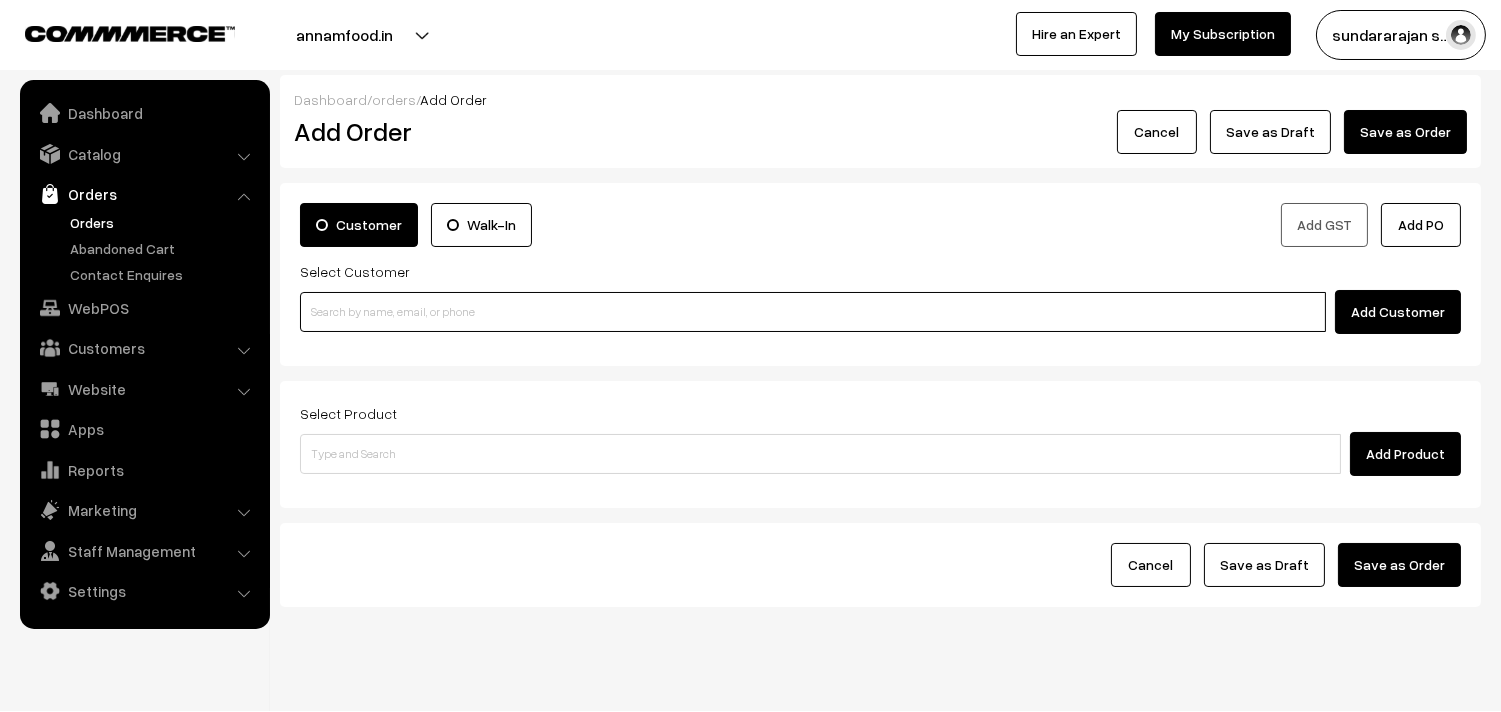 click at bounding box center (813, 312) 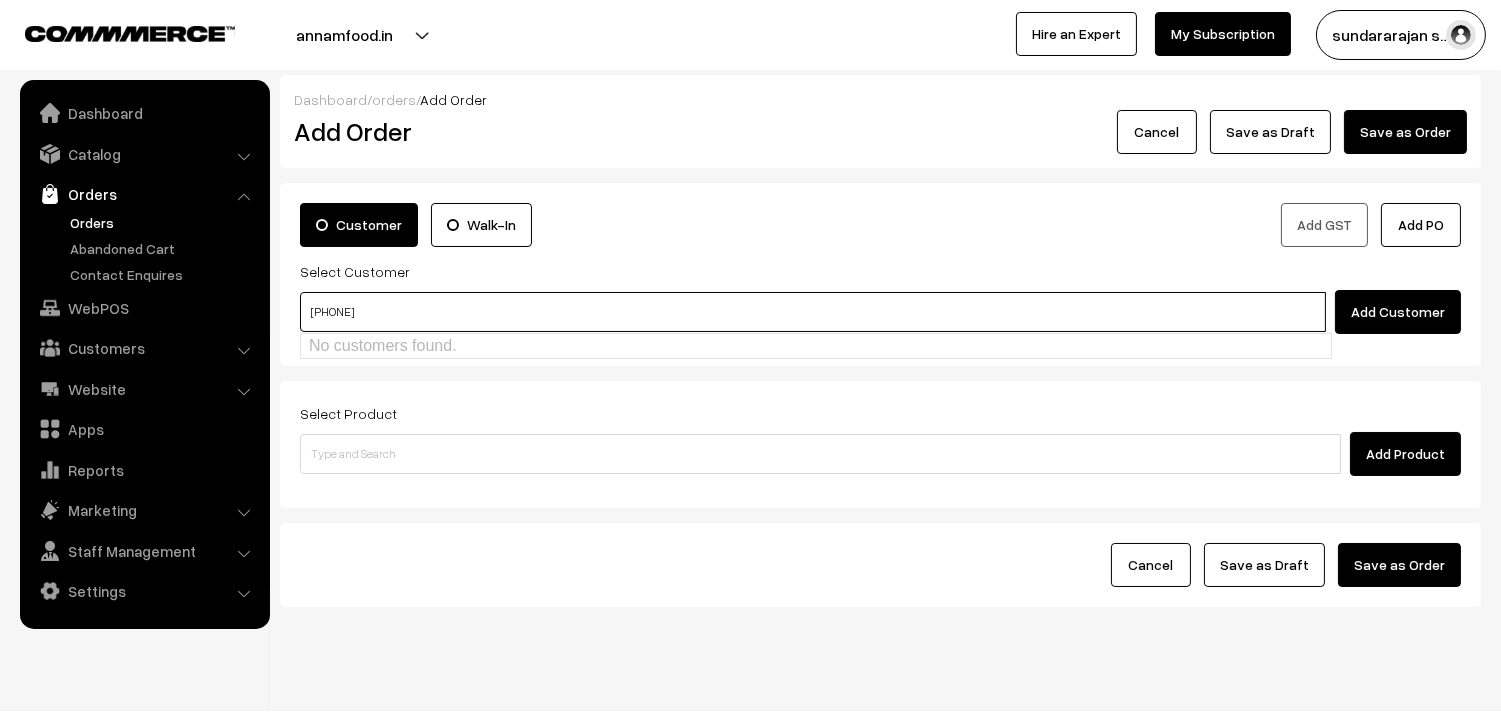 click on "94444 27254" at bounding box center [813, 312] 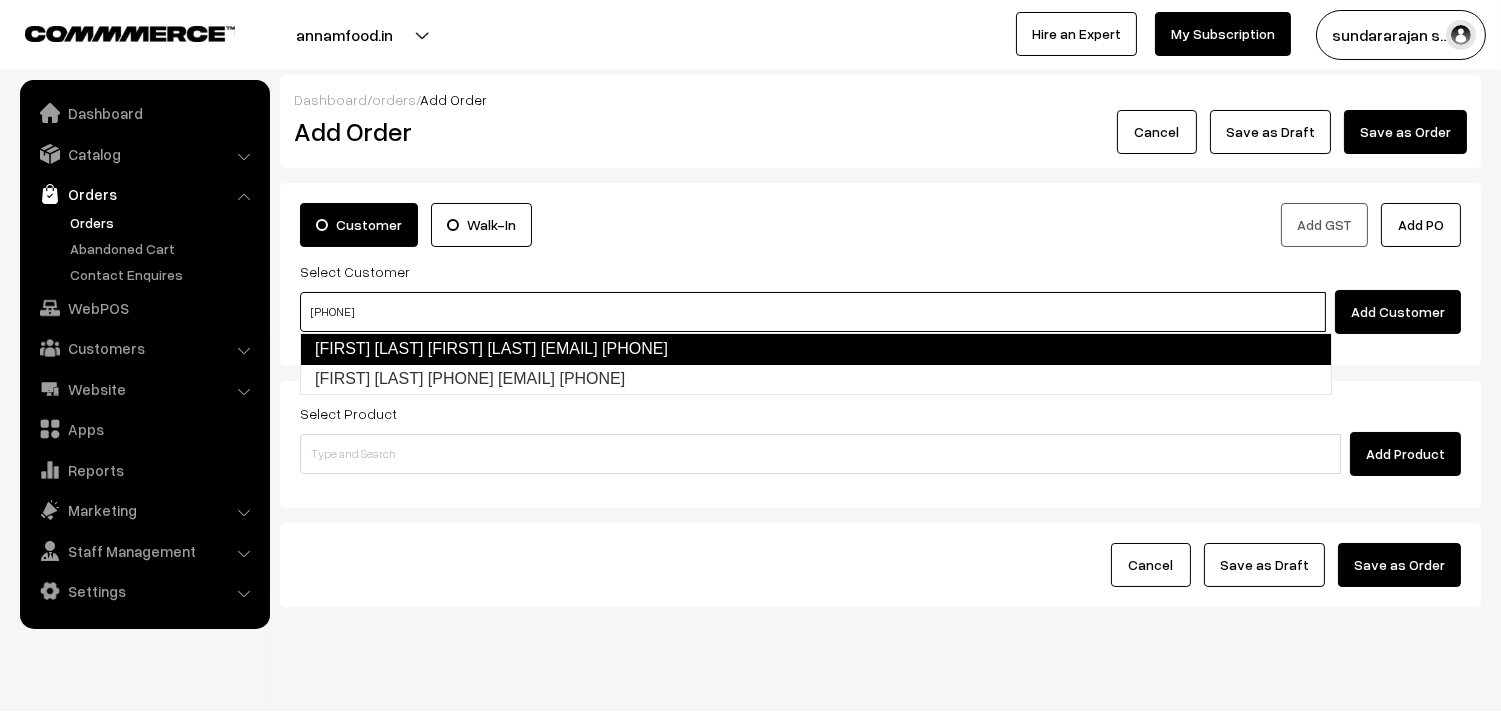 click on "Kamala Gopalan  Kamala Gopalan [Annams10@gmail.com] [9444427254]" at bounding box center (816, 349) 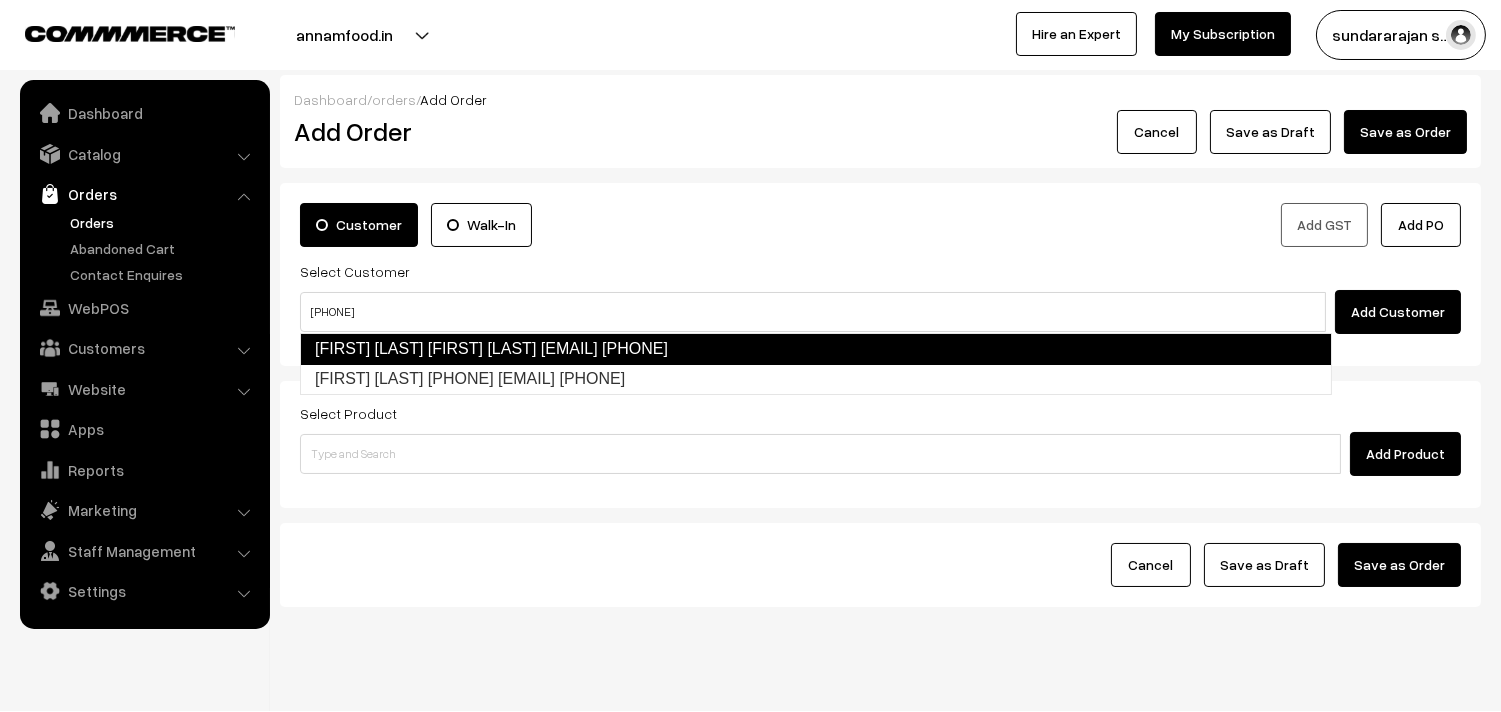 type 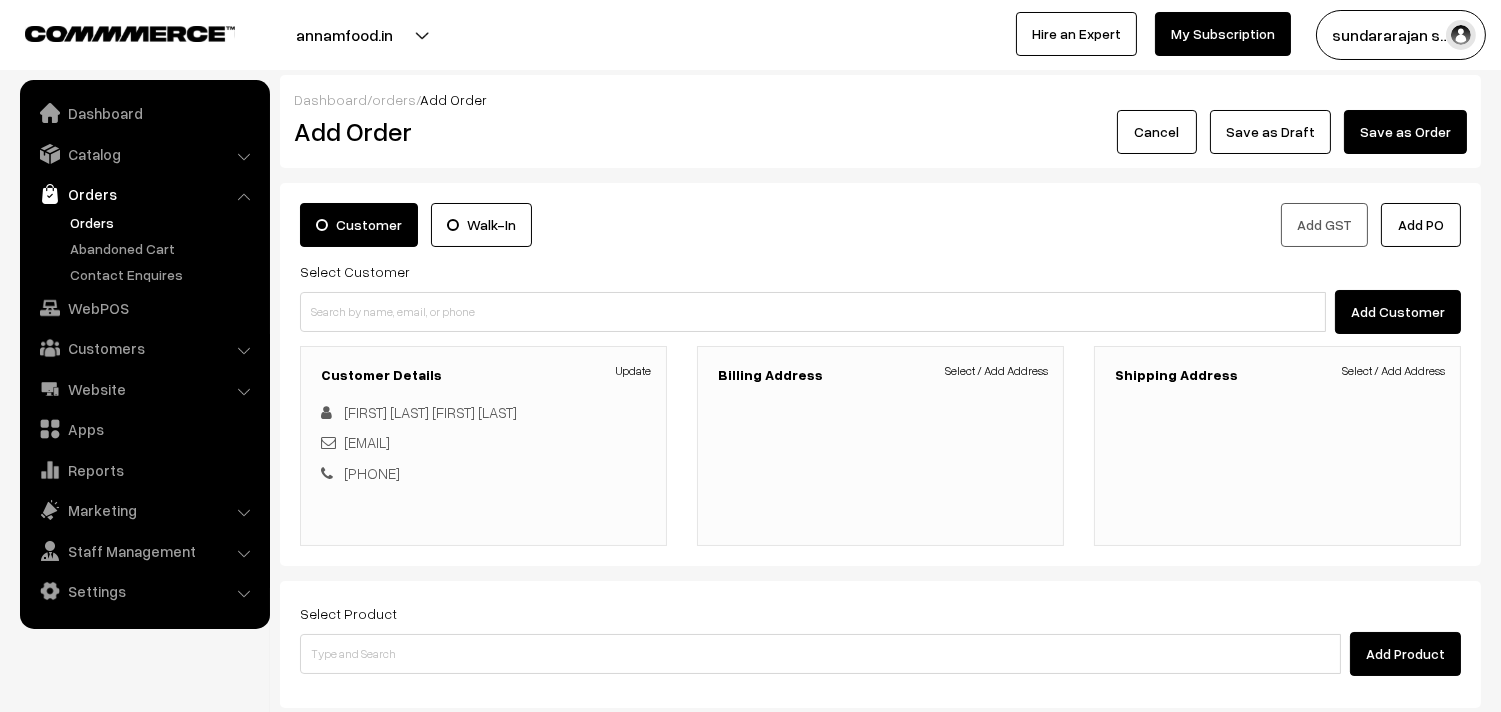 scroll, scrollTop: 241, scrollLeft: 0, axis: vertical 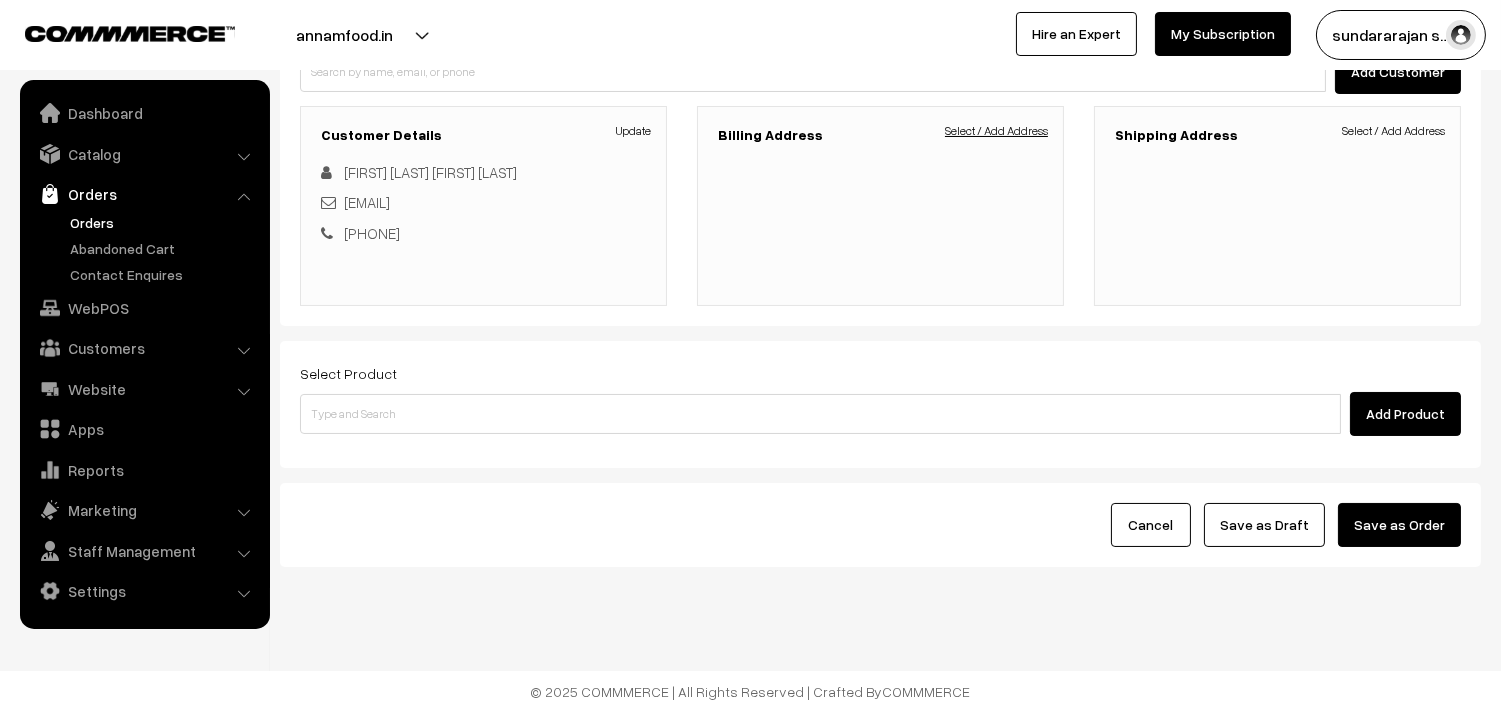 click on "Select / Add Address" at bounding box center (996, 131) 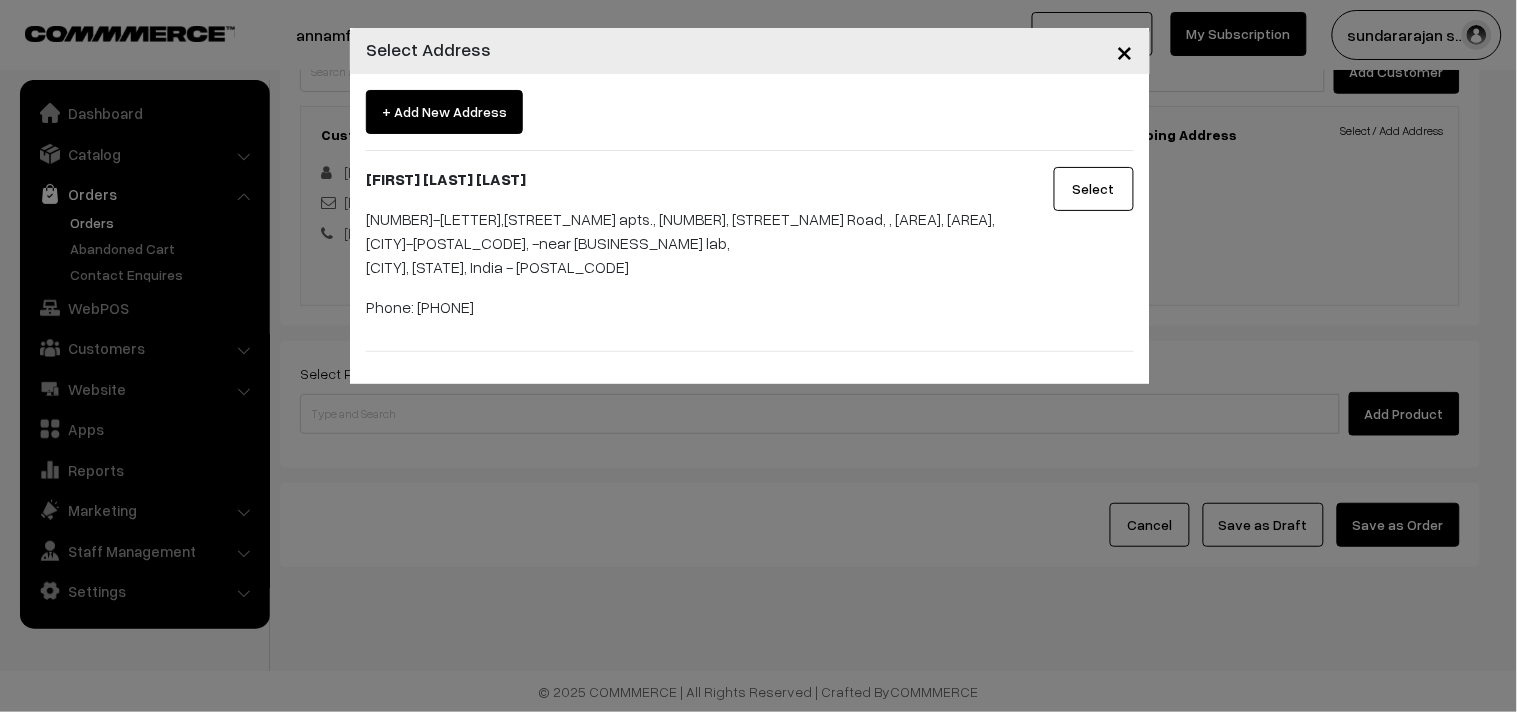 drag, startPoint x: 1153, startPoint y: 188, endPoint x: 1086, endPoint y: 193, distance: 67.18631 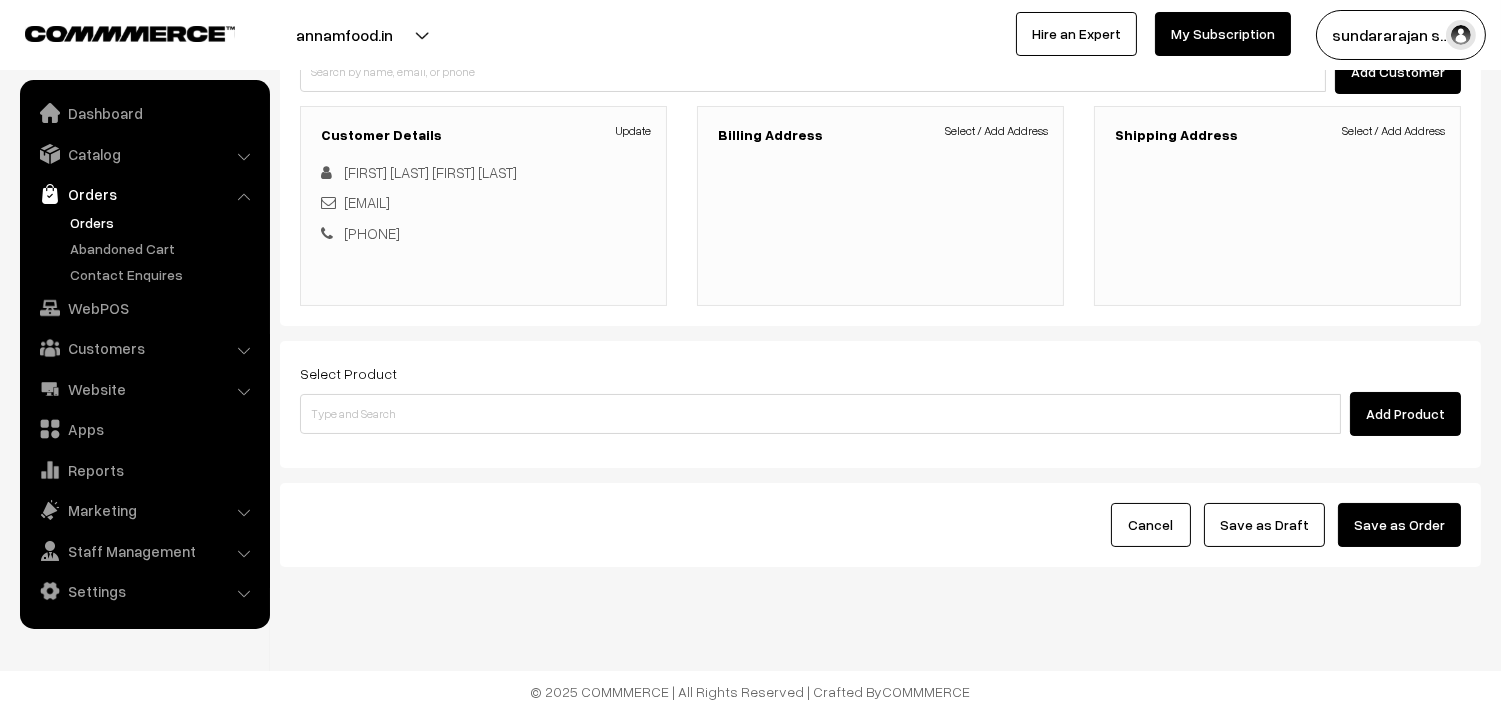 click on "Shipping Address
Select / Add Address" at bounding box center (1277, 206) 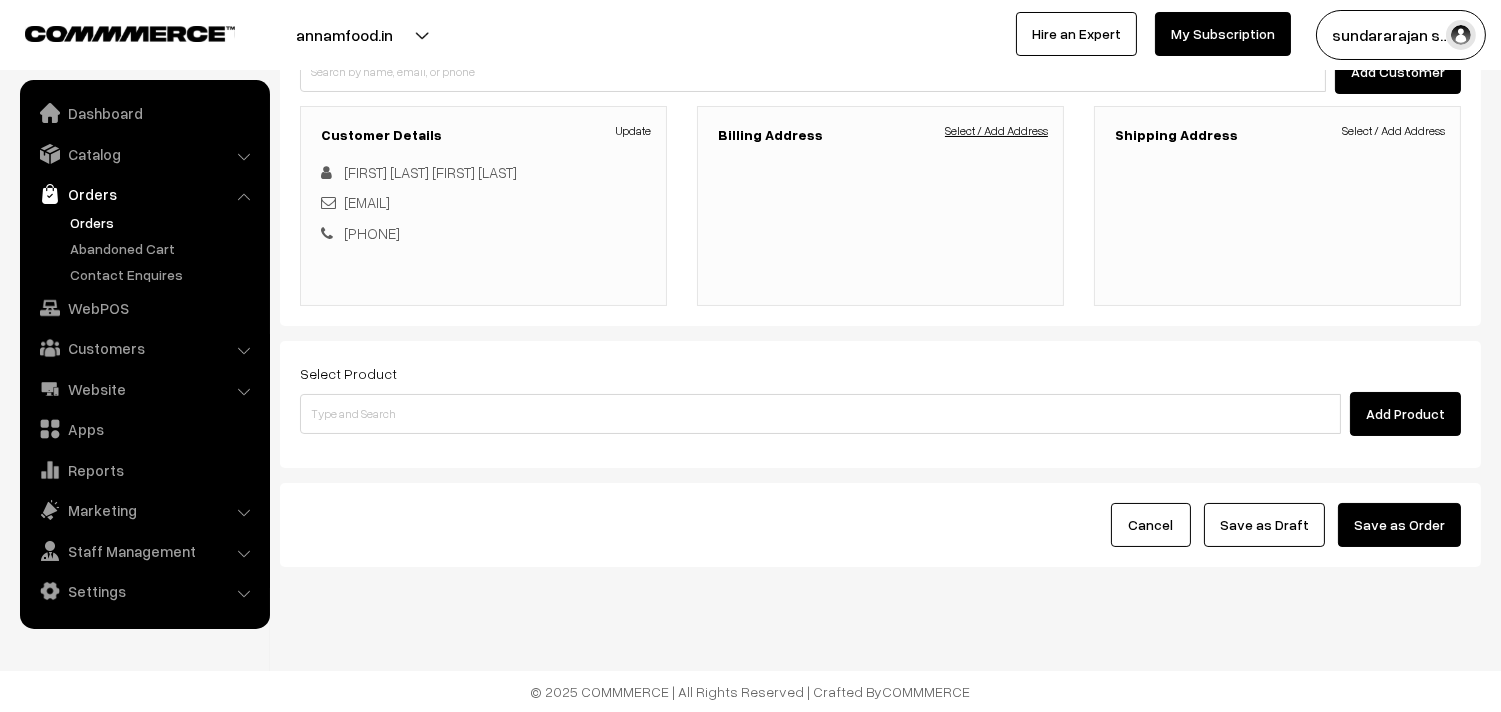 click on "Select / Add Address" at bounding box center [996, 131] 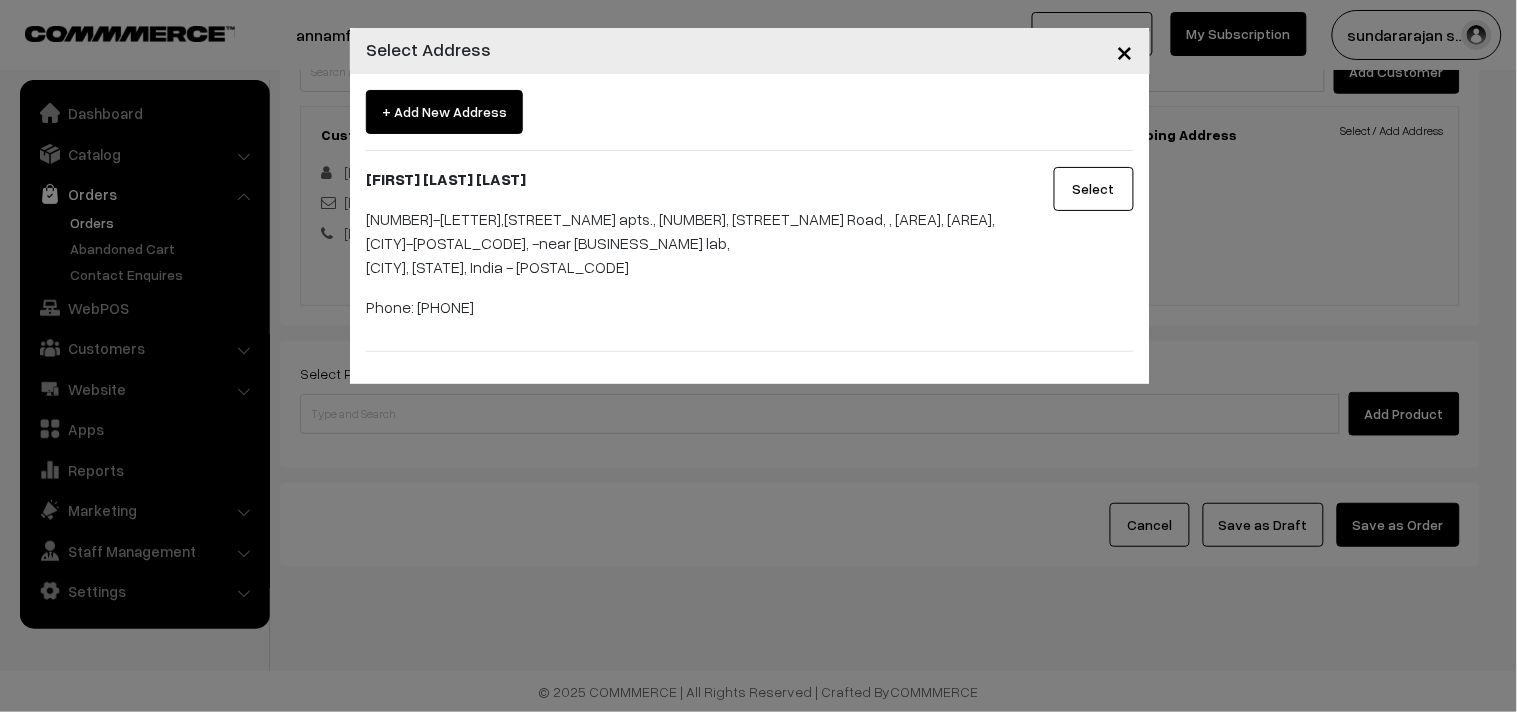click on "Select" at bounding box center [1094, 189] 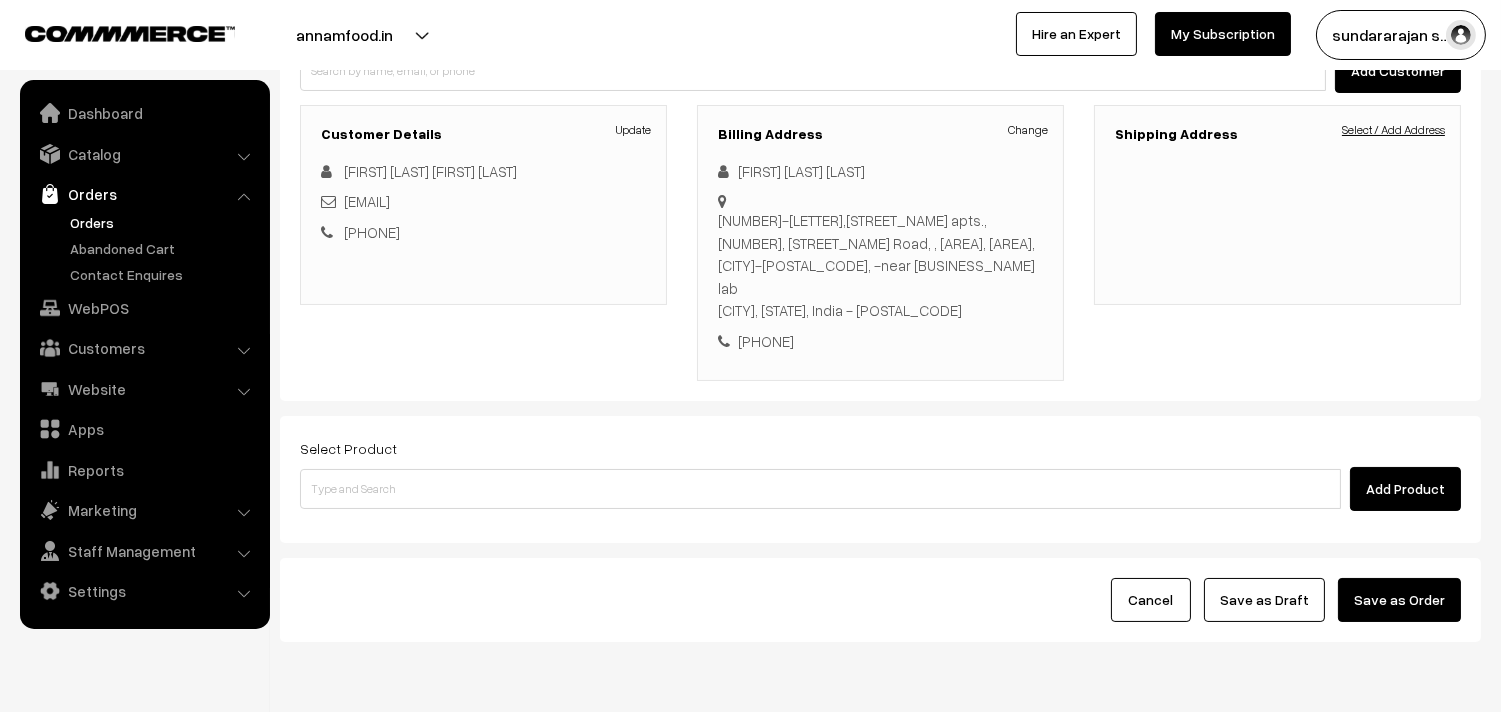 click on "Select / Add Address" at bounding box center (1393, 130) 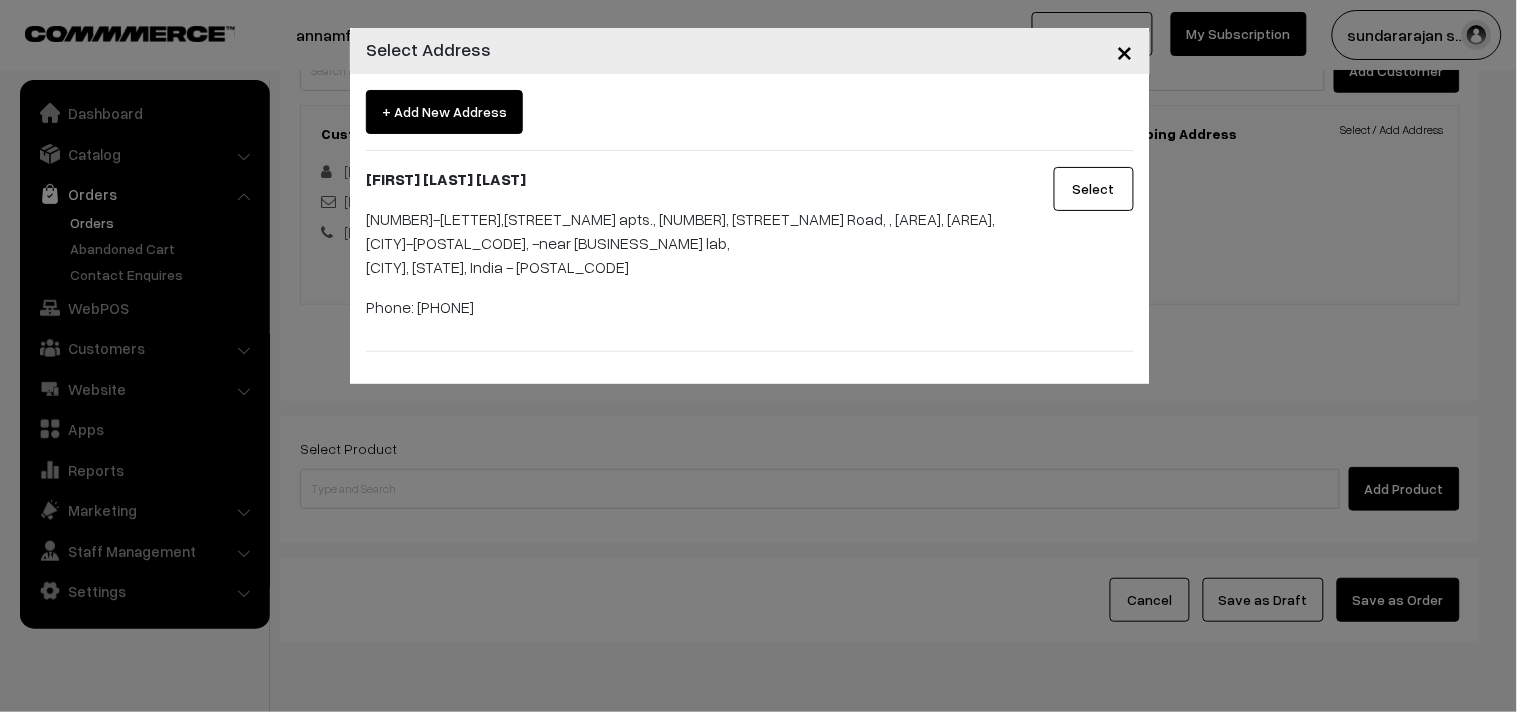 click on "Select" at bounding box center (1094, 189) 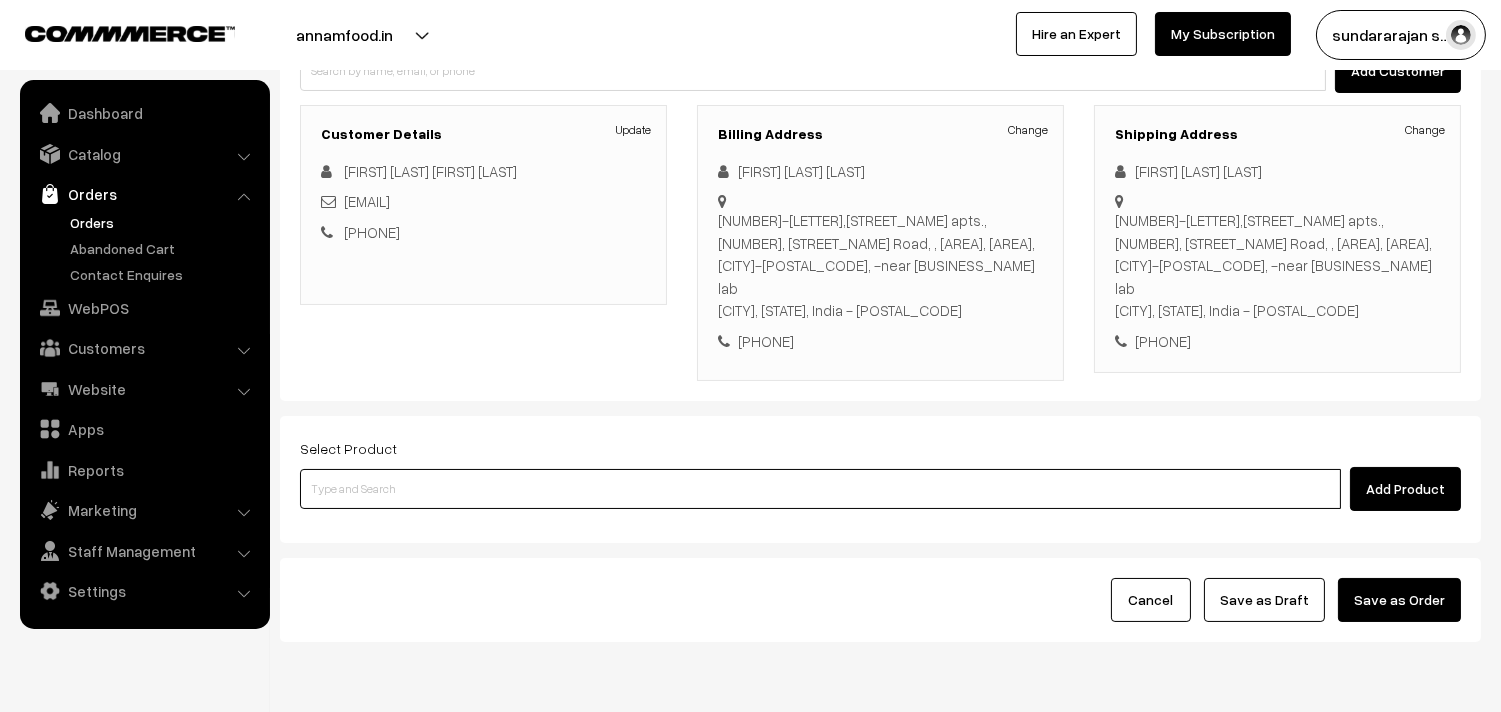 click at bounding box center [820, 489] 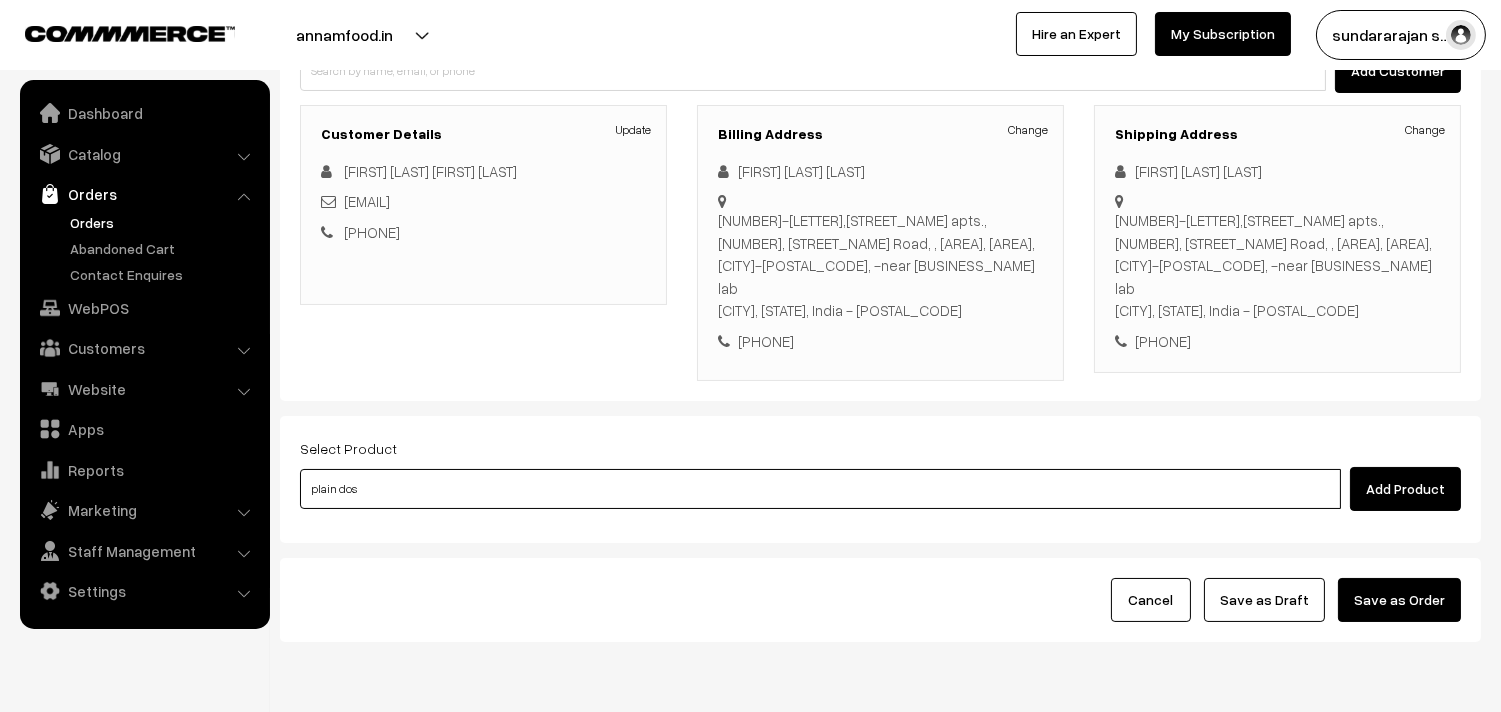 type on "plain dosa" 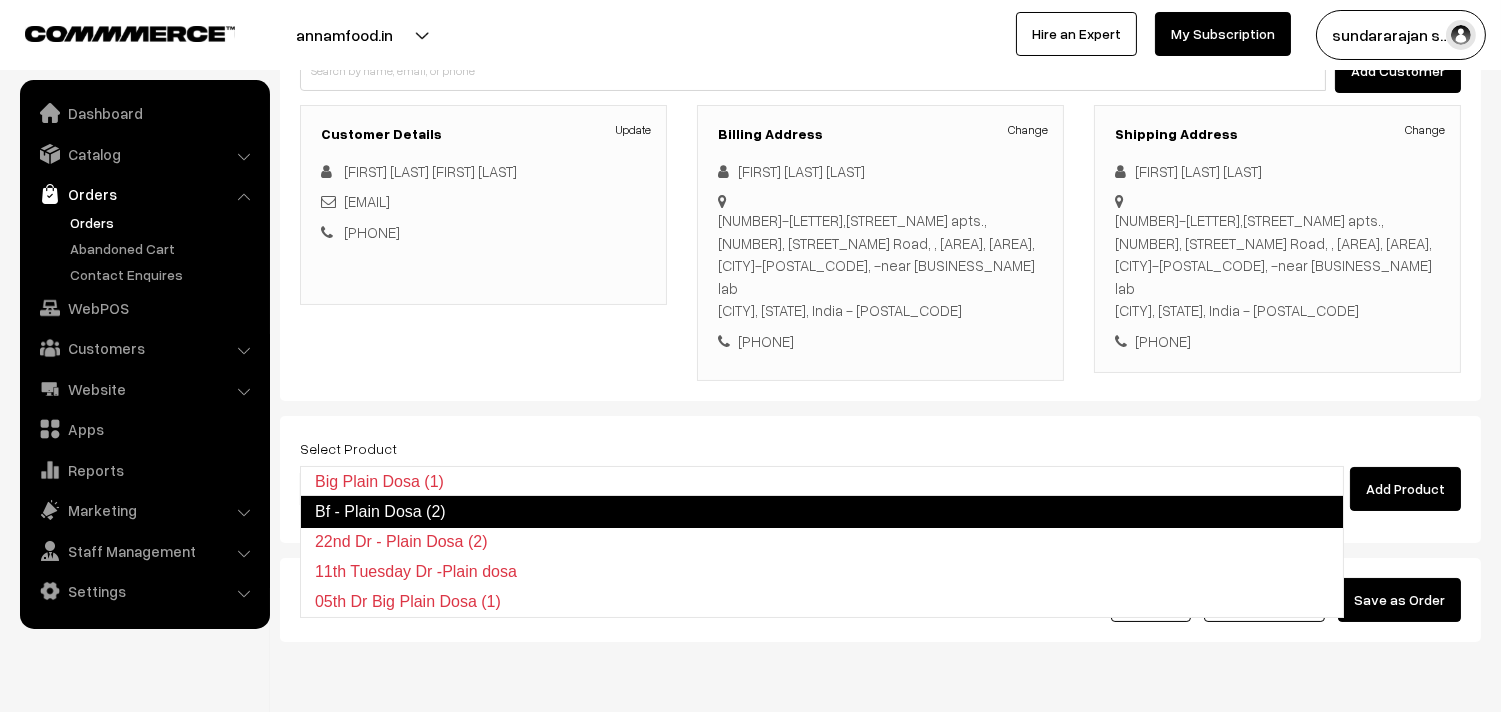 click on "Bf -  Plain Dosa (2)" at bounding box center [822, 512] 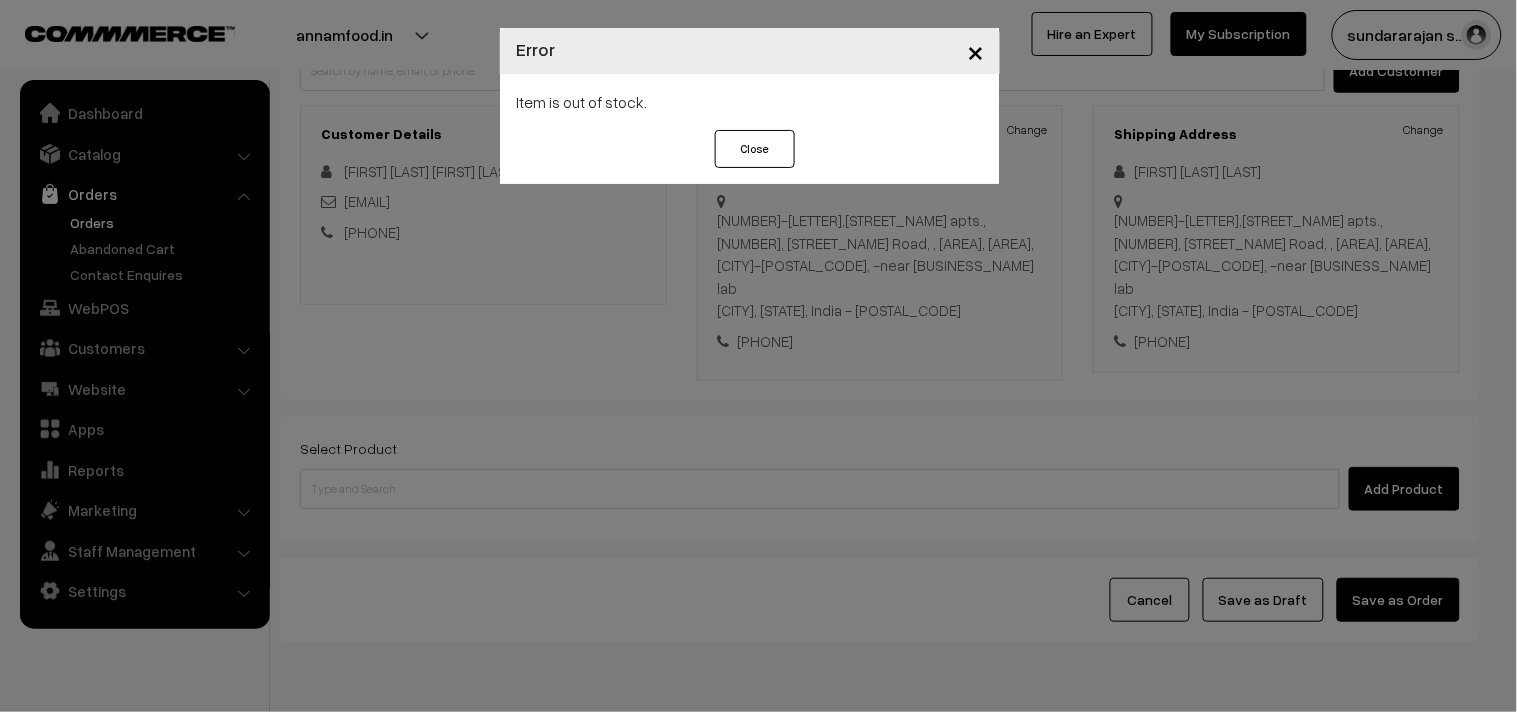 click on "Close" at bounding box center (755, 149) 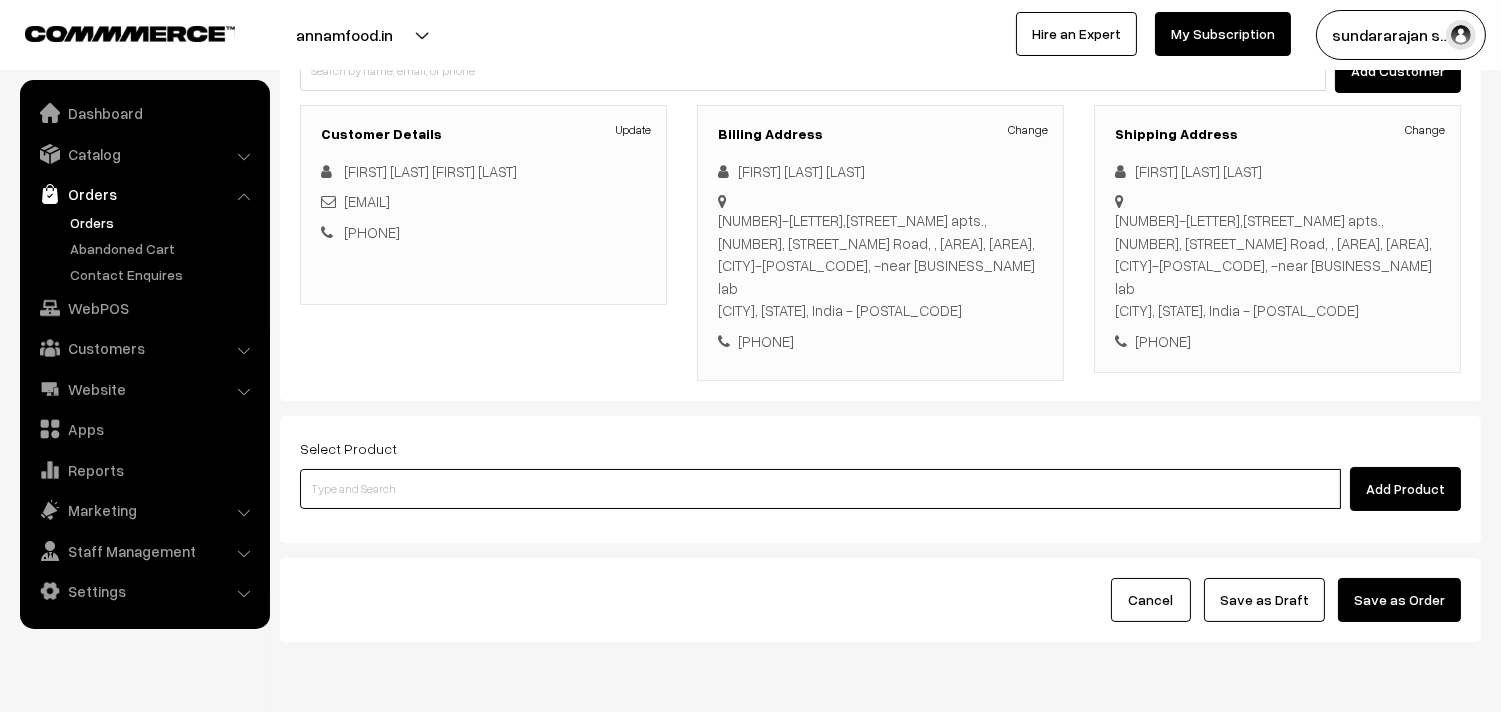 click at bounding box center (820, 489) 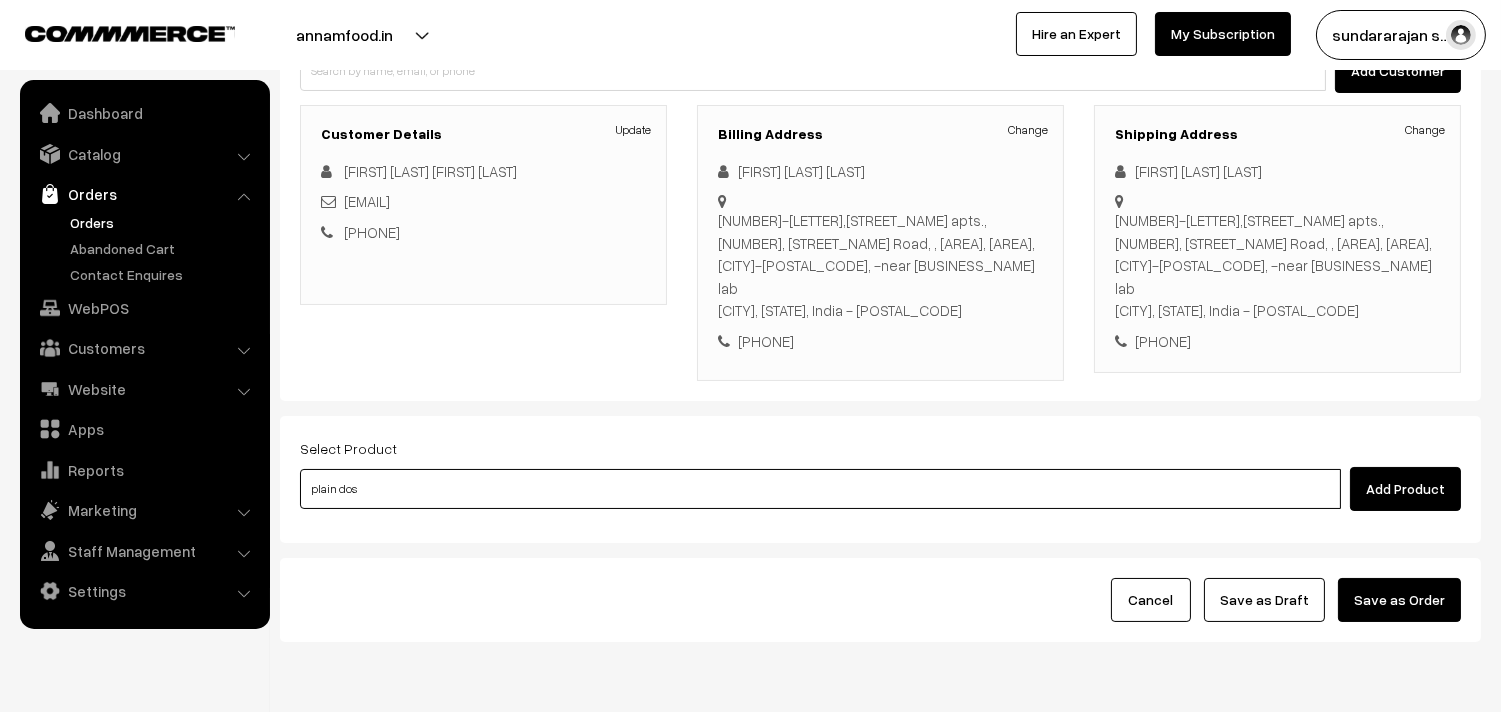 type on "plain dosa" 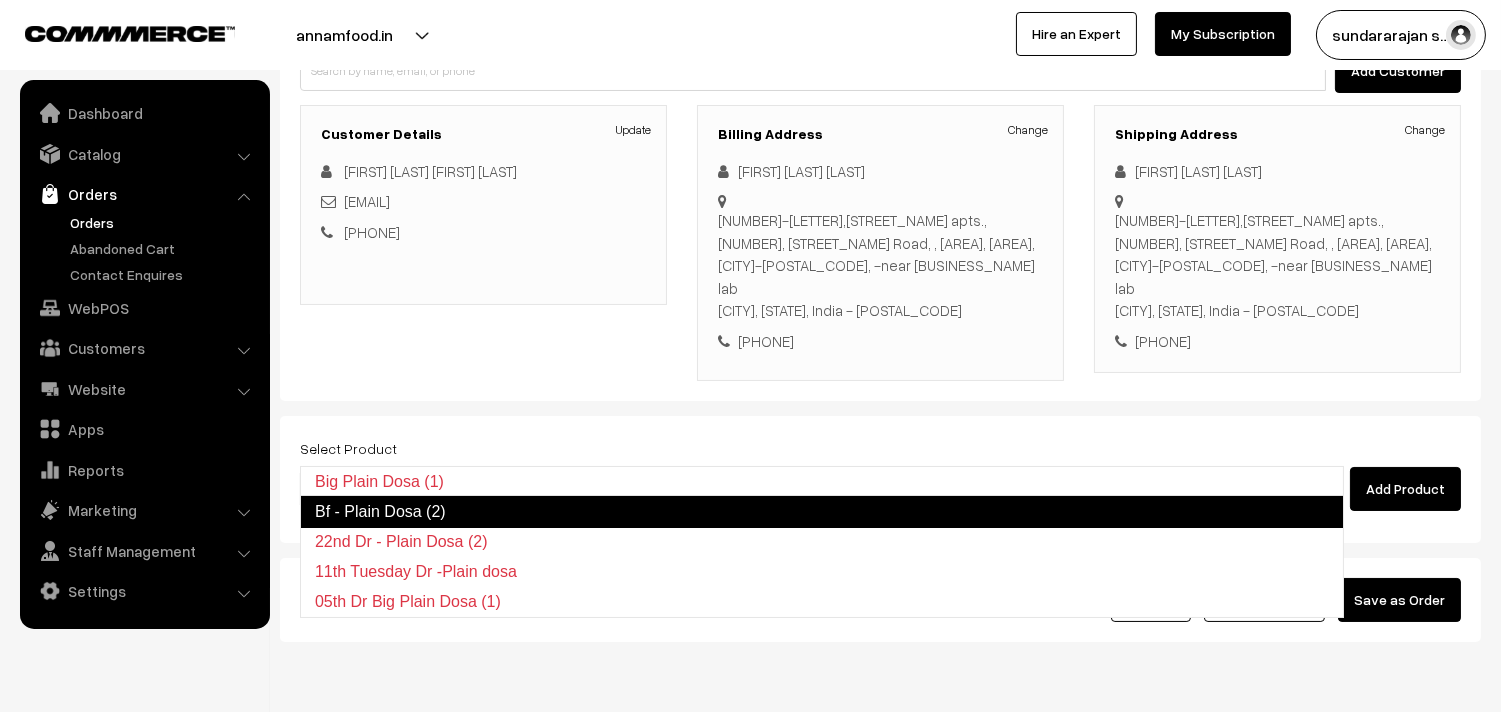 click on "Bf -  Plain Dosa (2)" at bounding box center (822, 512) 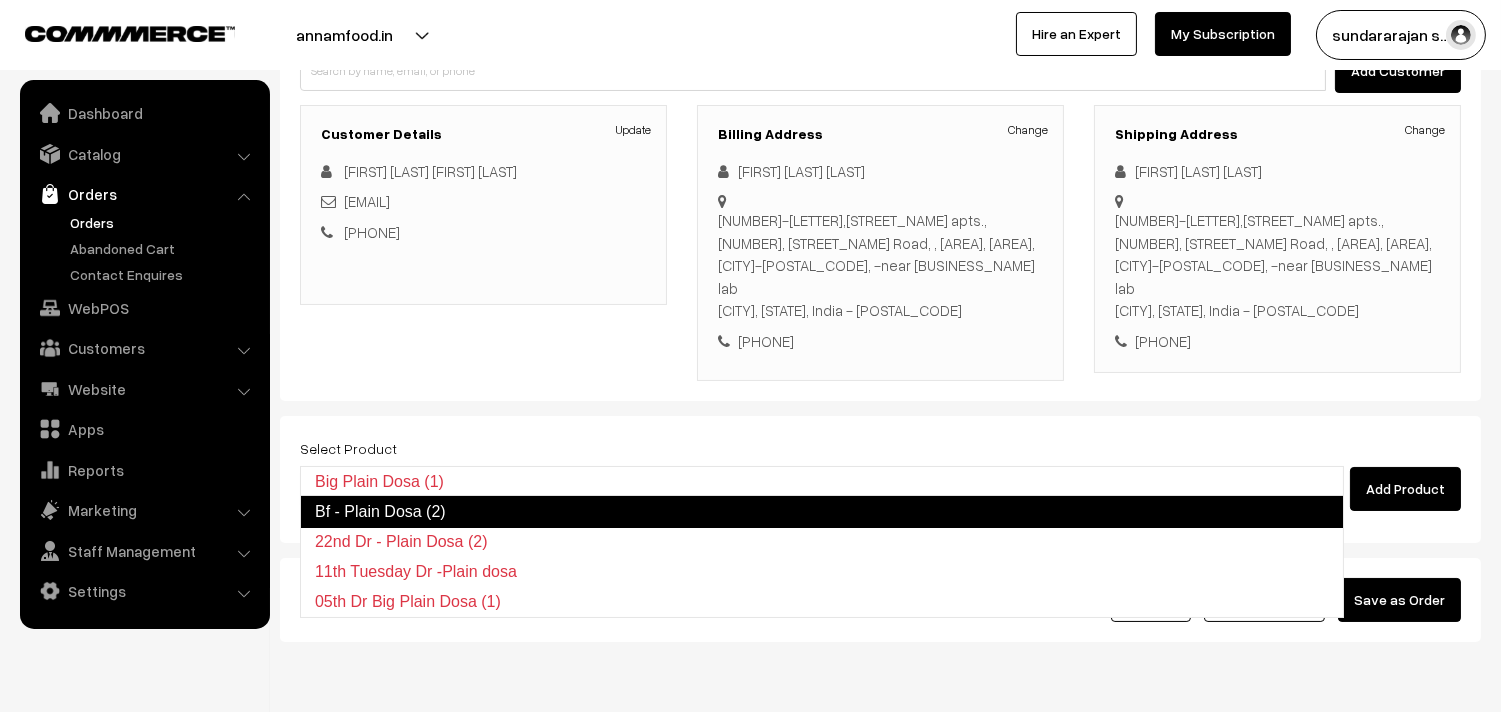 type 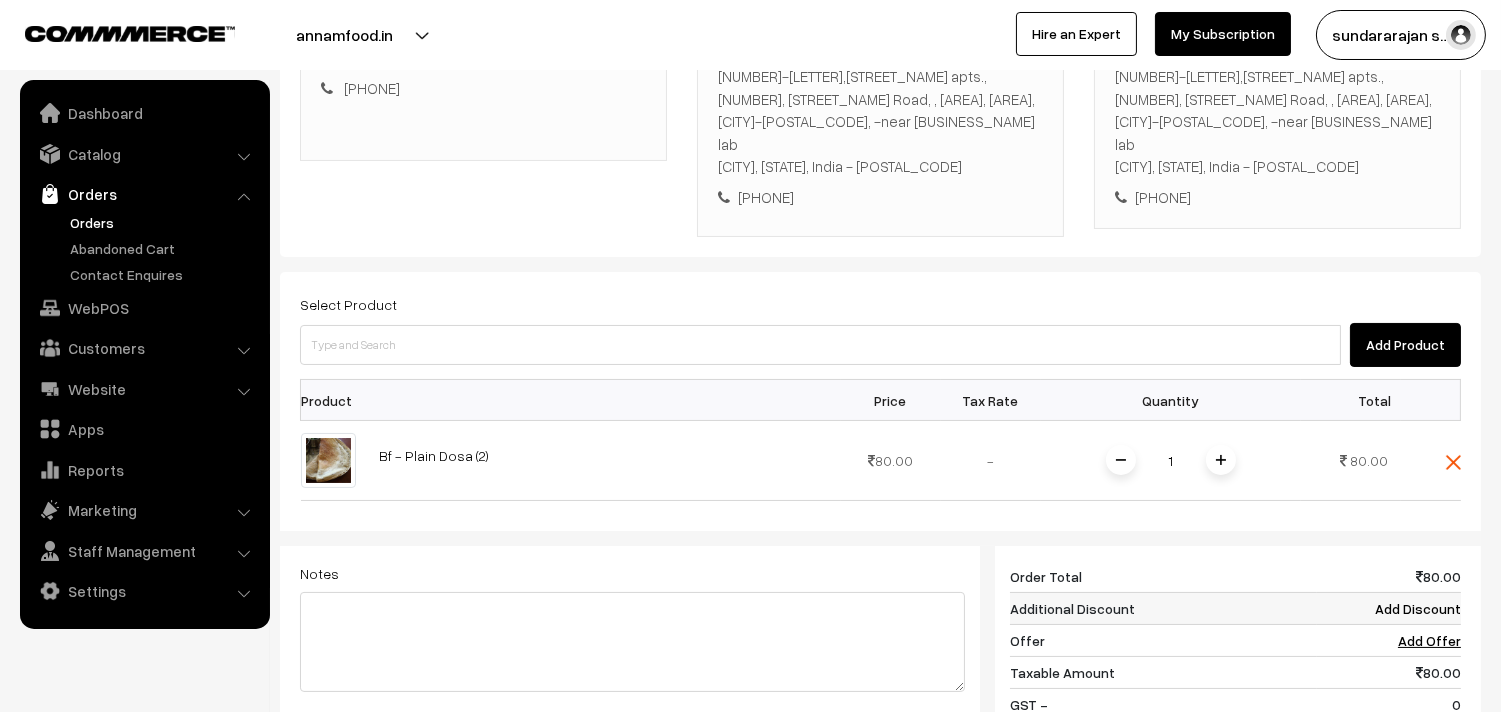 scroll, scrollTop: 463, scrollLeft: 0, axis: vertical 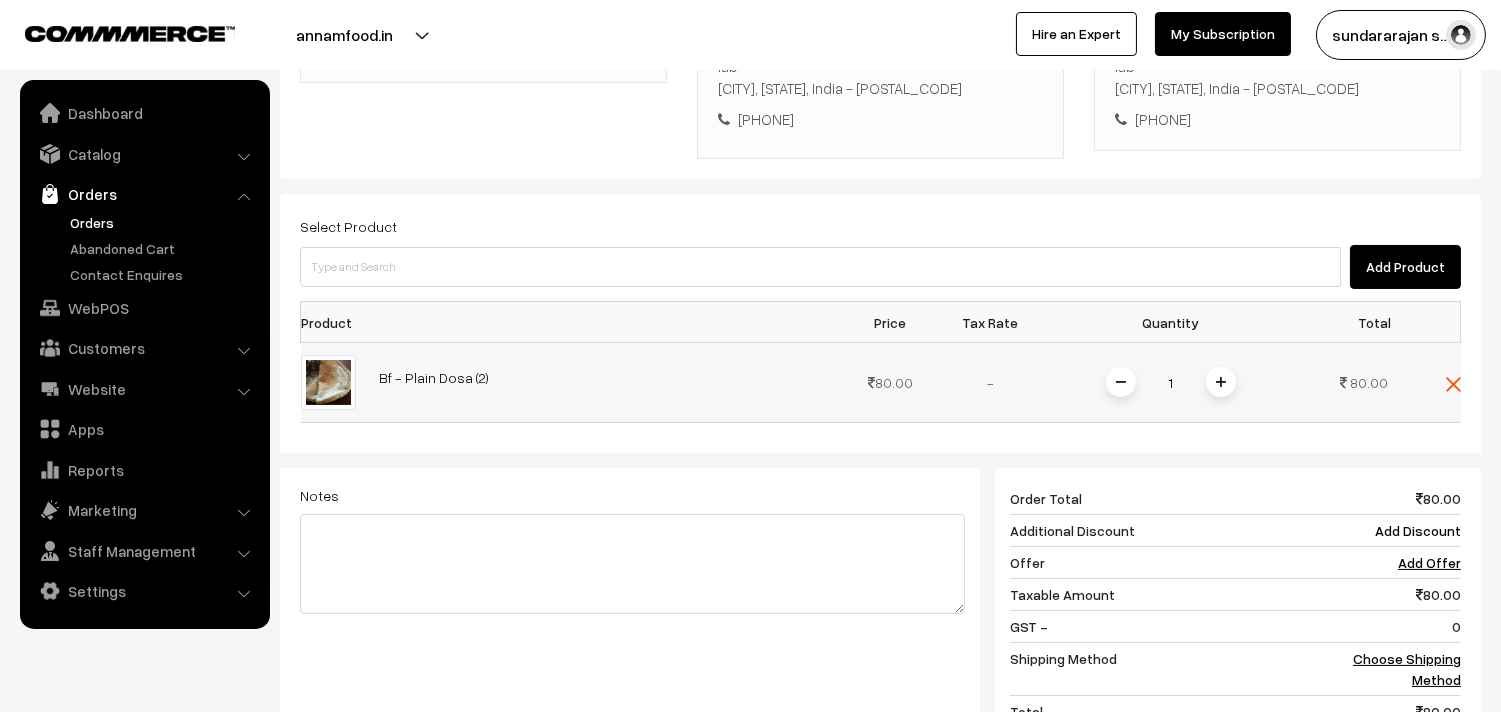 click at bounding box center [1221, 382] 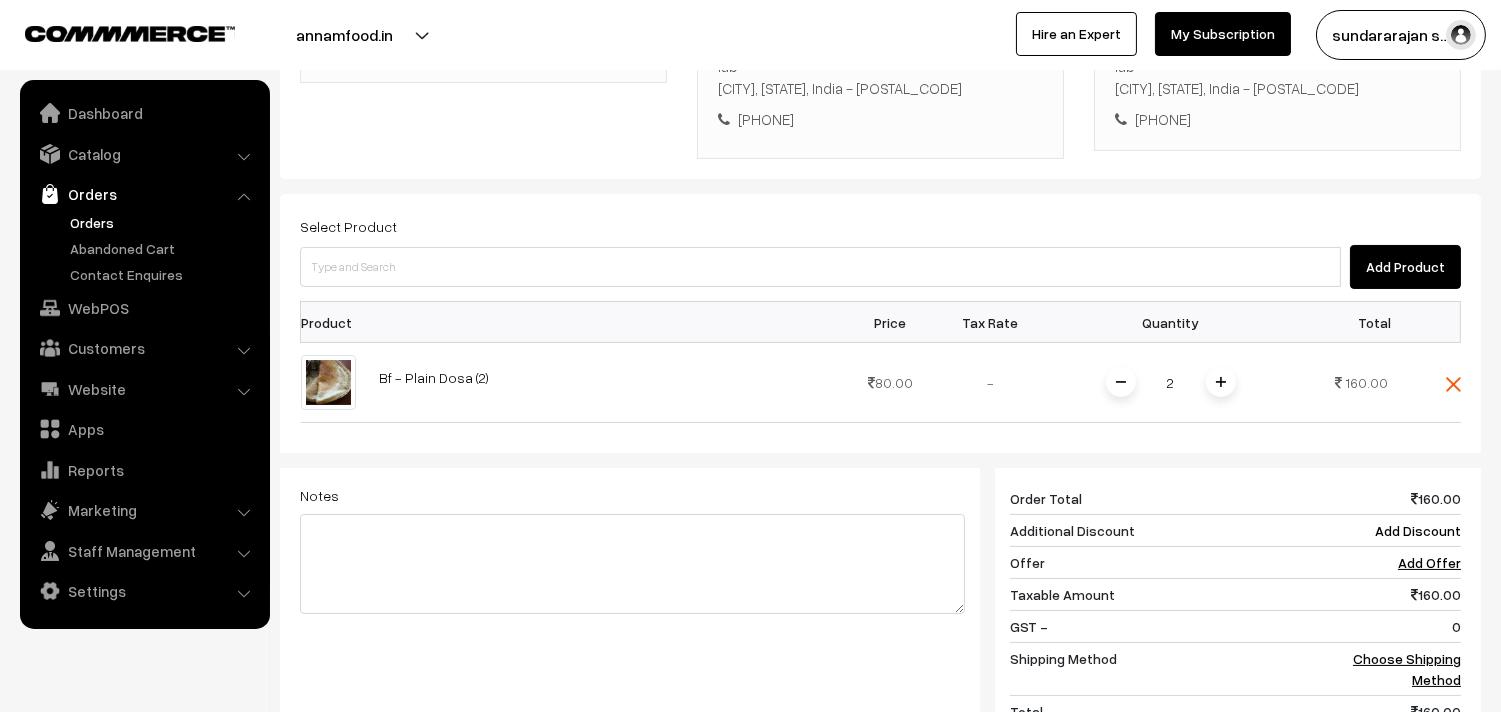 click at bounding box center [1221, 382] 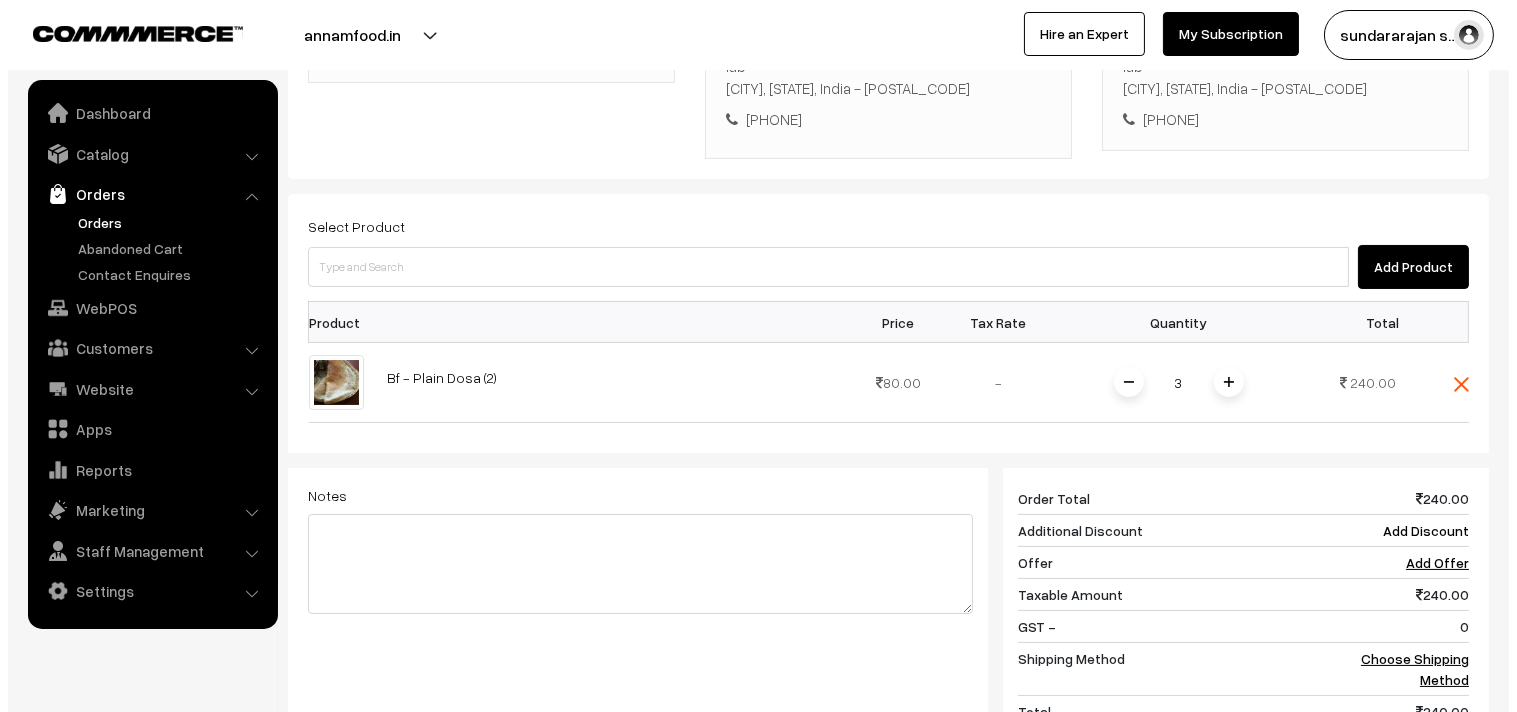 scroll, scrollTop: 685, scrollLeft: 0, axis: vertical 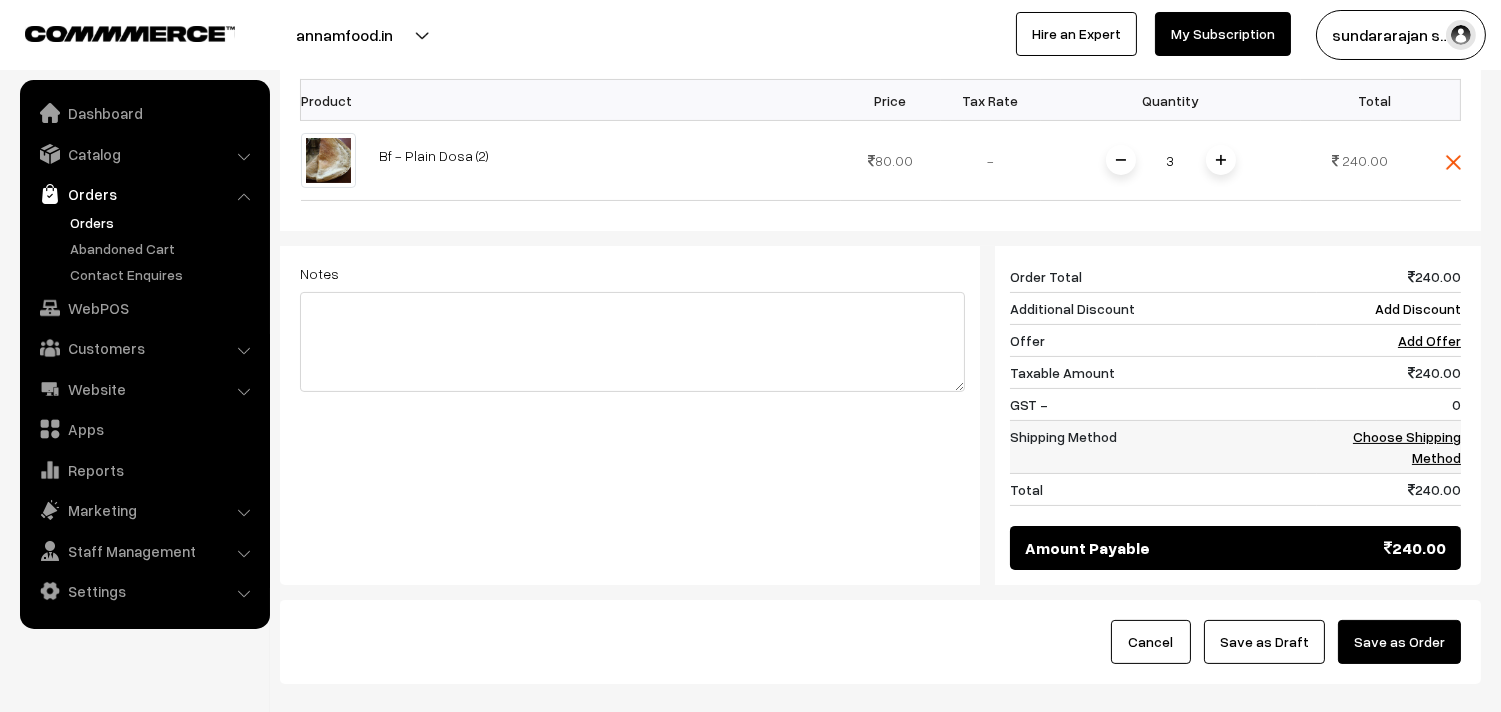 click on "Choose Shipping Method" at bounding box center [1407, 447] 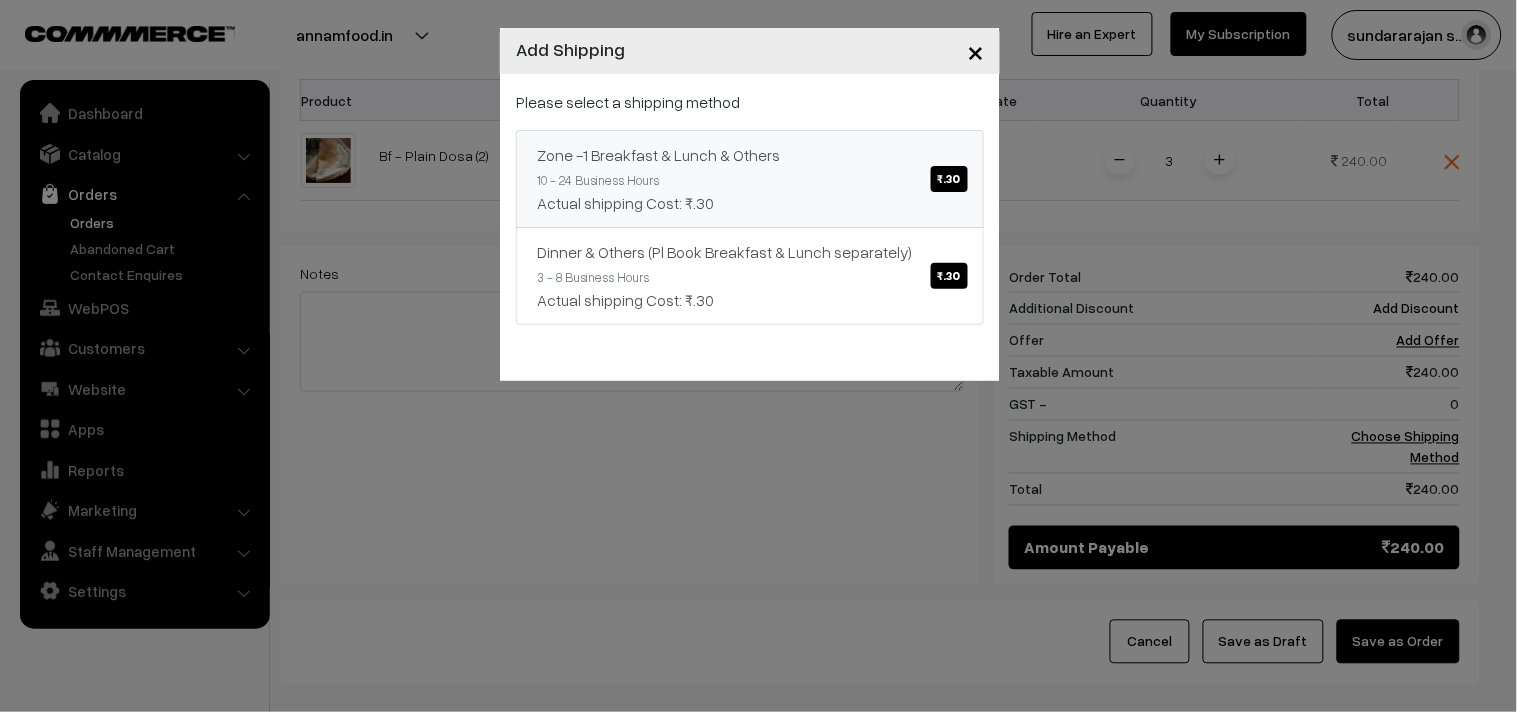 click on "Zone -1  Breakfast & Lunch & Others
₹.30" at bounding box center (750, 155) 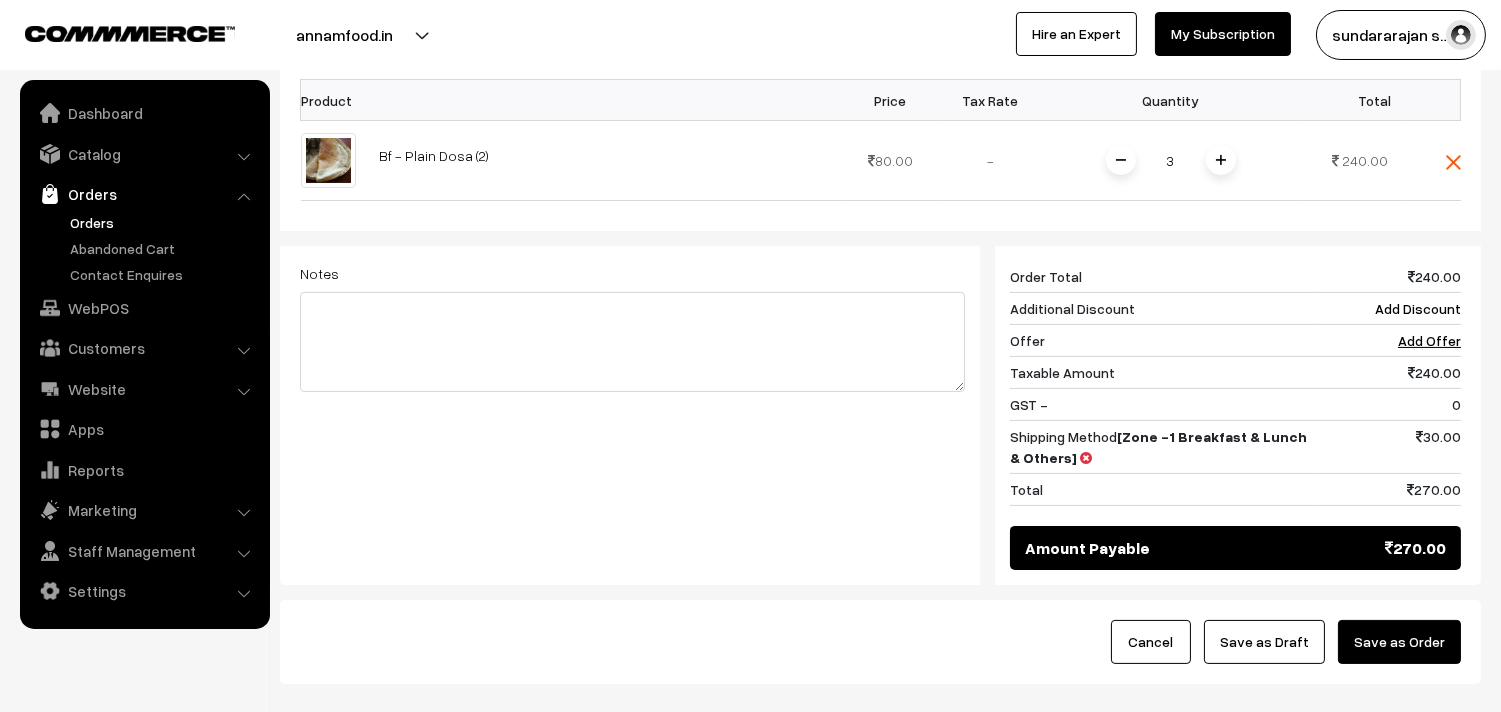click on "Save as Order" at bounding box center (1399, 642) 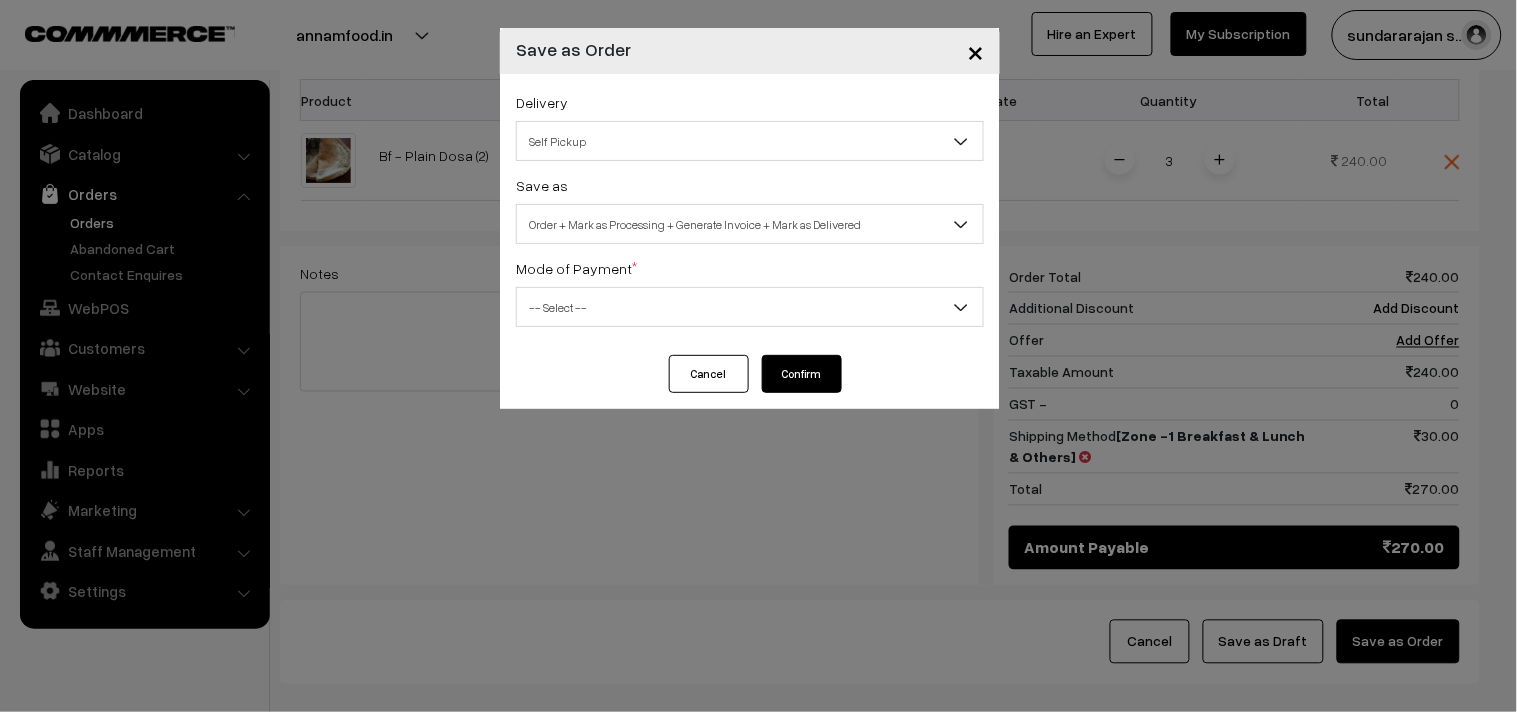 click on "Self Pickup" at bounding box center [750, 141] 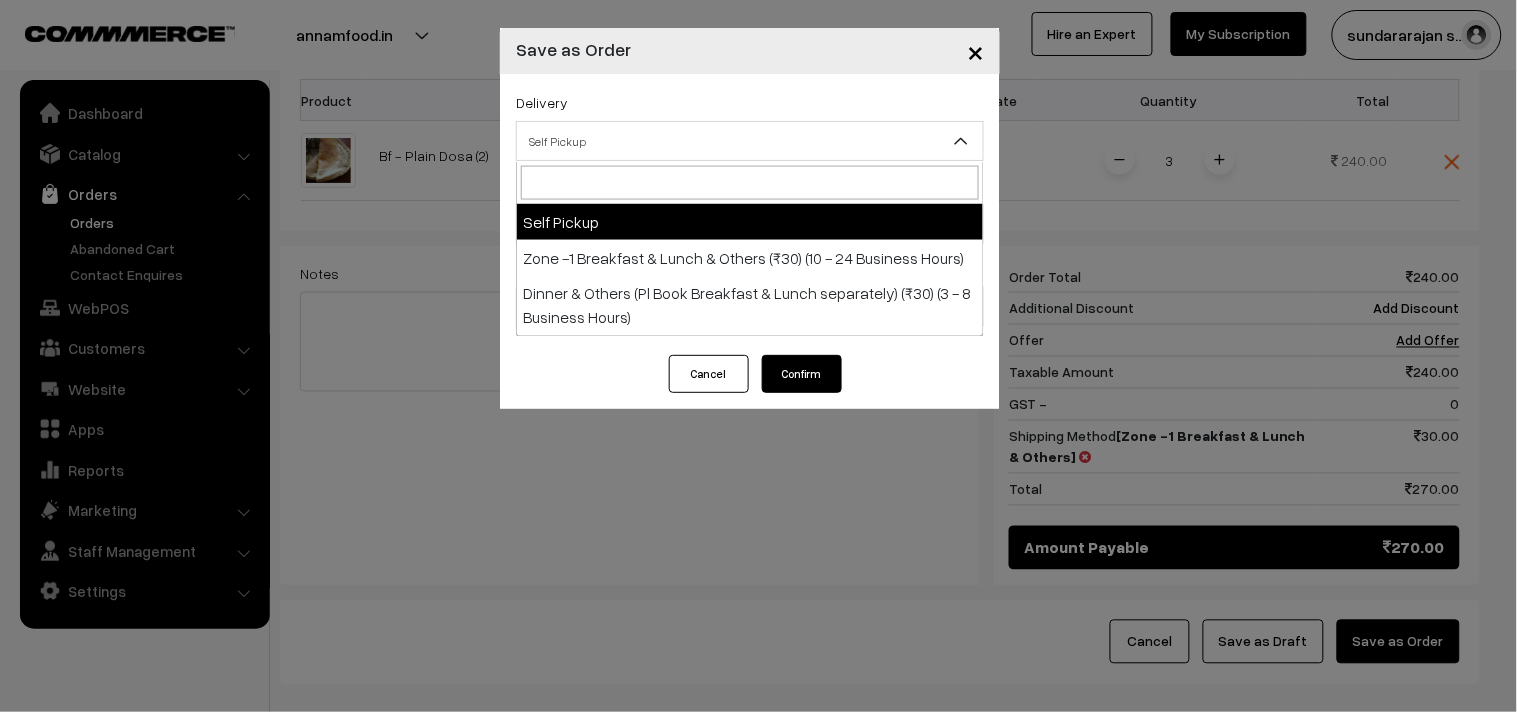 drag, startPoint x: 636, startPoint y: 228, endPoint x: 634, endPoint y: 256, distance: 28.071337 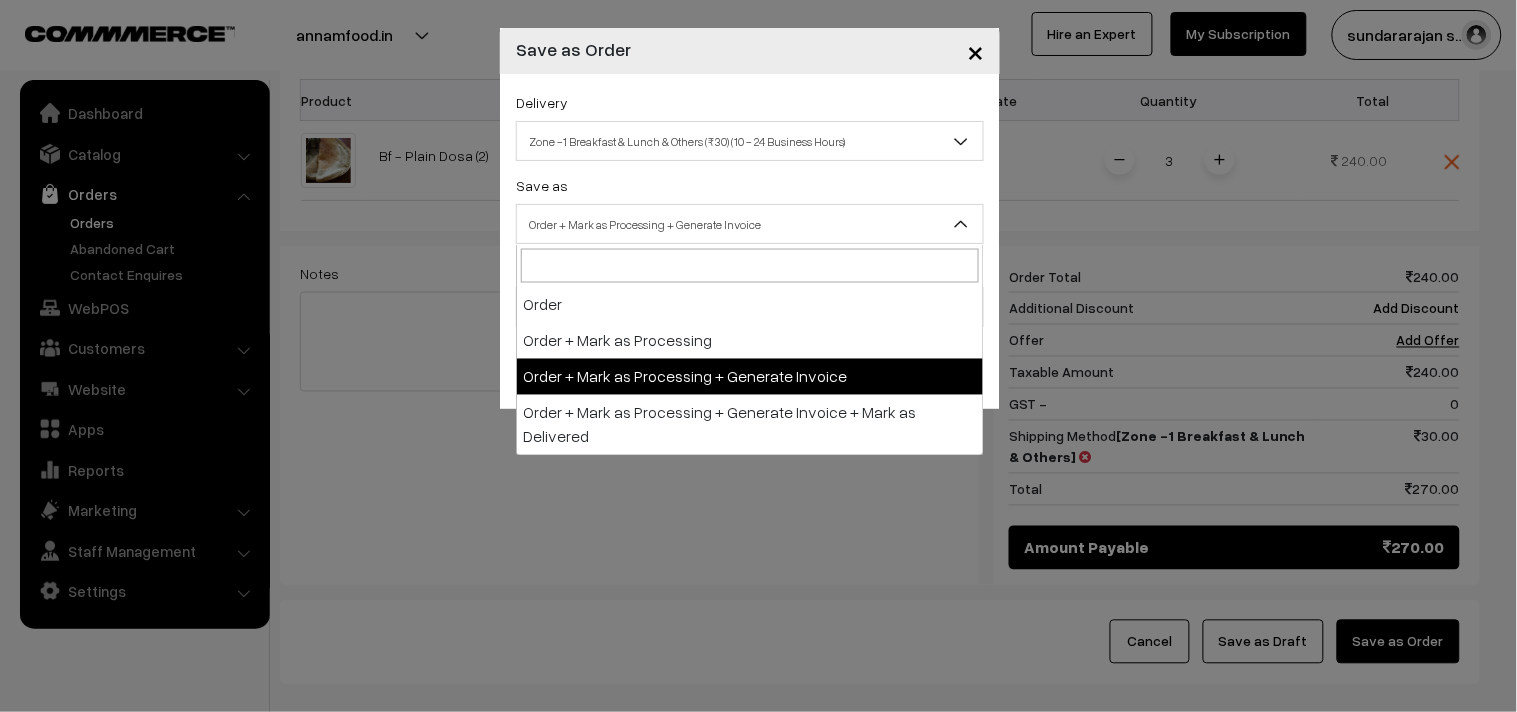 click on "Order + Mark as Processing + Generate Invoice" at bounding box center (750, 224) 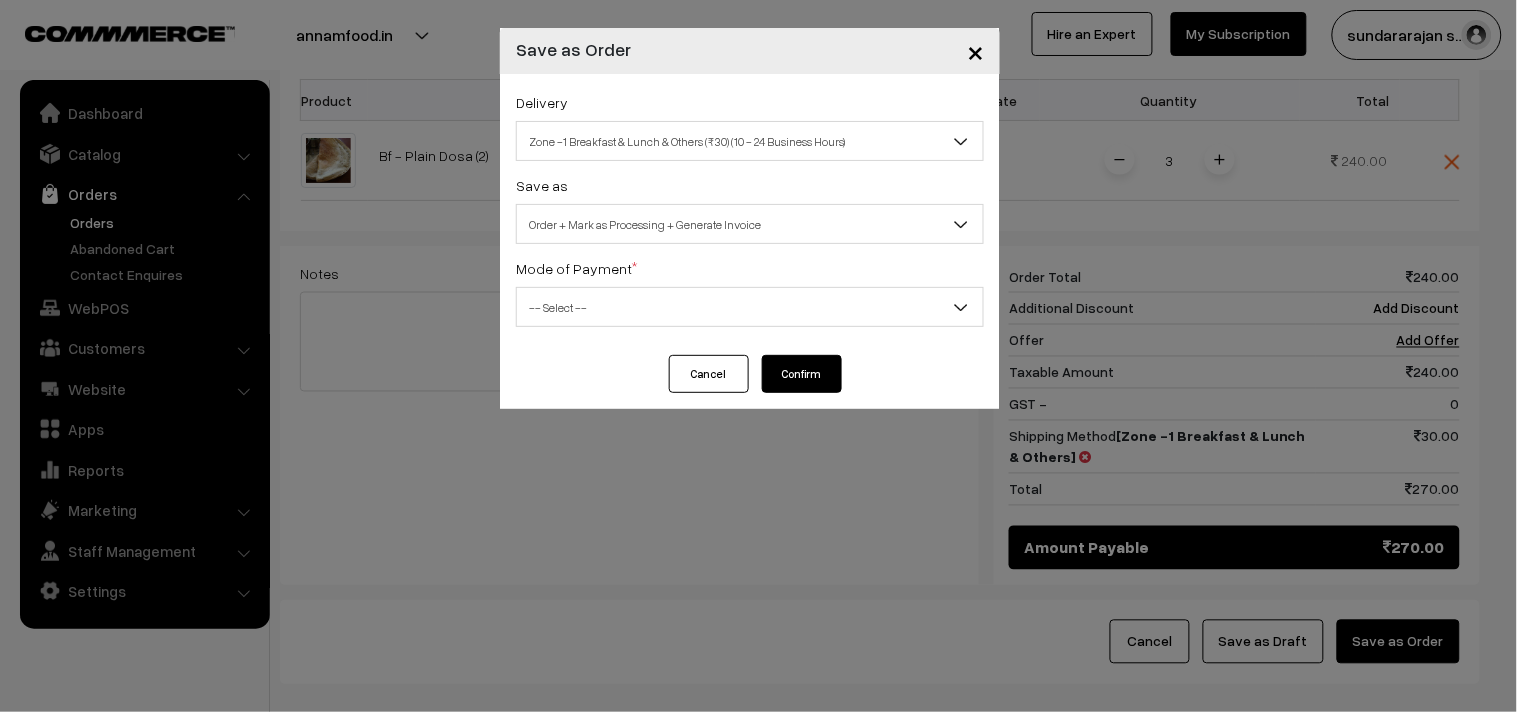 drag, startPoint x: 644, startPoint y: 312, endPoint x: 641, endPoint y: 322, distance: 10.440307 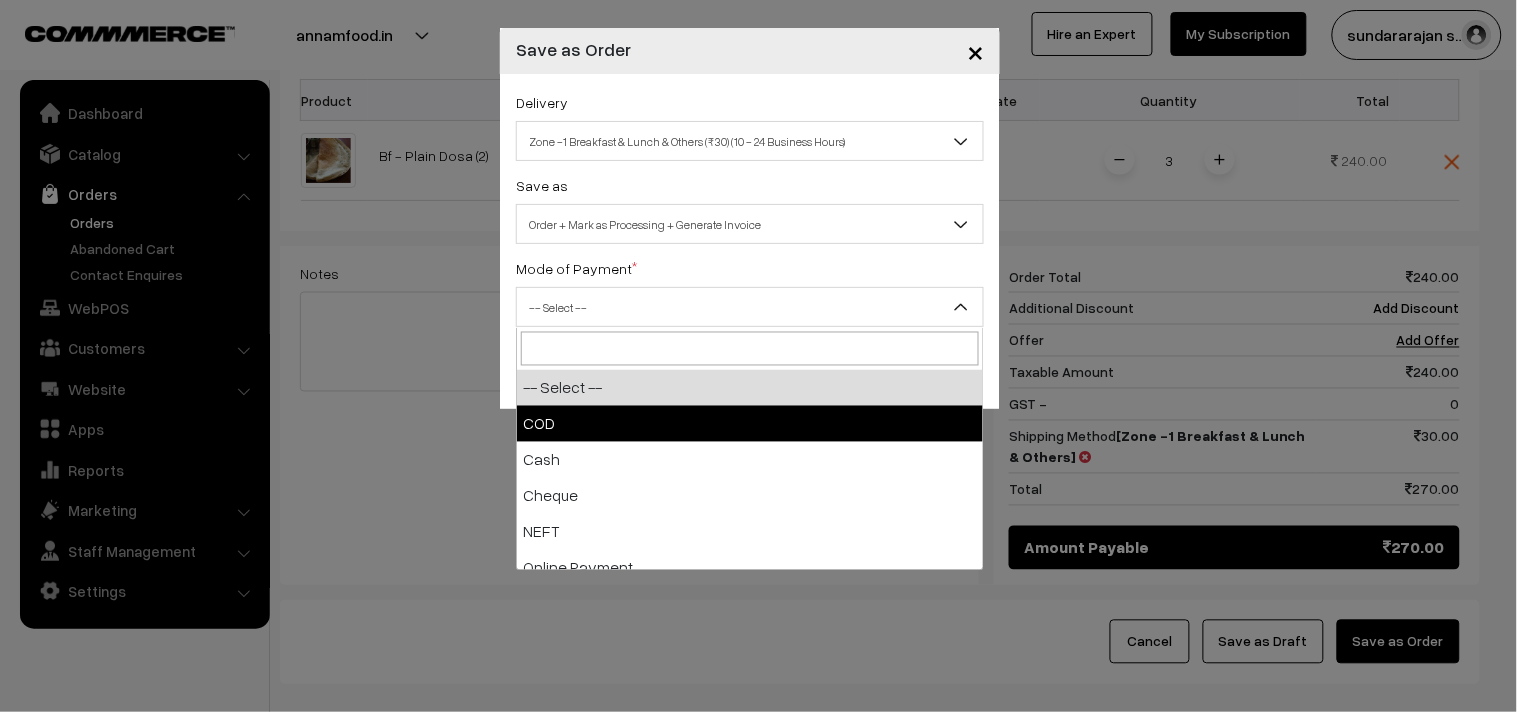 select on "1" 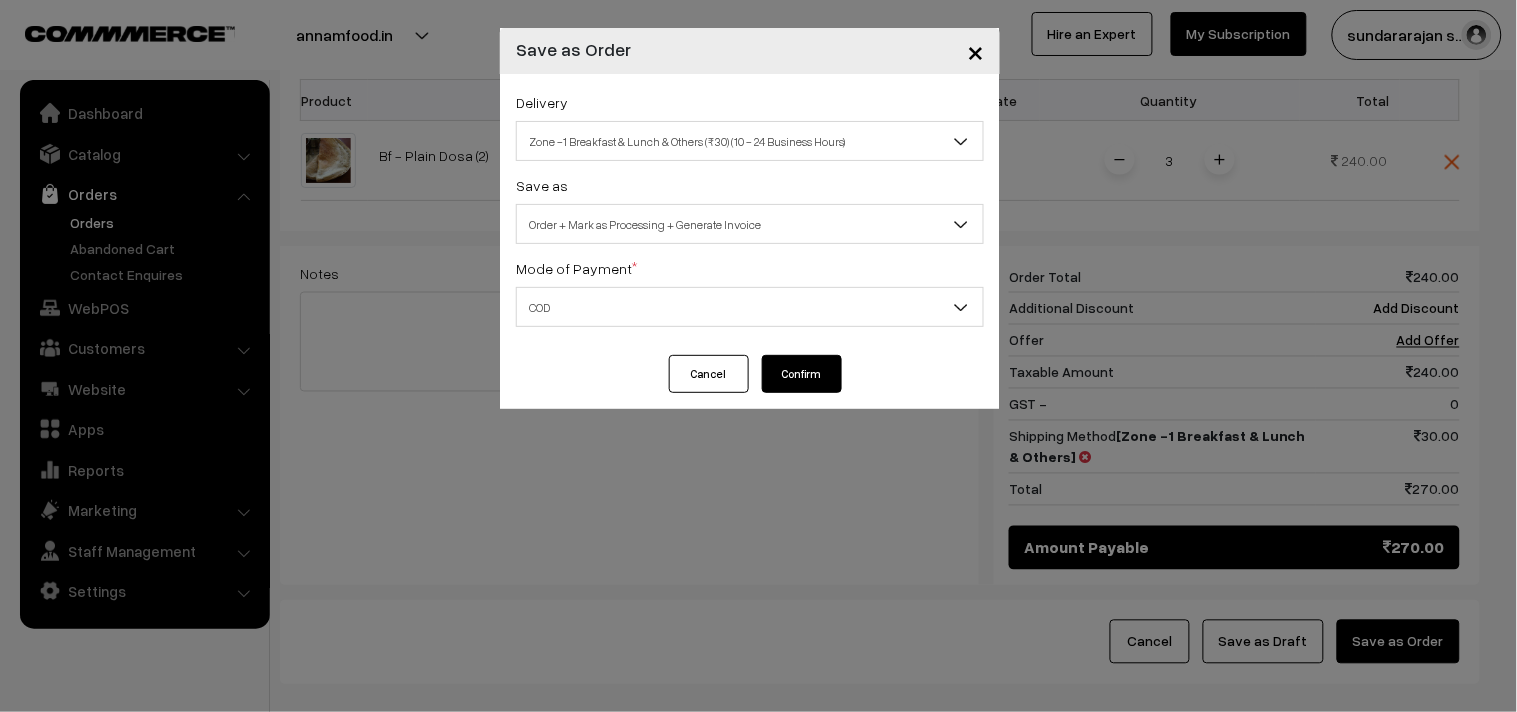 click on "Confirm" at bounding box center (802, 374) 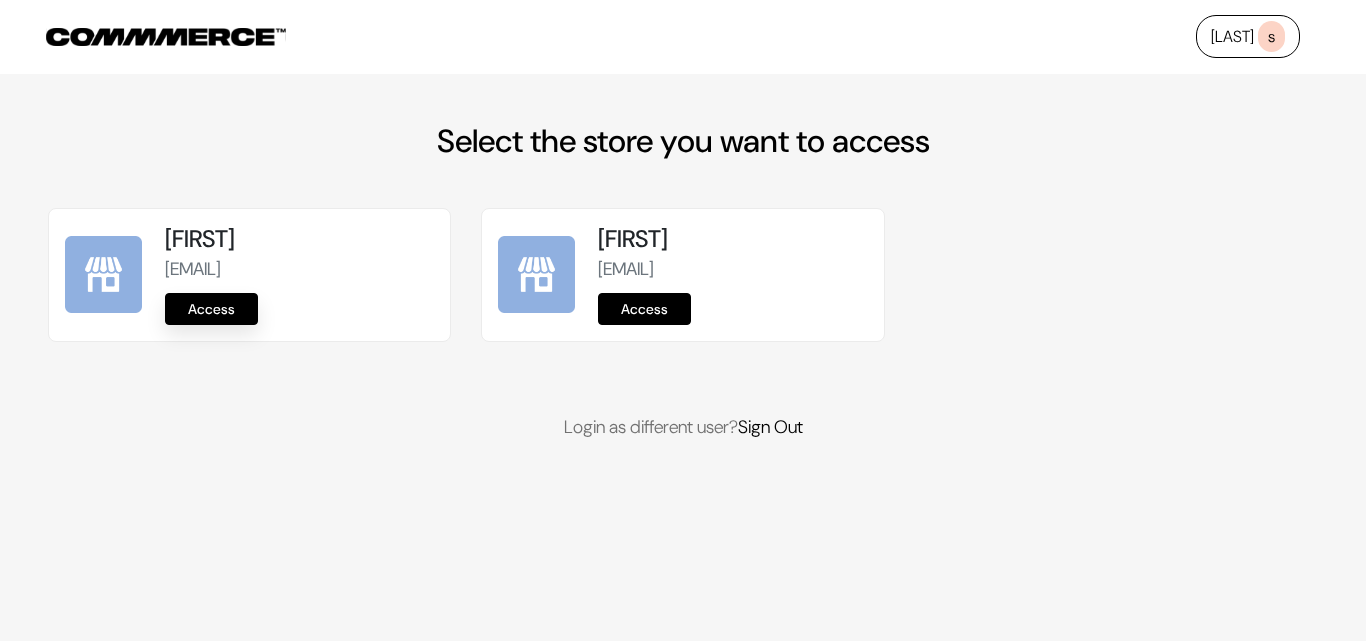 scroll, scrollTop: 0, scrollLeft: 0, axis: both 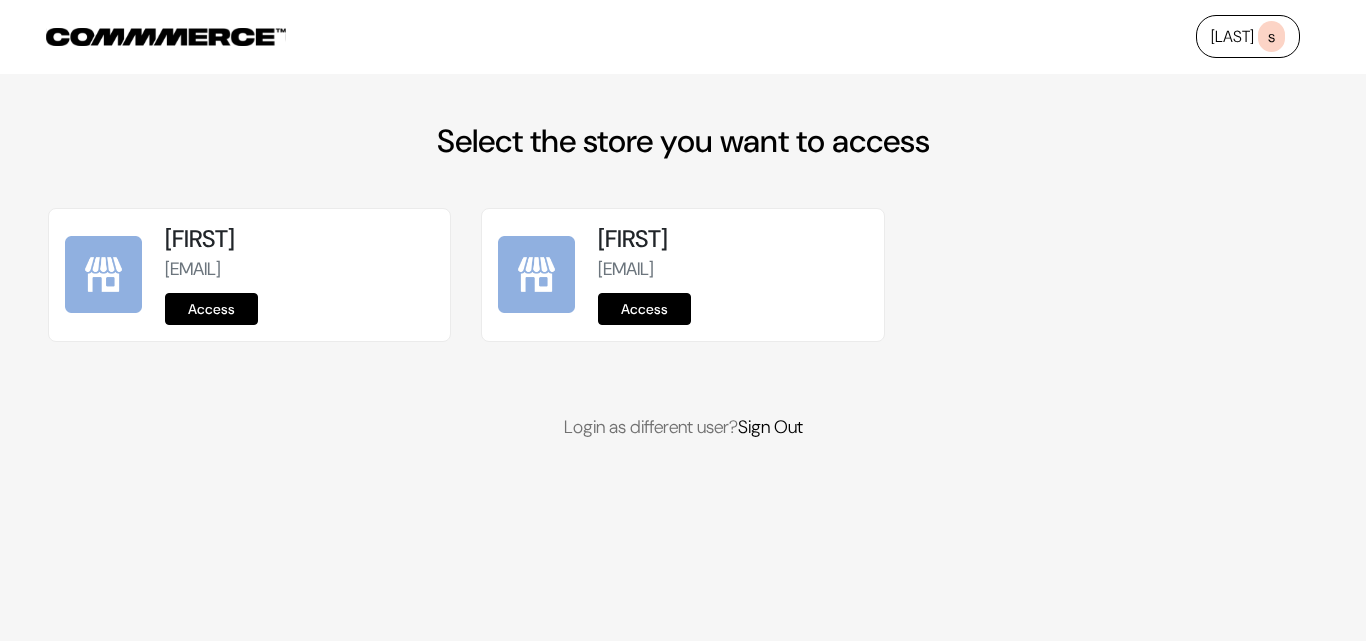 click on "Access" at bounding box center (211, 309) 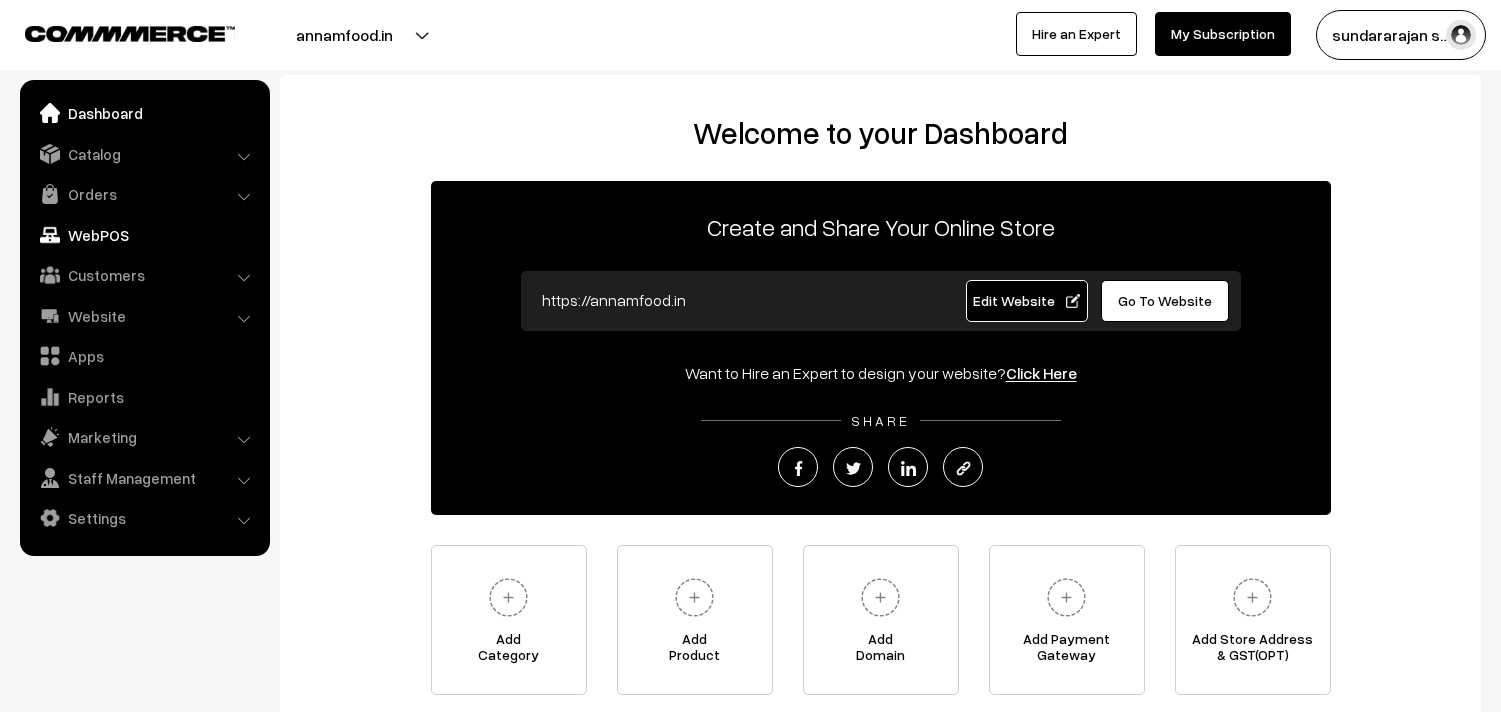scroll, scrollTop: 0, scrollLeft: 0, axis: both 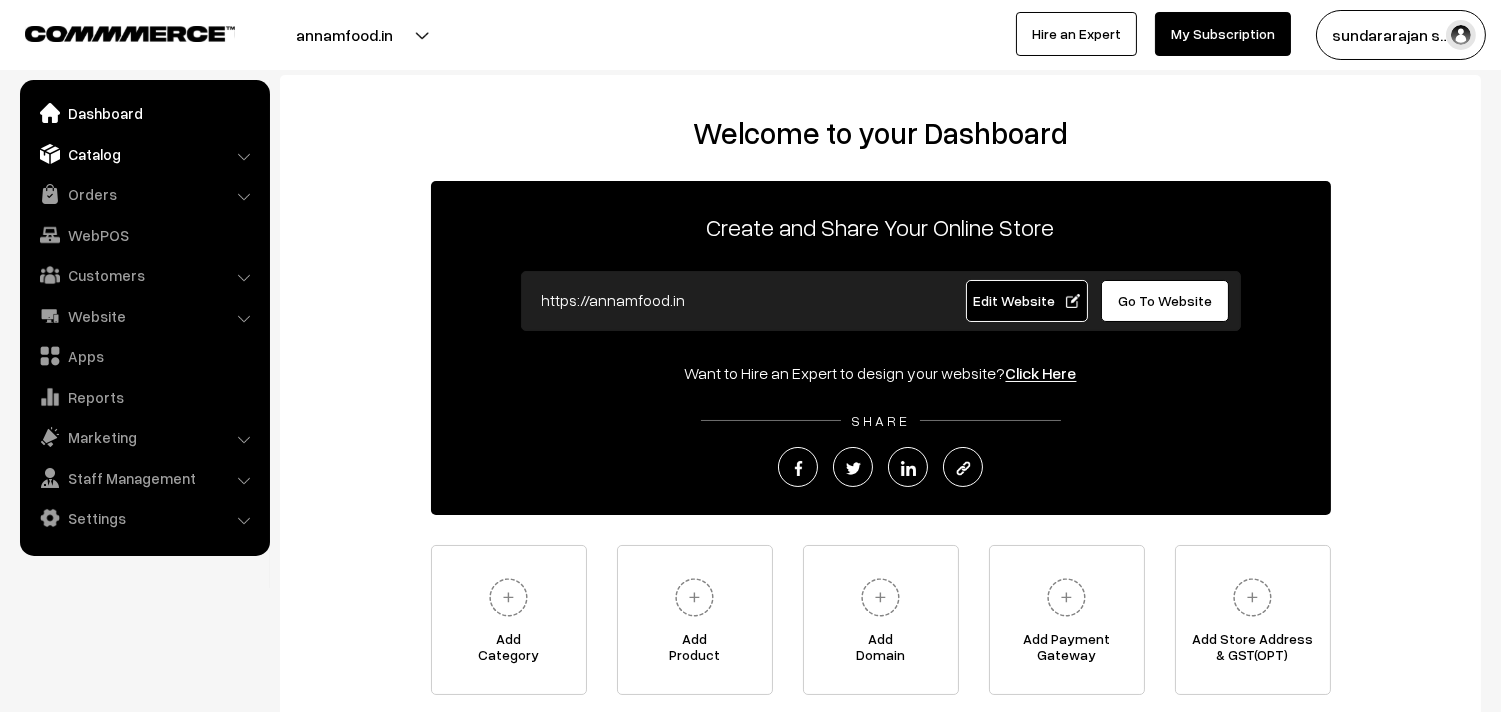 click on "Catalog" at bounding box center [144, 154] 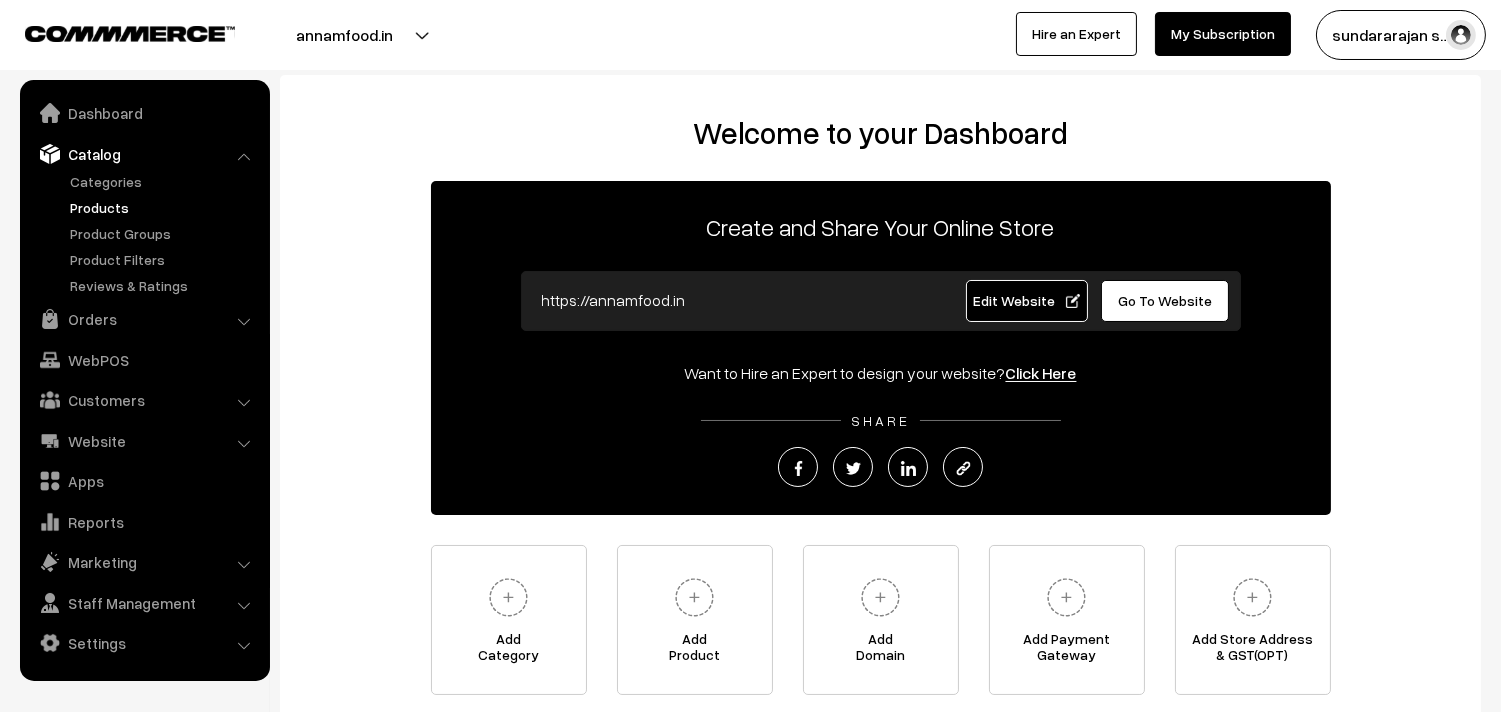 click on "Products" at bounding box center (164, 207) 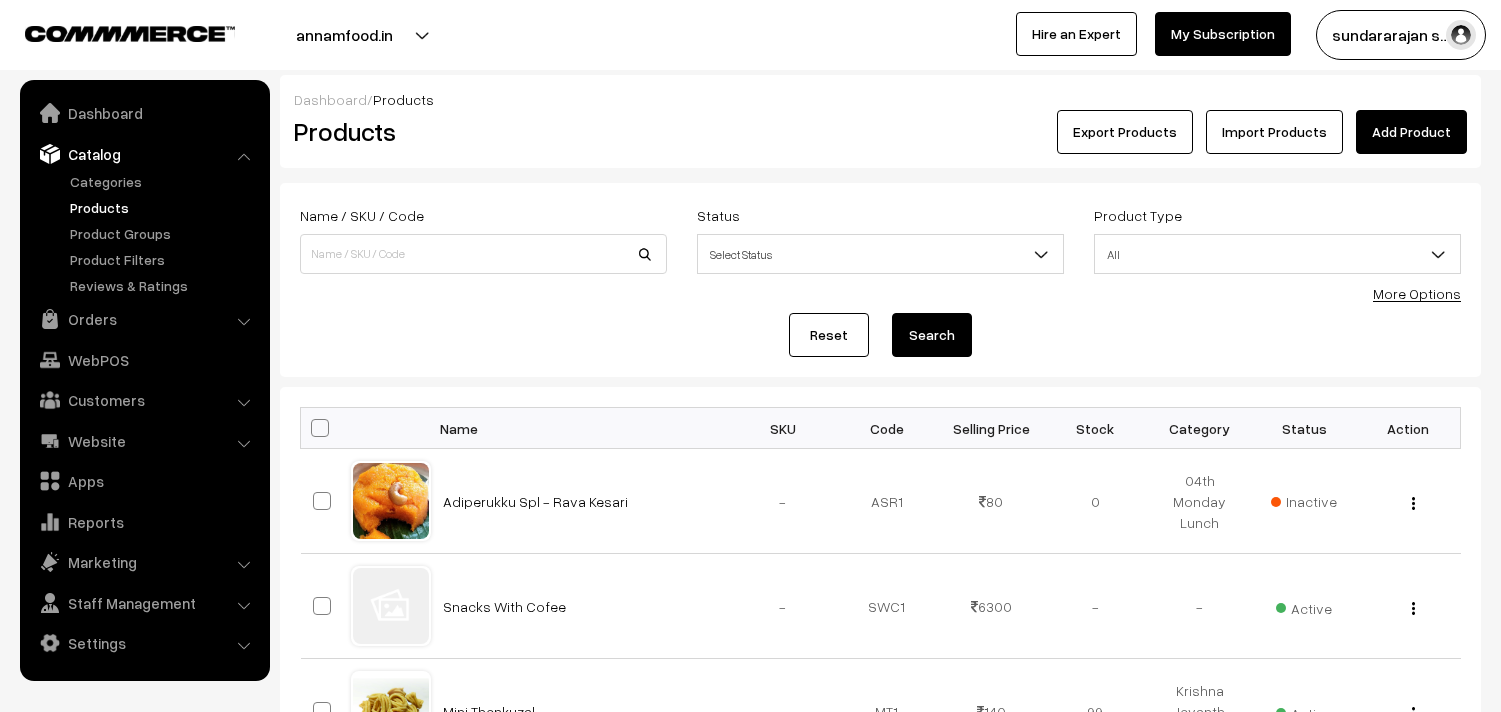 scroll, scrollTop: 0, scrollLeft: 0, axis: both 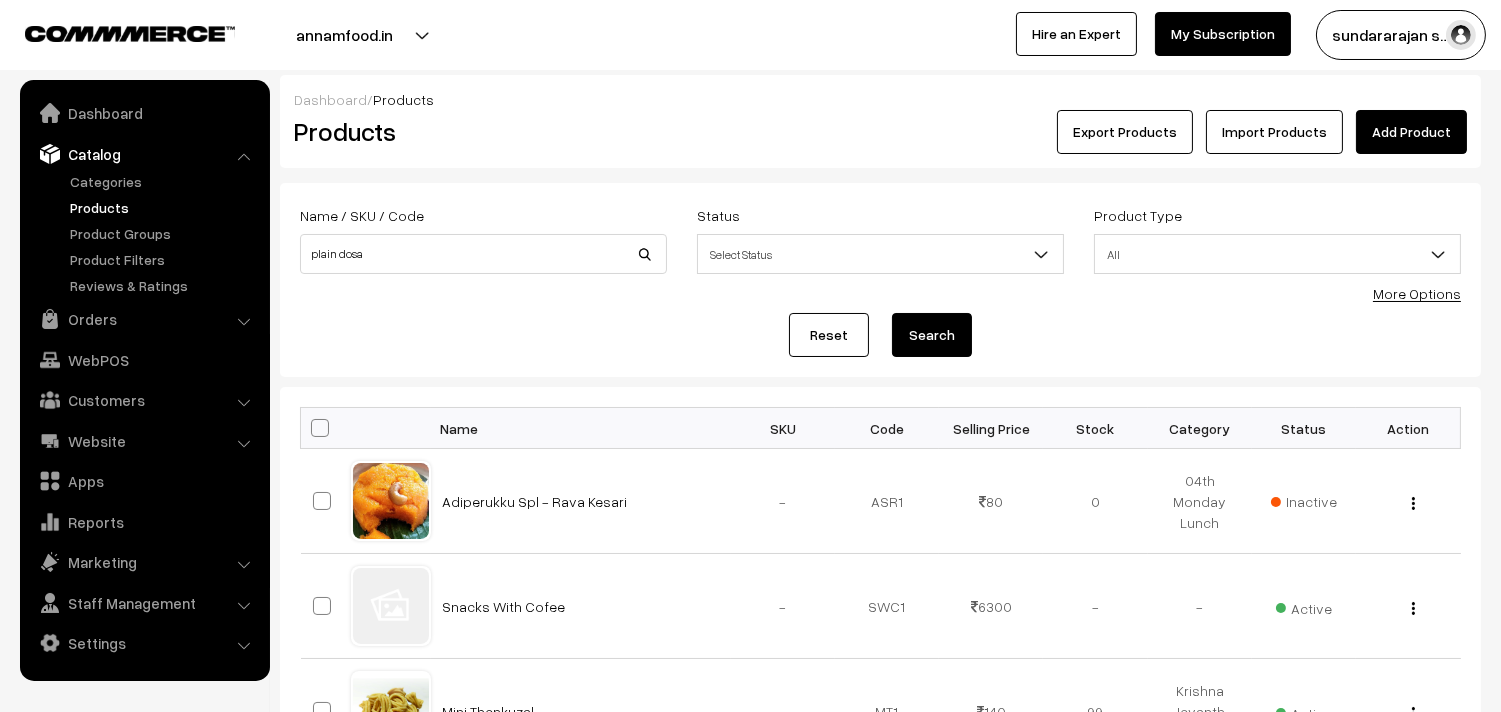 type on "plain dosa" 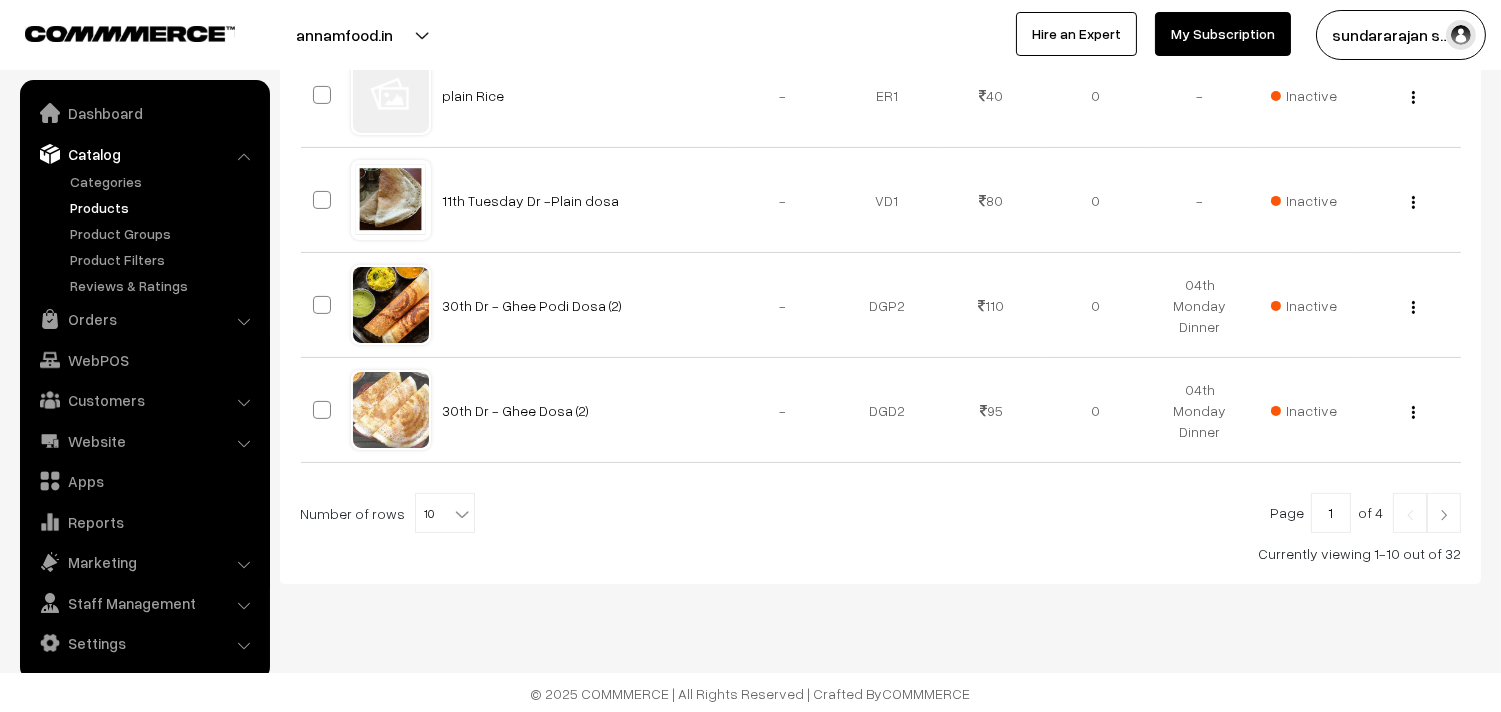 scroll, scrollTop: 1040, scrollLeft: 0, axis: vertical 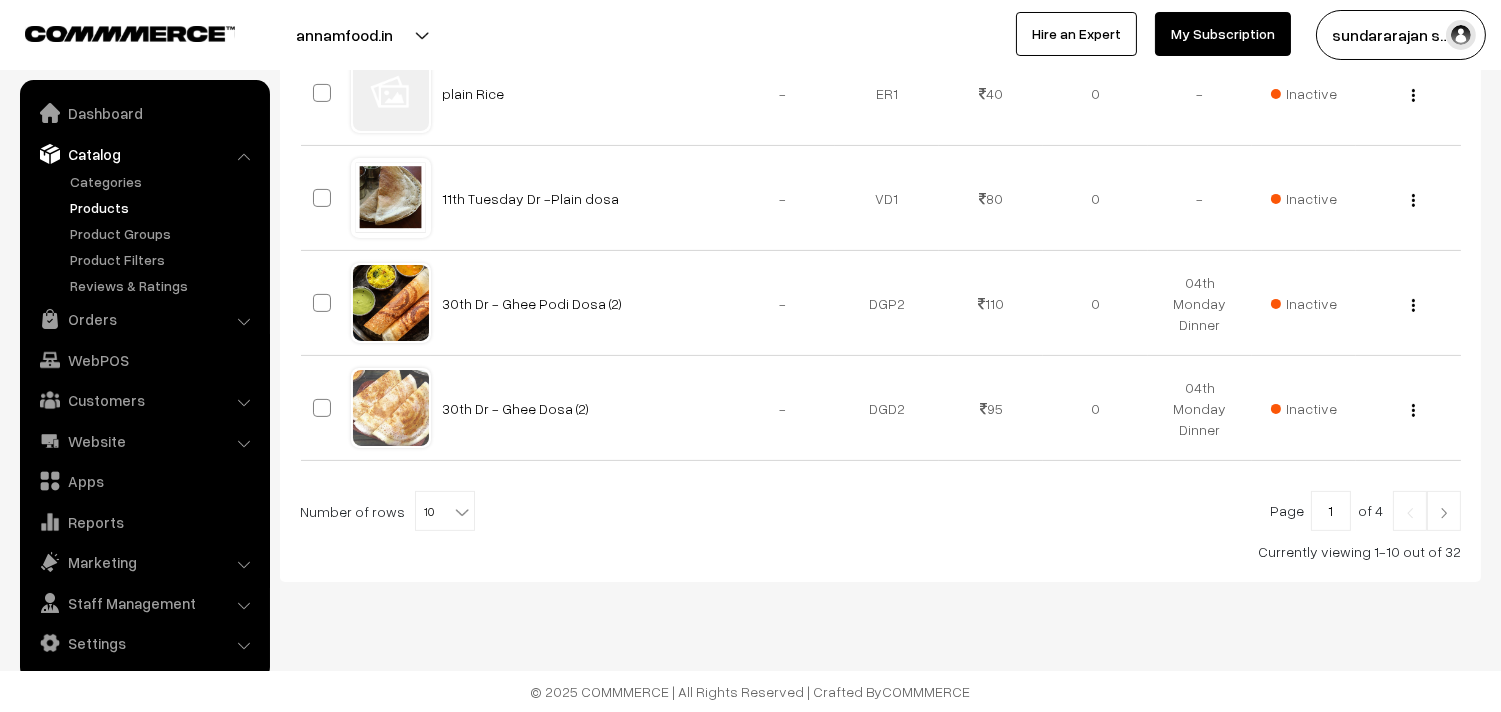 click at bounding box center (462, 512) 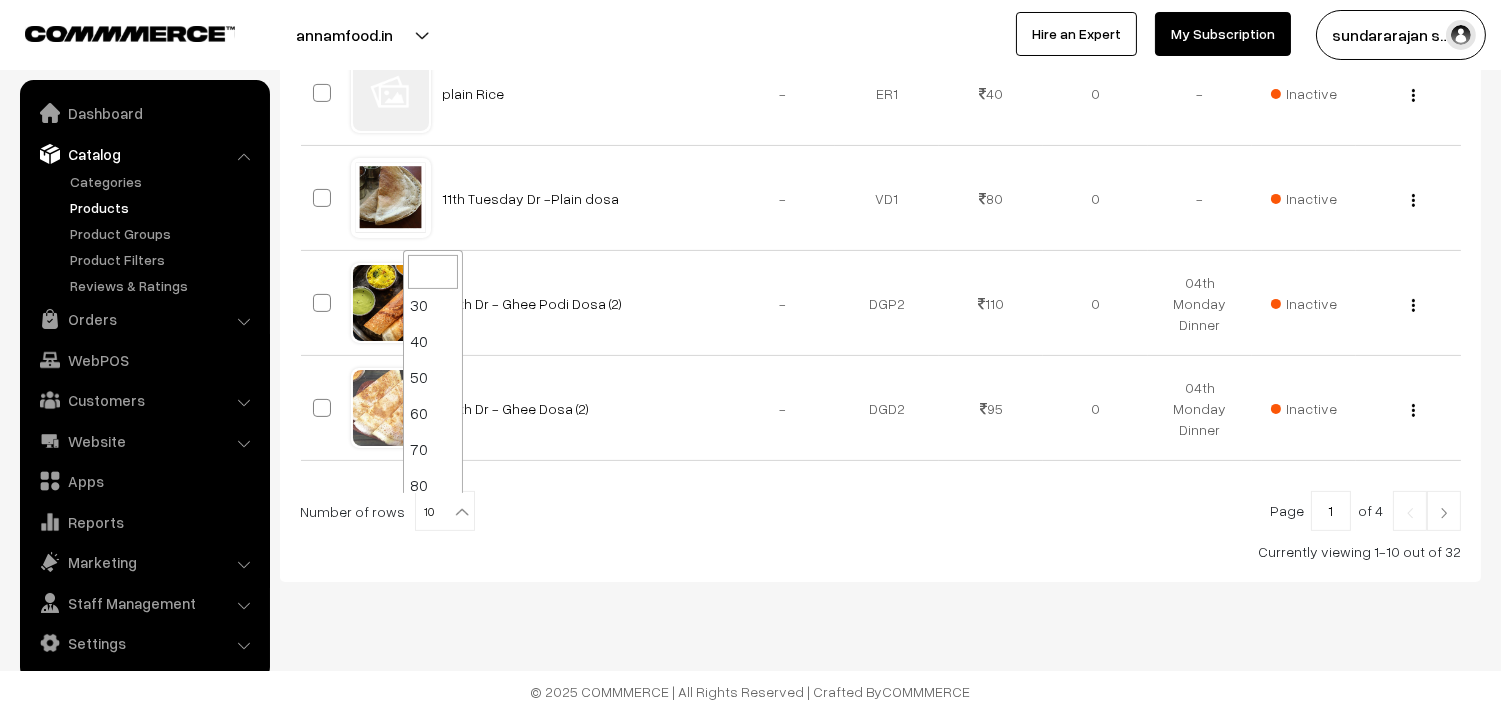 scroll, scrollTop: 111, scrollLeft: 0, axis: vertical 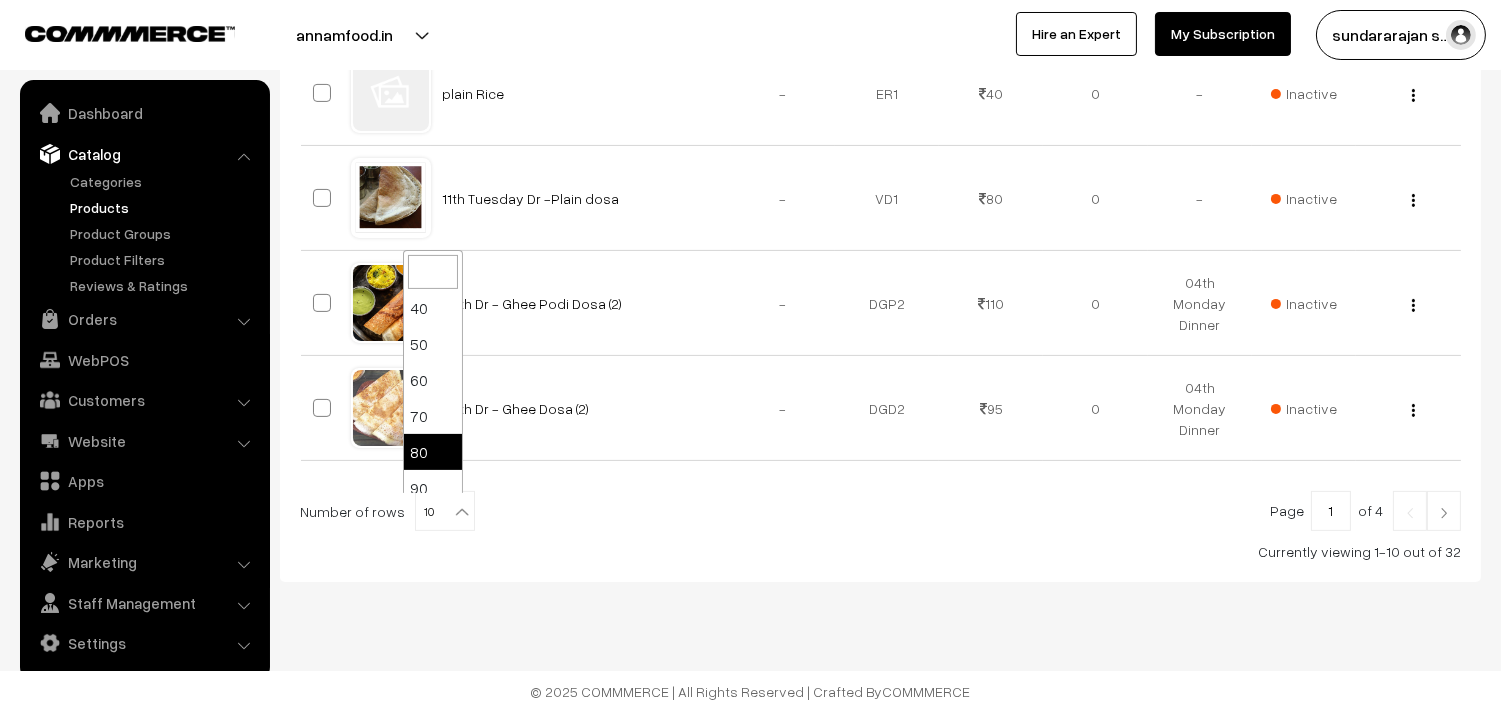 select on "80" 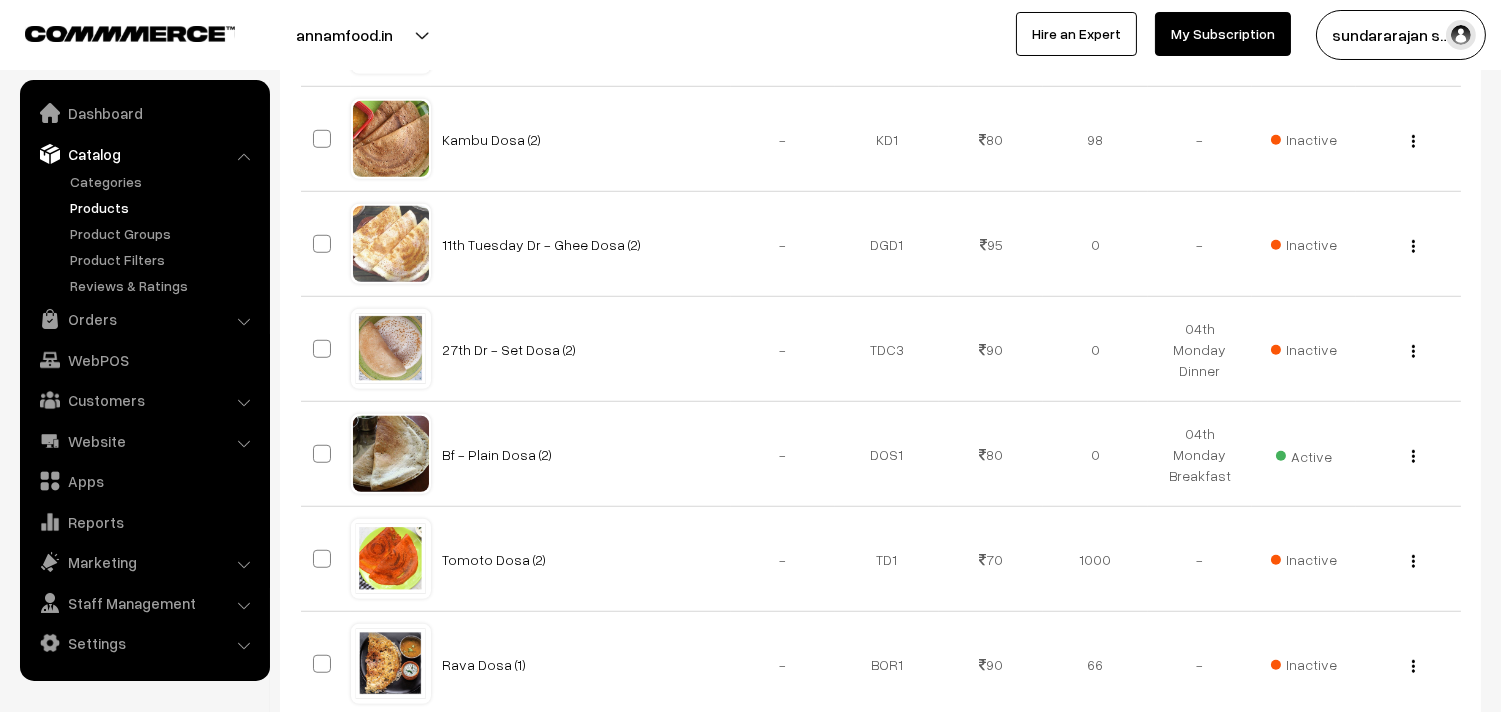 scroll, scrollTop: 2888, scrollLeft: 0, axis: vertical 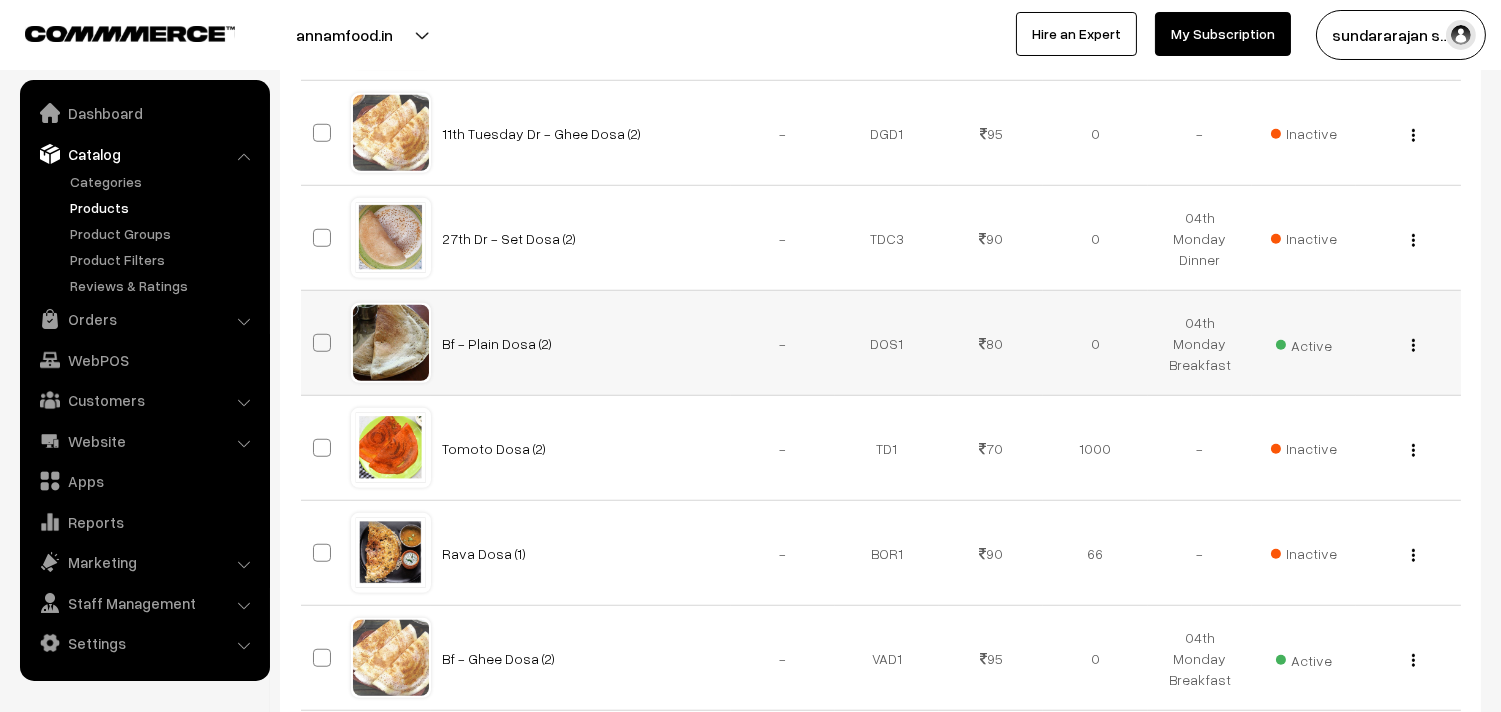 click at bounding box center [1413, 345] 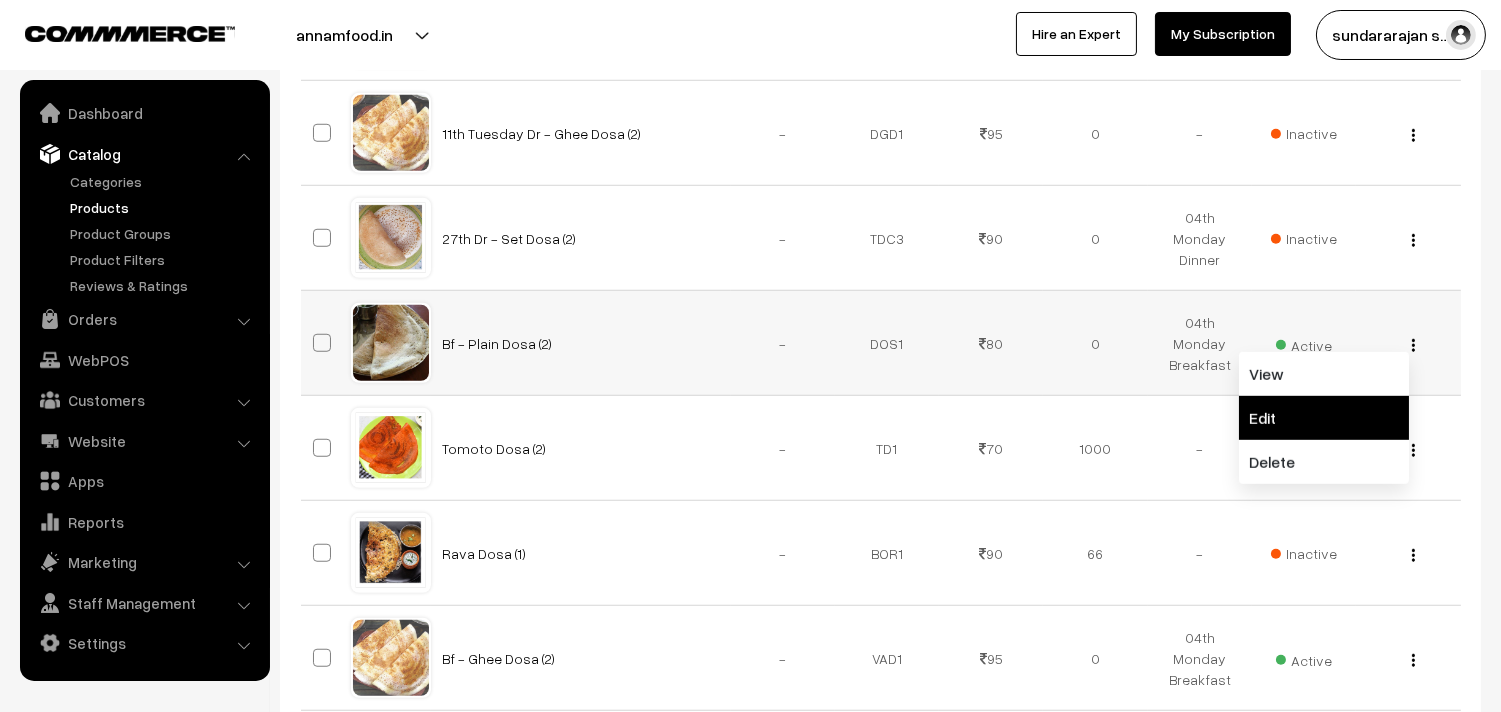 click on "Edit" at bounding box center (1324, 418) 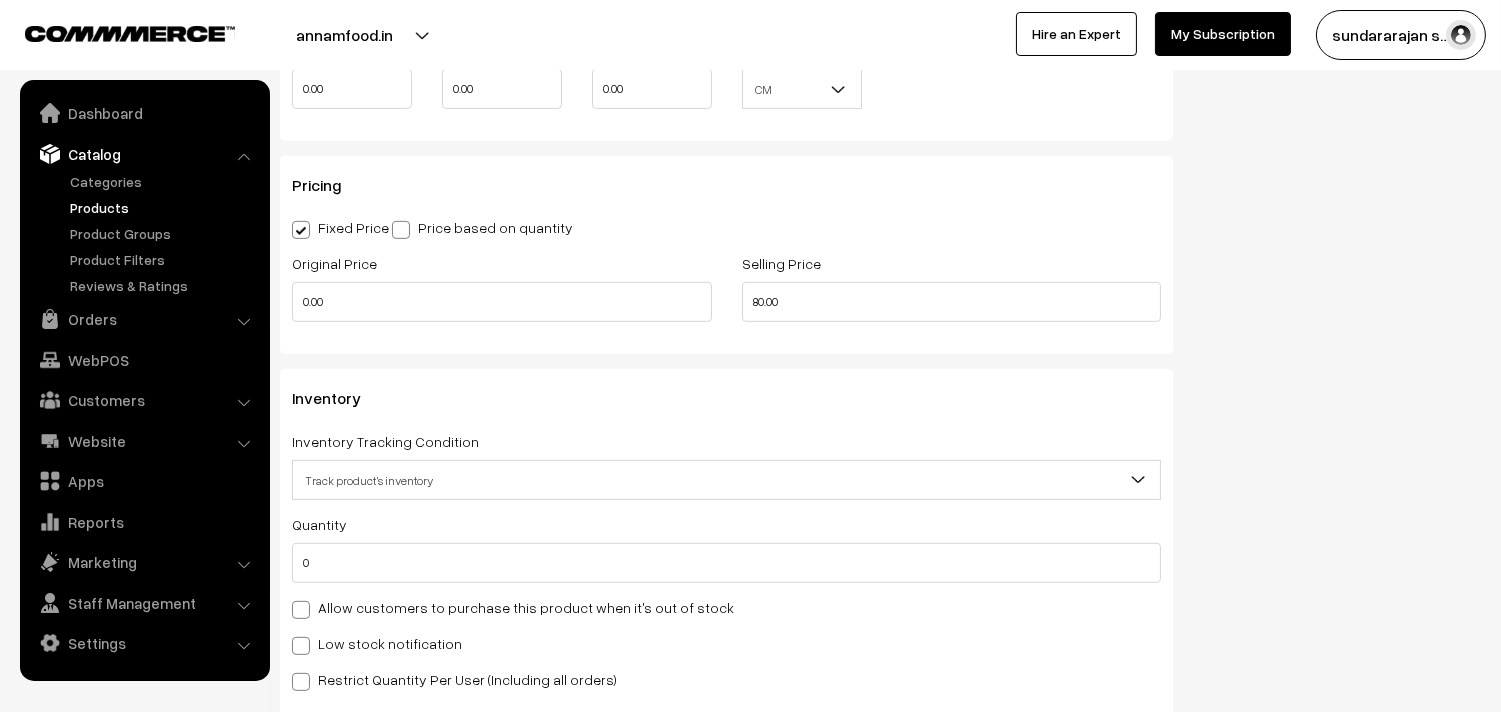 scroll, scrollTop: 1666, scrollLeft: 0, axis: vertical 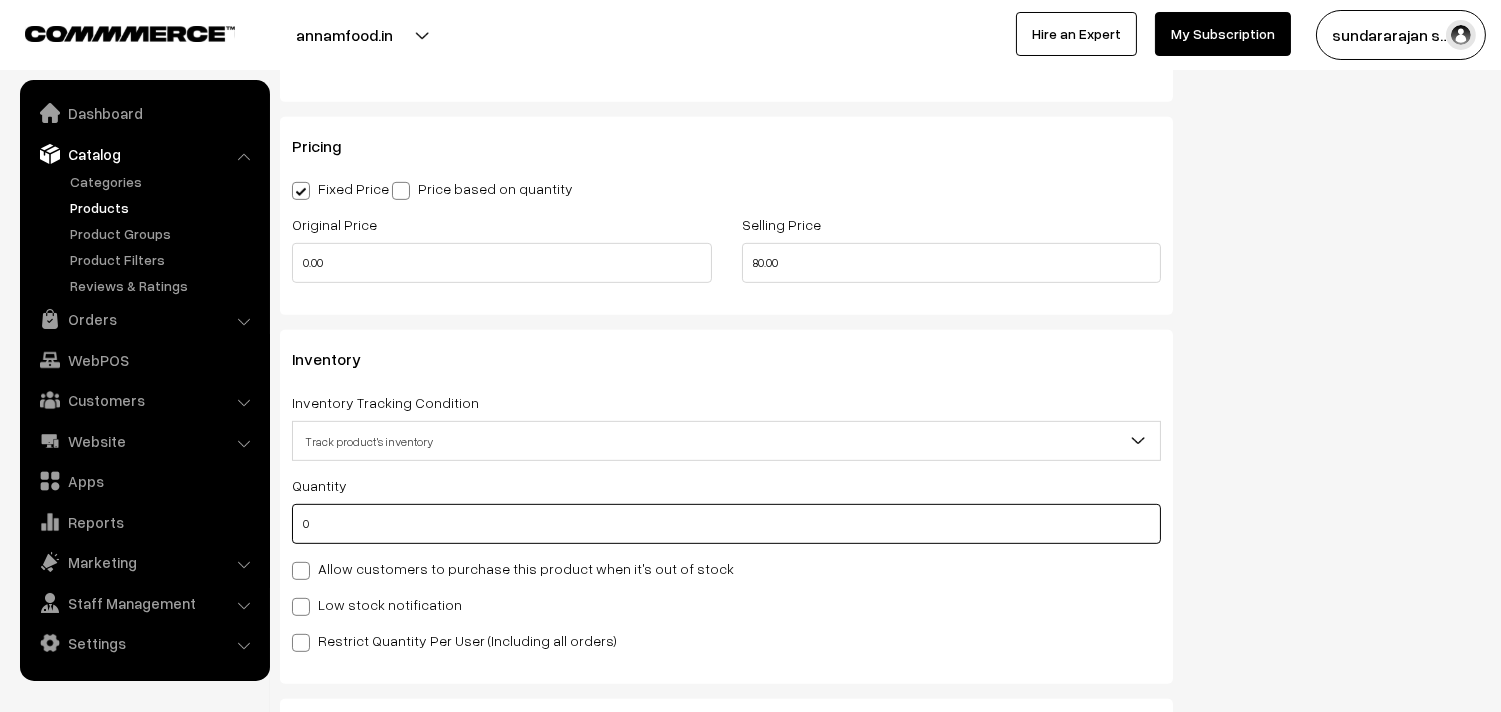 click on "Inventory
Inventory Tracking Condition
Don't track inventory
Track product's inventory
Track product's inventory
Quantity
0
Adjust Quantity
Adjust
Set
0" at bounding box center [726, 506] 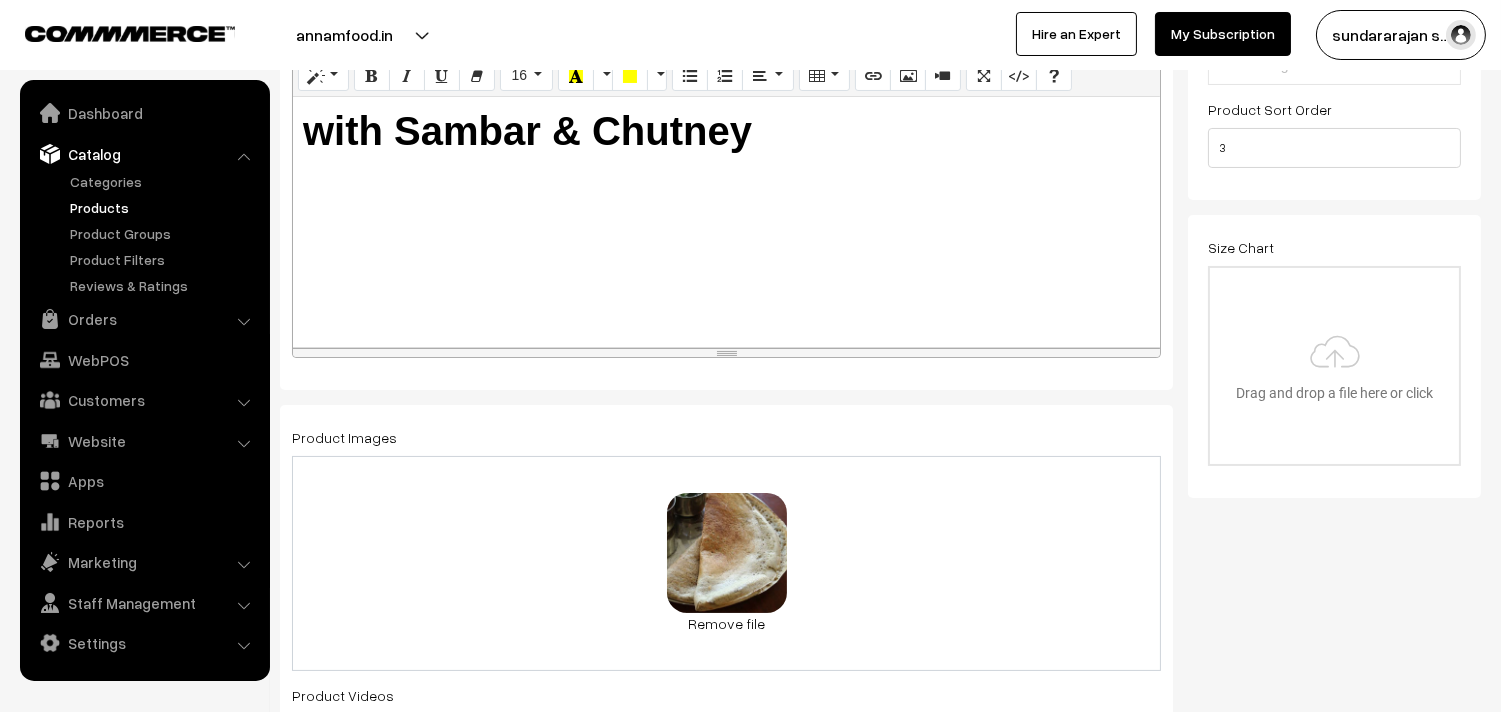 scroll, scrollTop: 0, scrollLeft: 0, axis: both 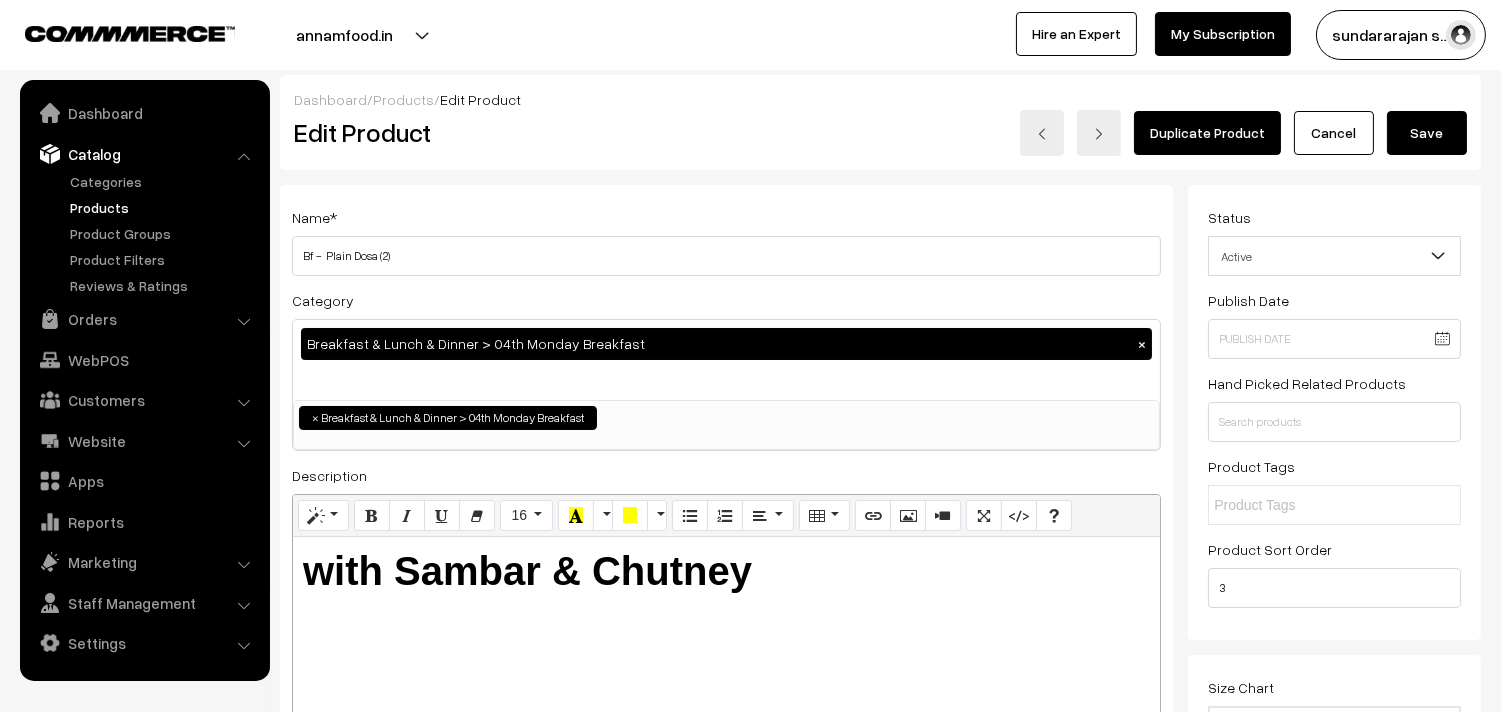 type on "3" 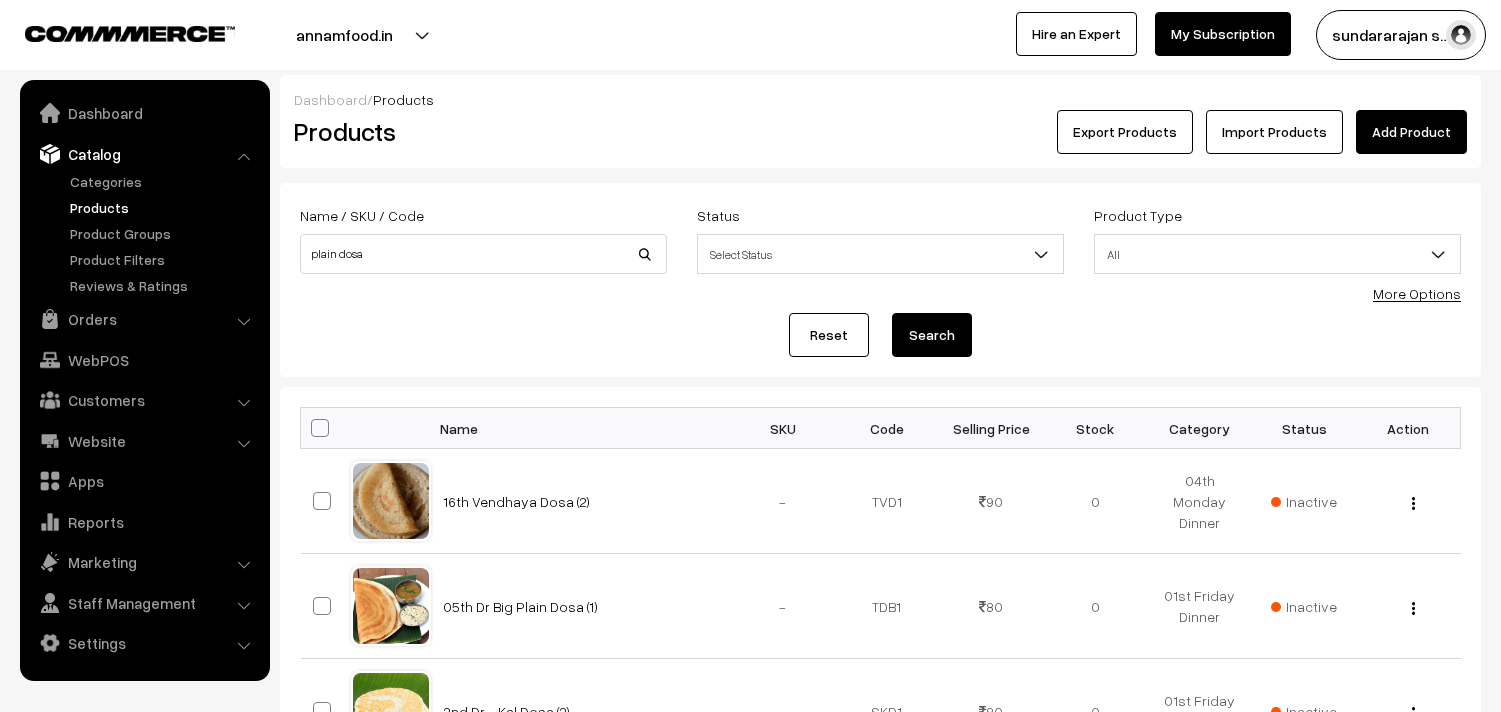 scroll, scrollTop: 0, scrollLeft: 0, axis: both 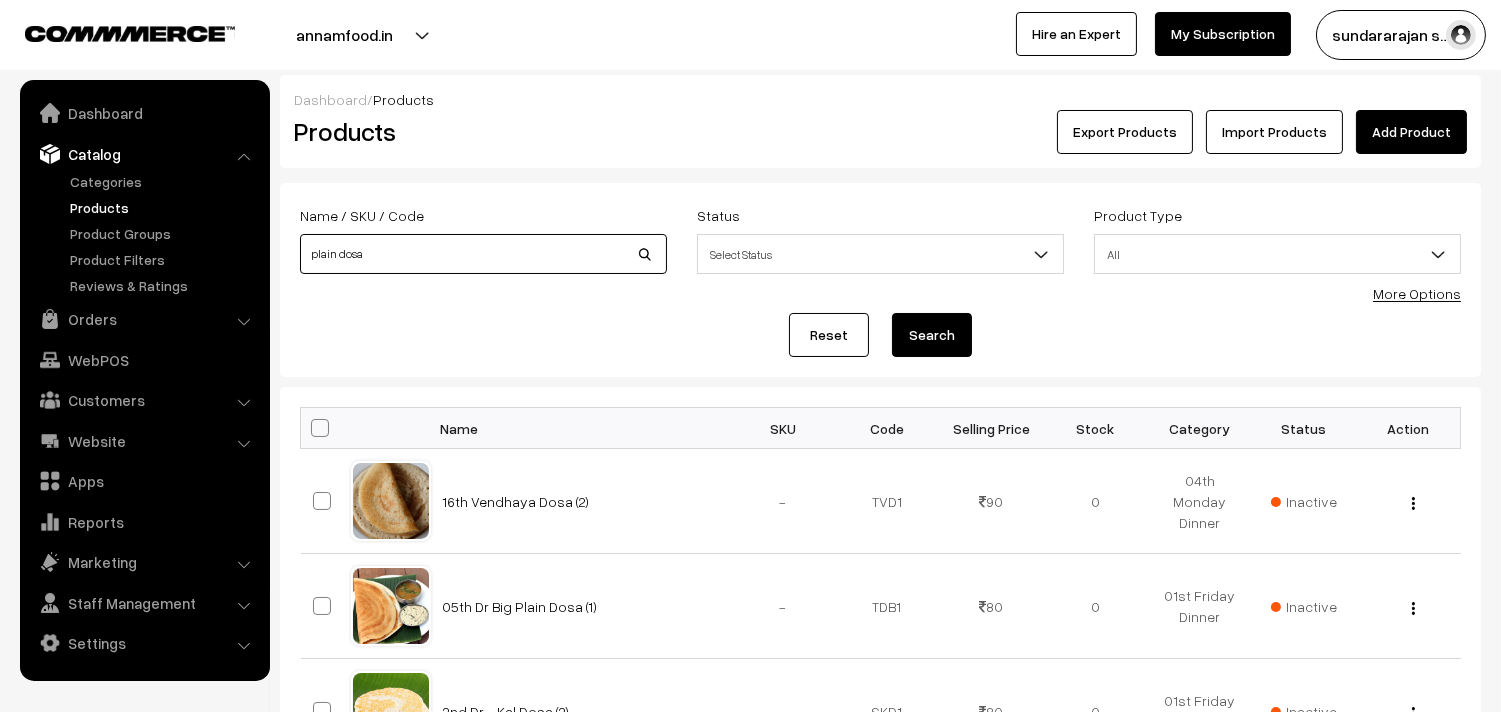 drag, startPoint x: 381, startPoint y: 260, endPoint x: 108, endPoint y: 220, distance: 275.91486 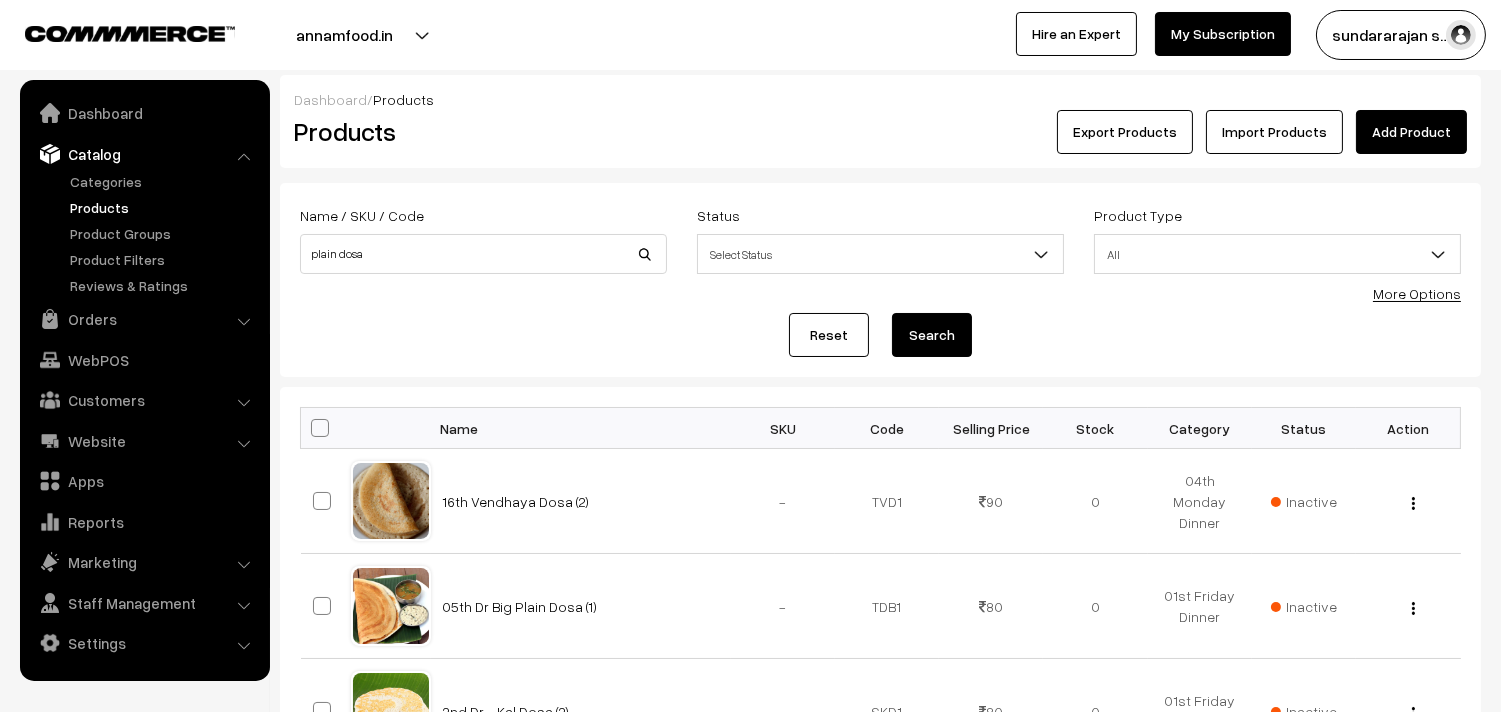 click on "More Options" at bounding box center (1417, 293) 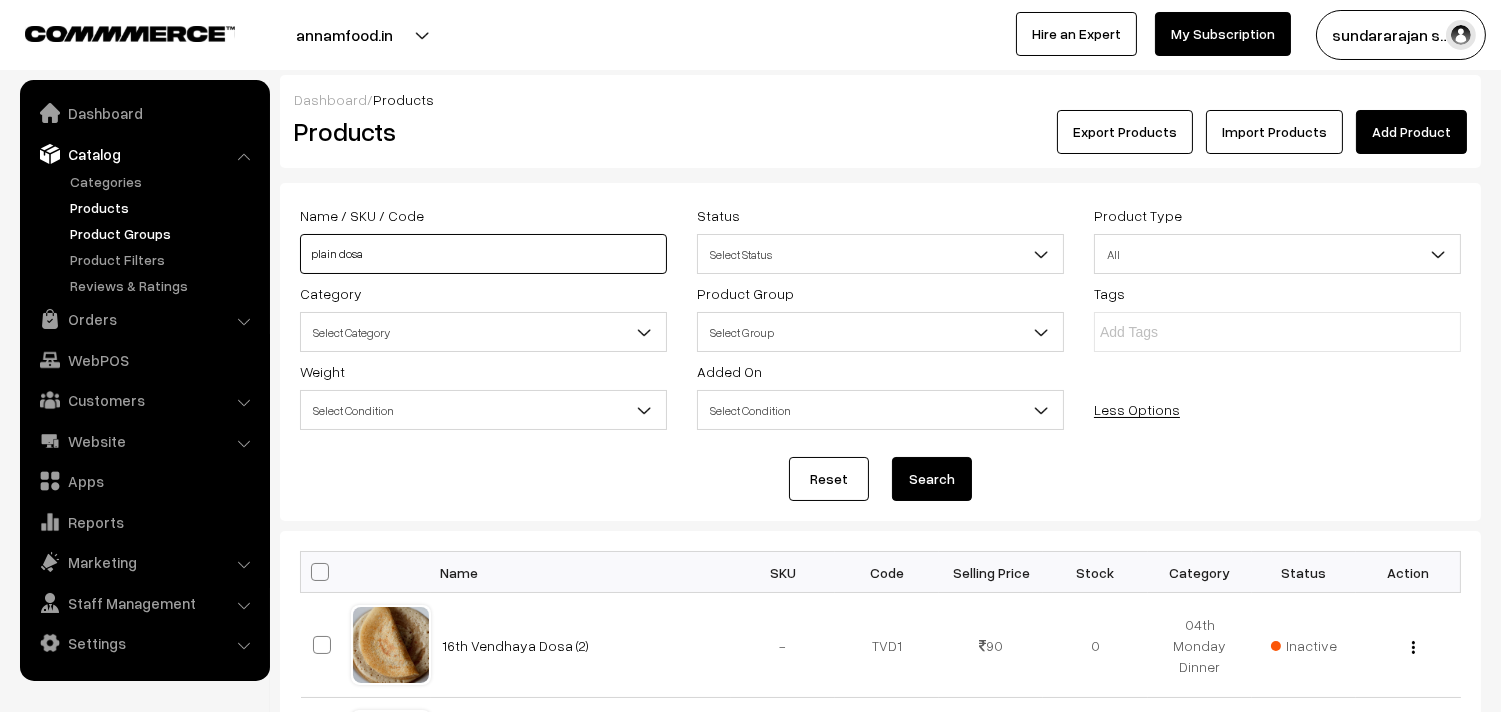 drag, startPoint x: 394, startPoint y: 257, endPoint x: 191, endPoint y: 242, distance: 203.55344 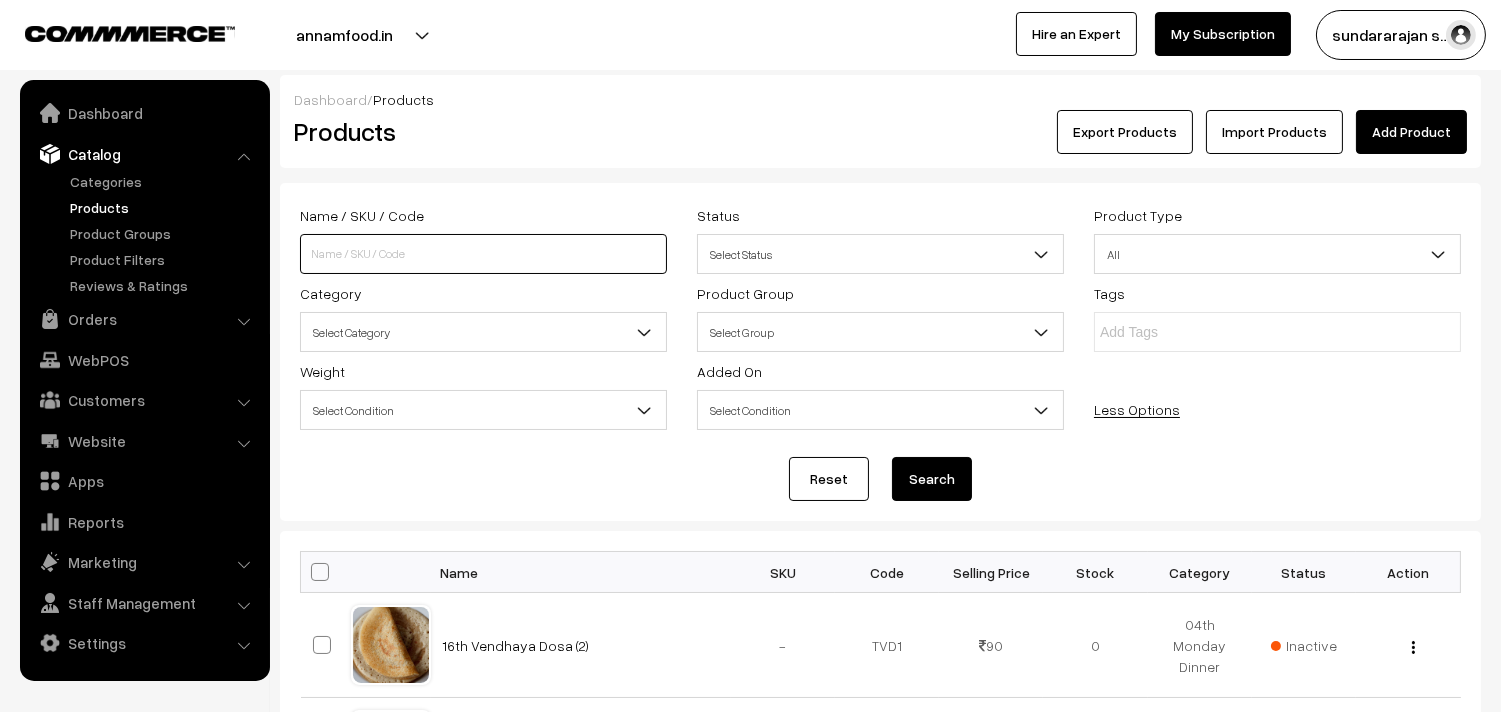 type 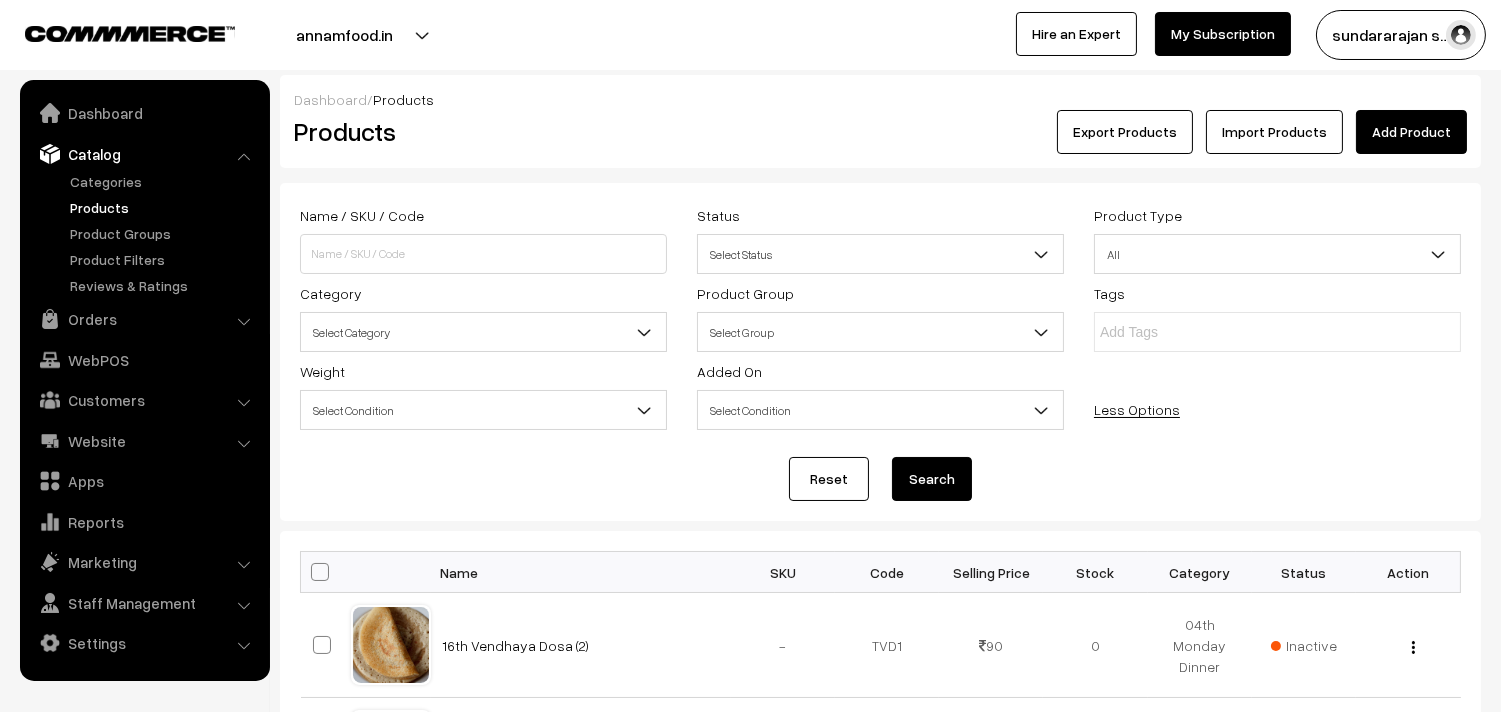 click on "Select Category" at bounding box center (483, 332) 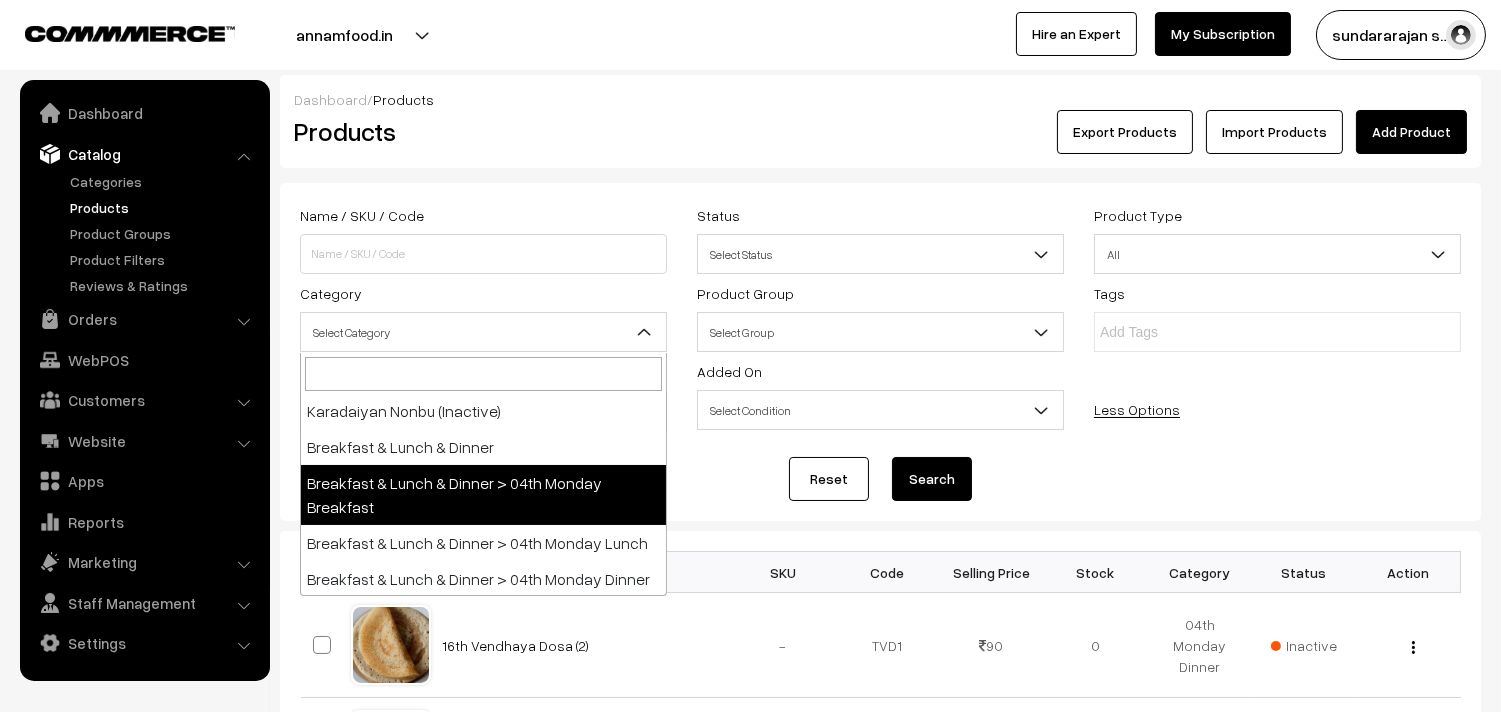 scroll, scrollTop: 111, scrollLeft: 0, axis: vertical 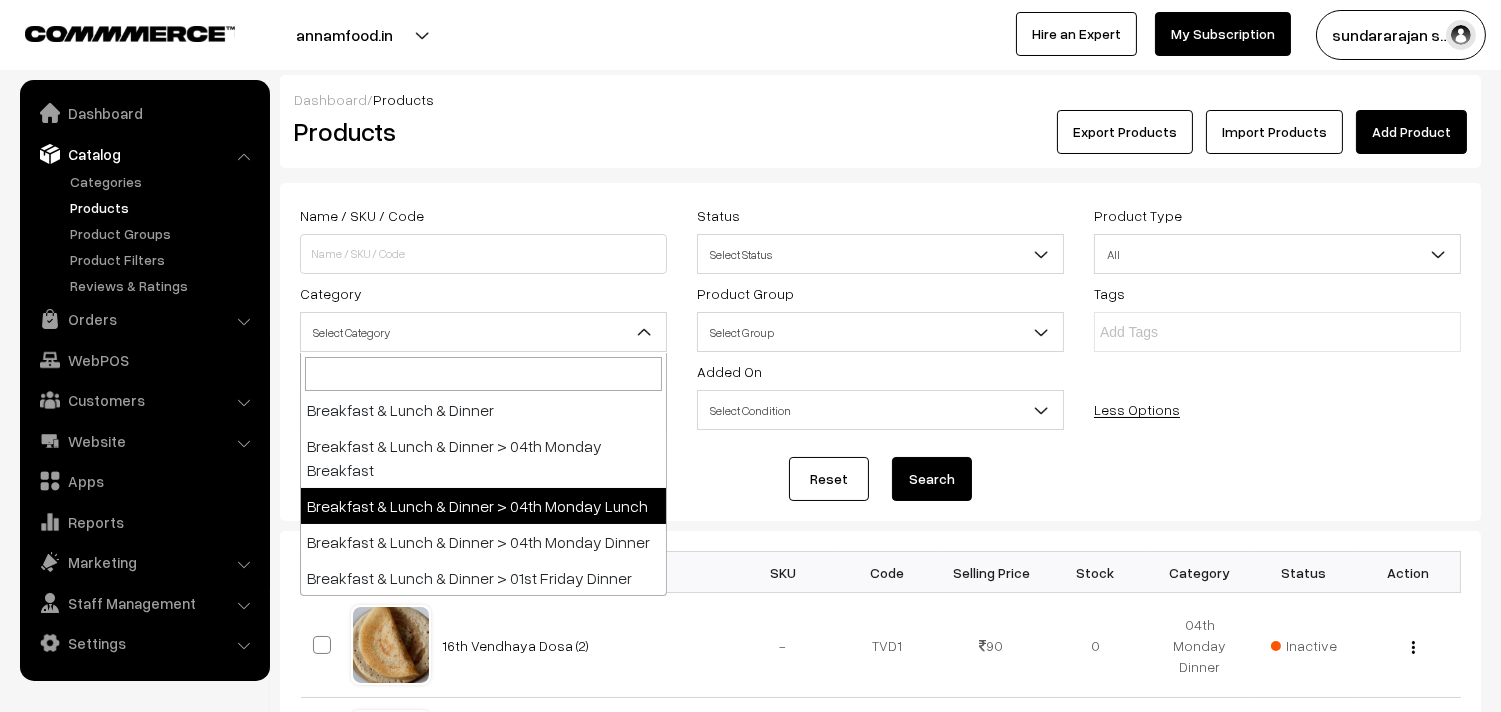 select on "95" 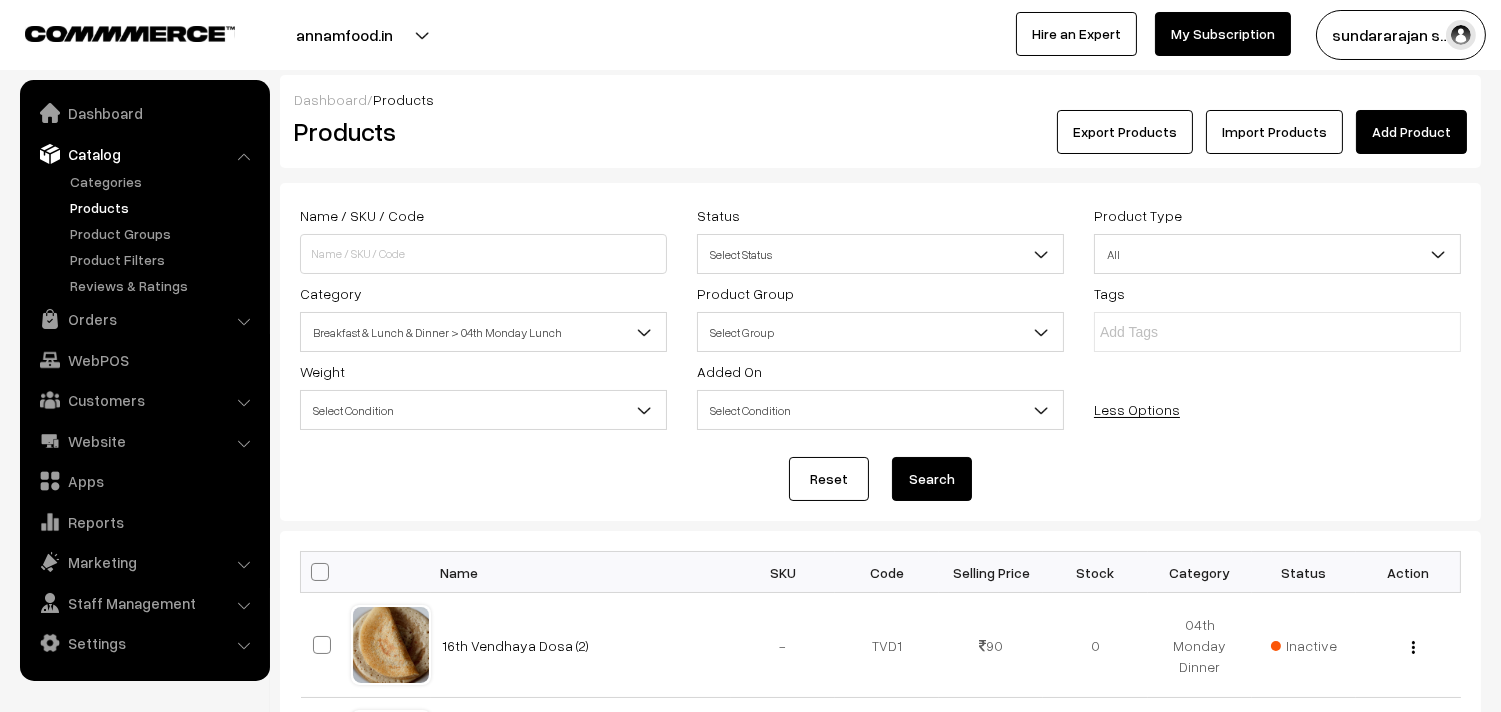 click on "Search" at bounding box center (932, 479) 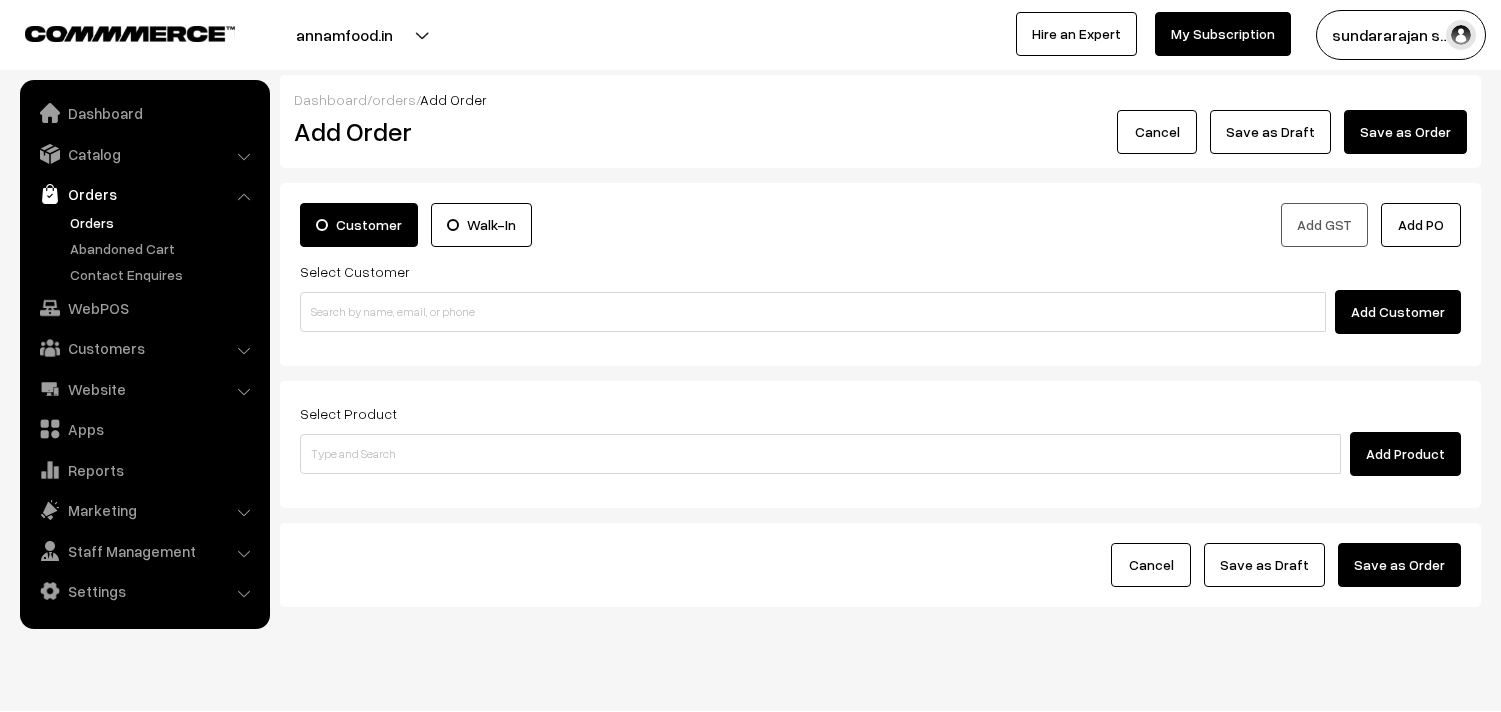 scroll, scrollTop: 0, scrollLeft: 0, axis: both 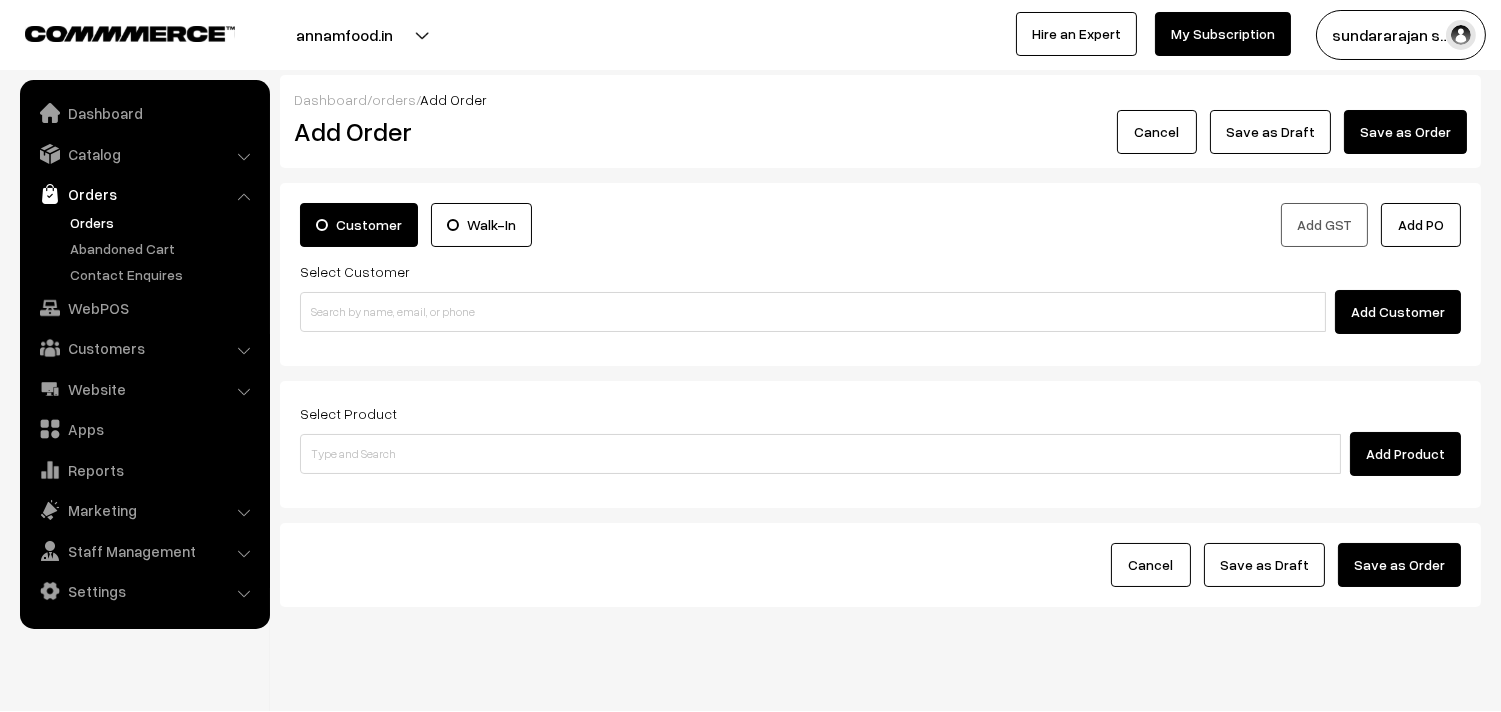 drag, startPoint x: 0, startPoint y: 0, endPoint x: 95, endPoint y: 217, distance: 236.88394 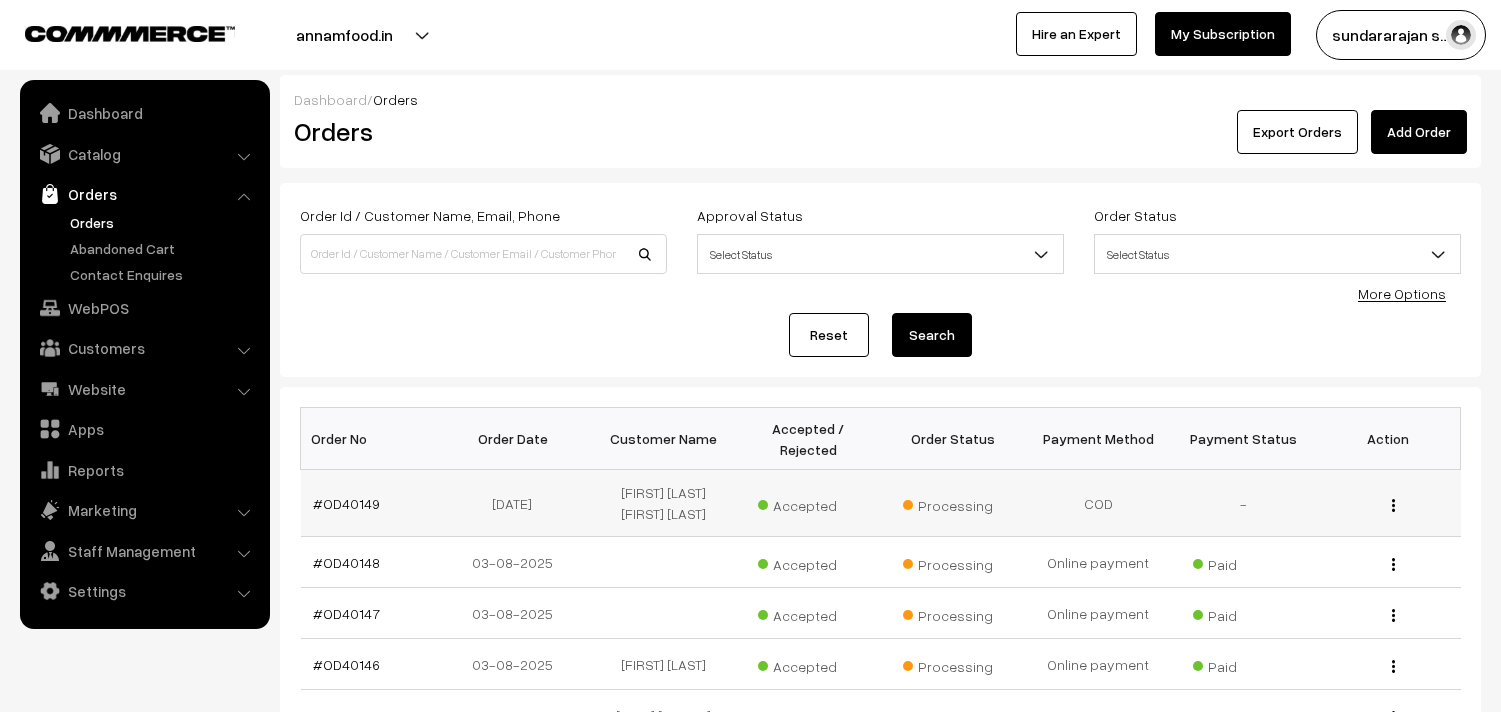 scroll, scrollTop: 0, scrollLeft: 0, axis: both 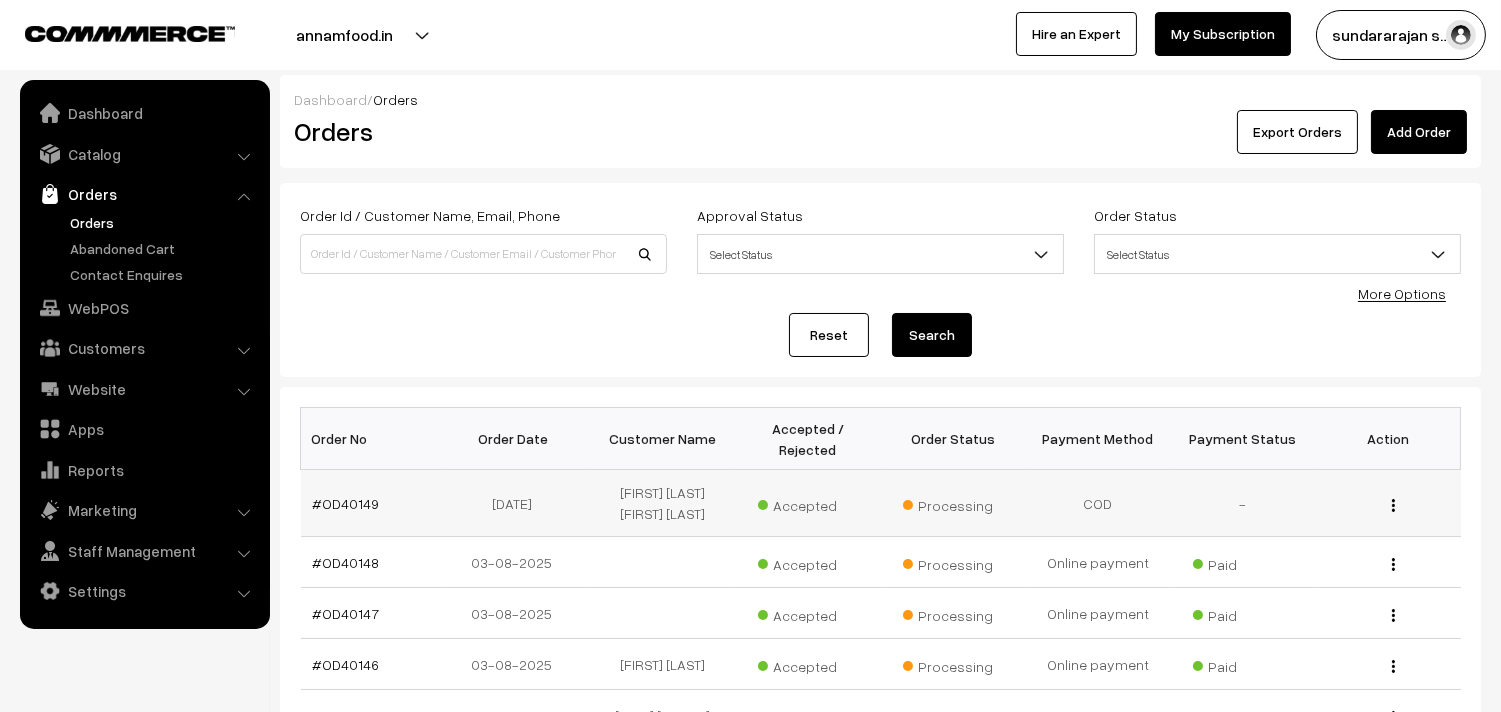 click on "#OD40149" at bounding box center [373, 503] 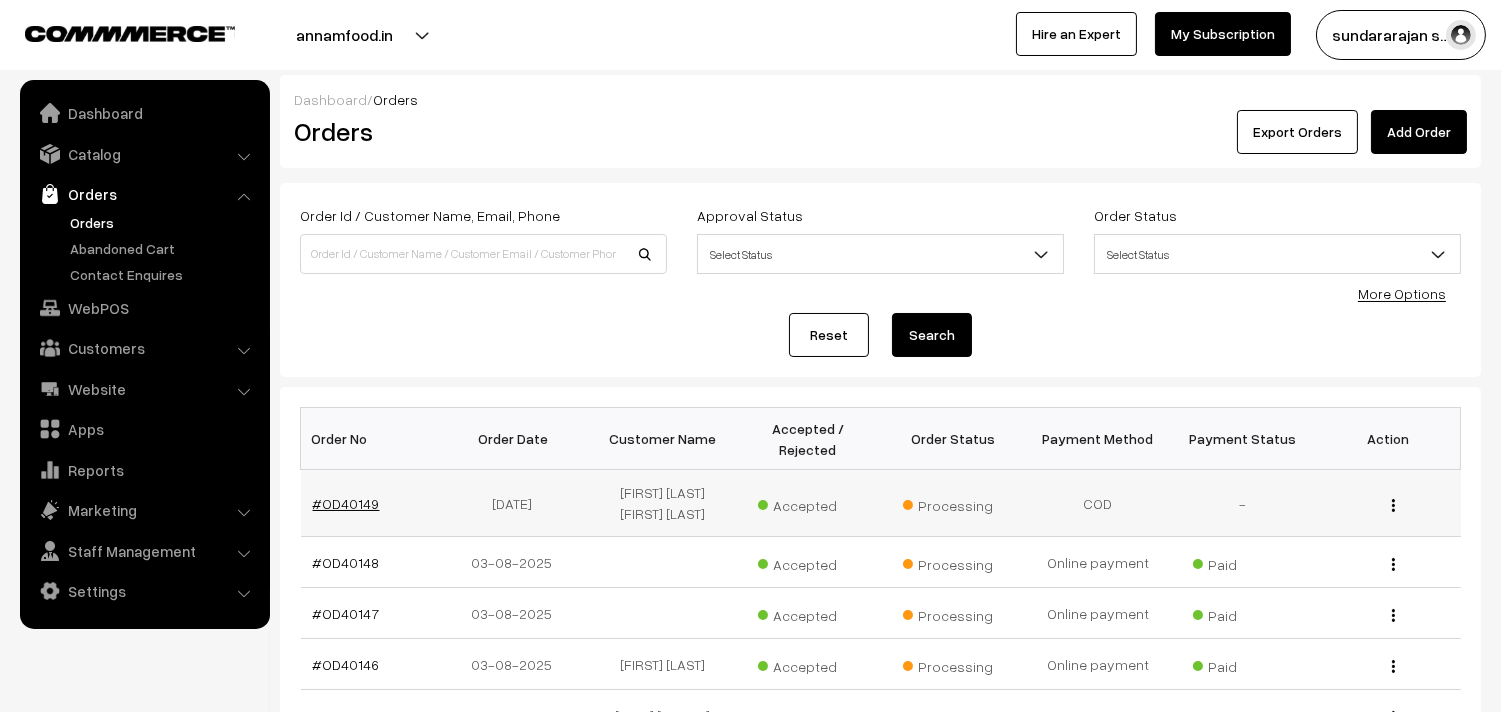 click on "#OD40149" at bounding box center [346, 503] 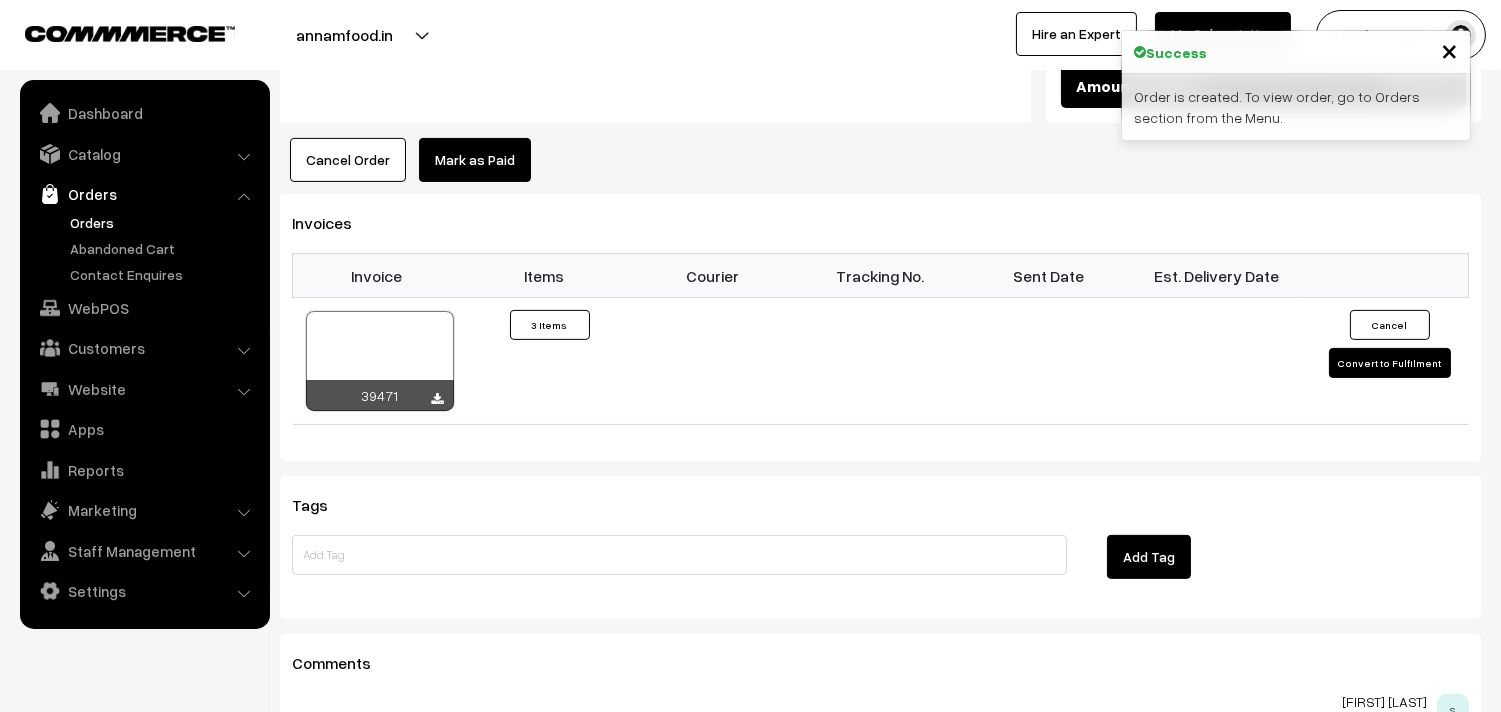 scroll, scrollTop: 1222, scrollLeft: 0, axis: vertical 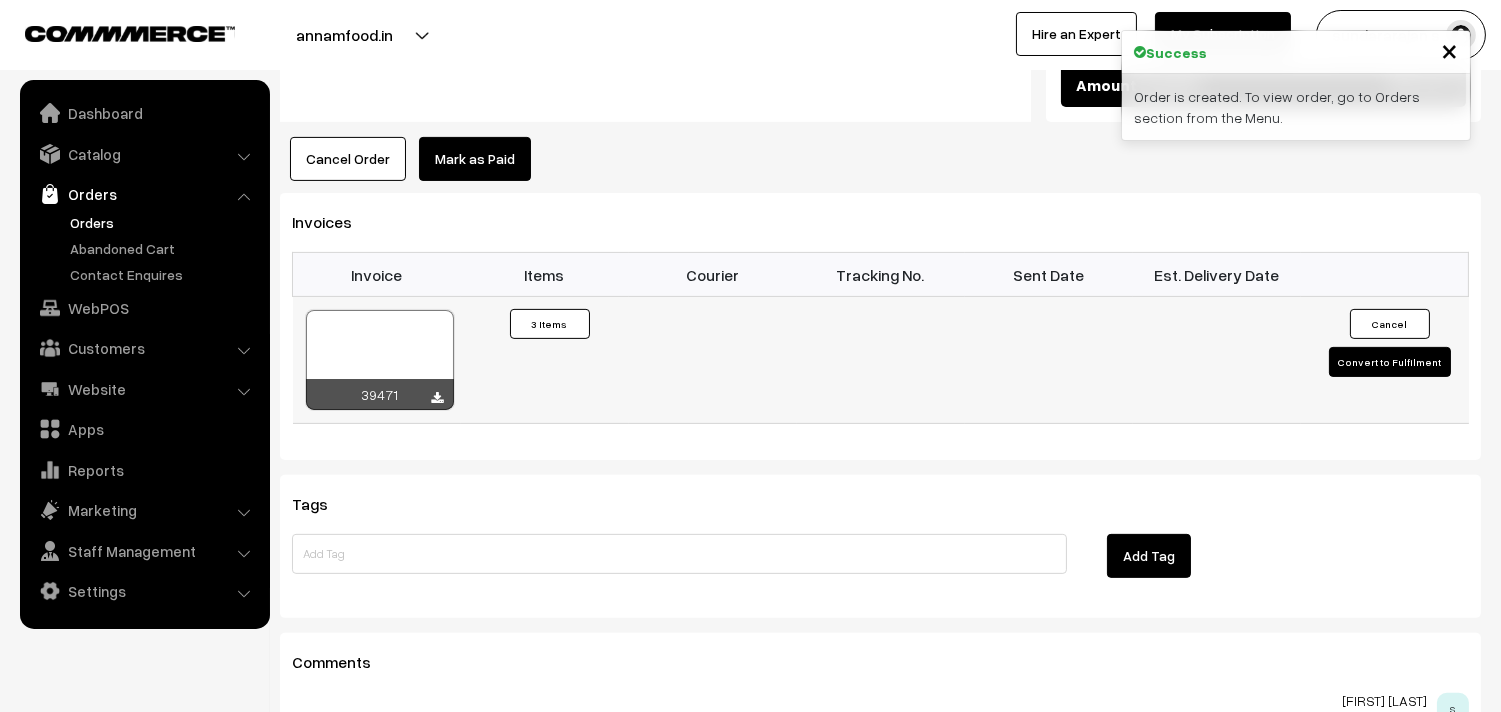 click at bounding box center [380, 360] 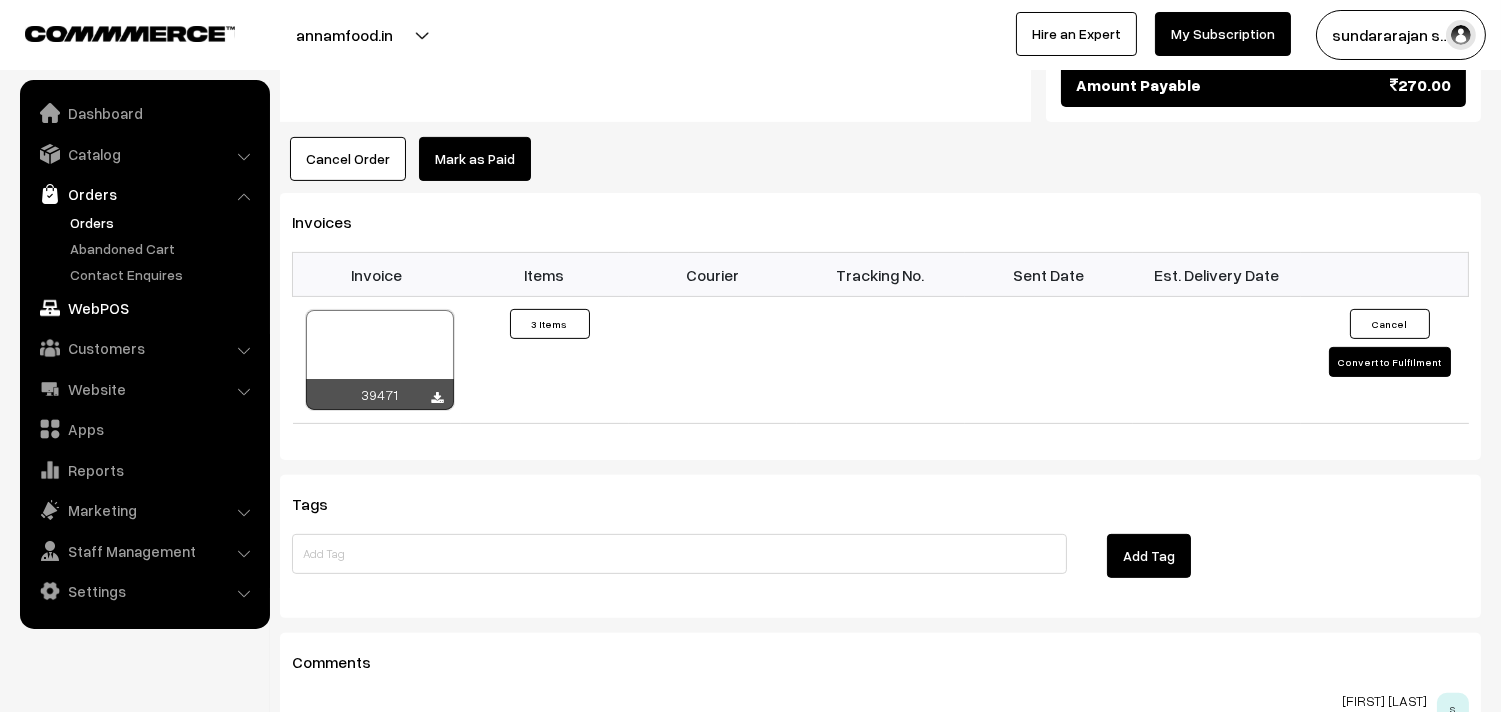 click on "WebPOS" at bounding box center [144, 308] 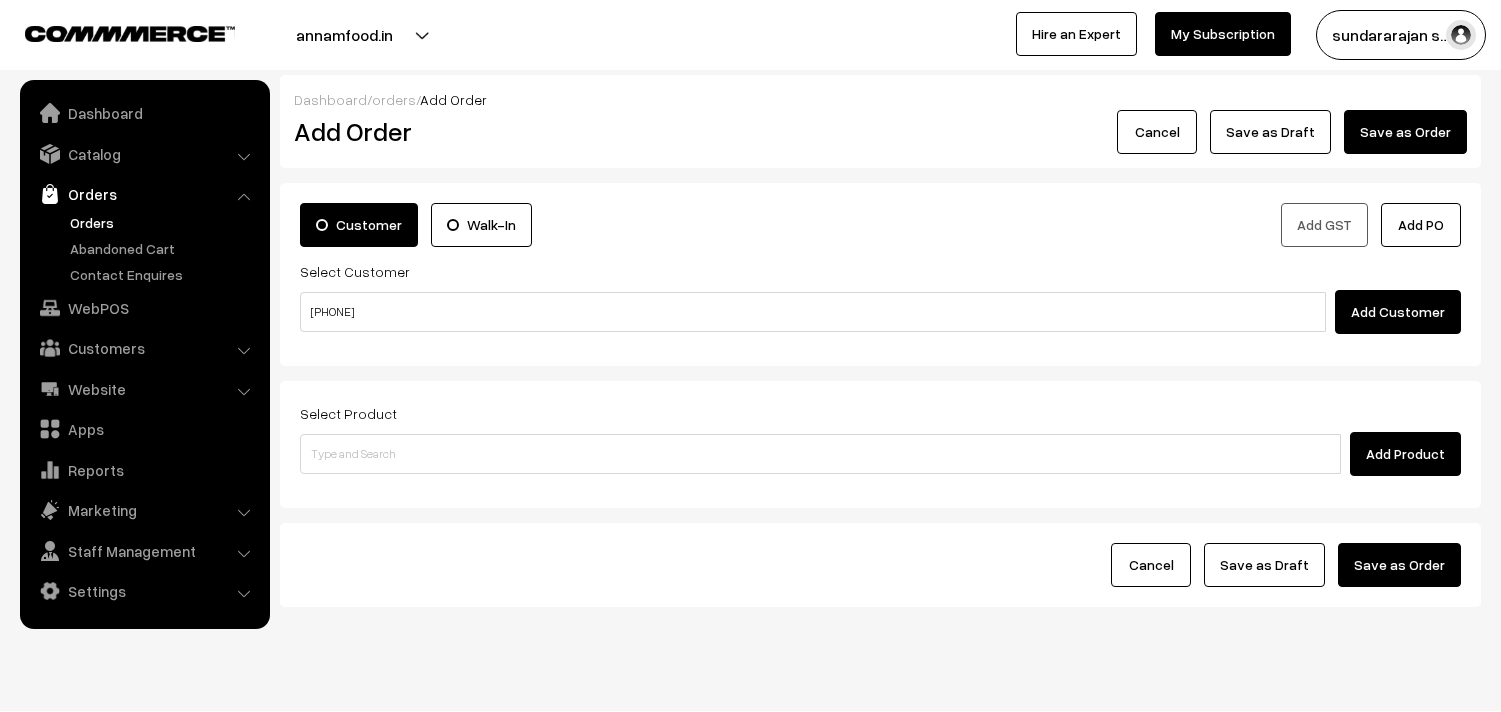 scroll, scrollTop: 0, scrollLeft: 0, axis: both 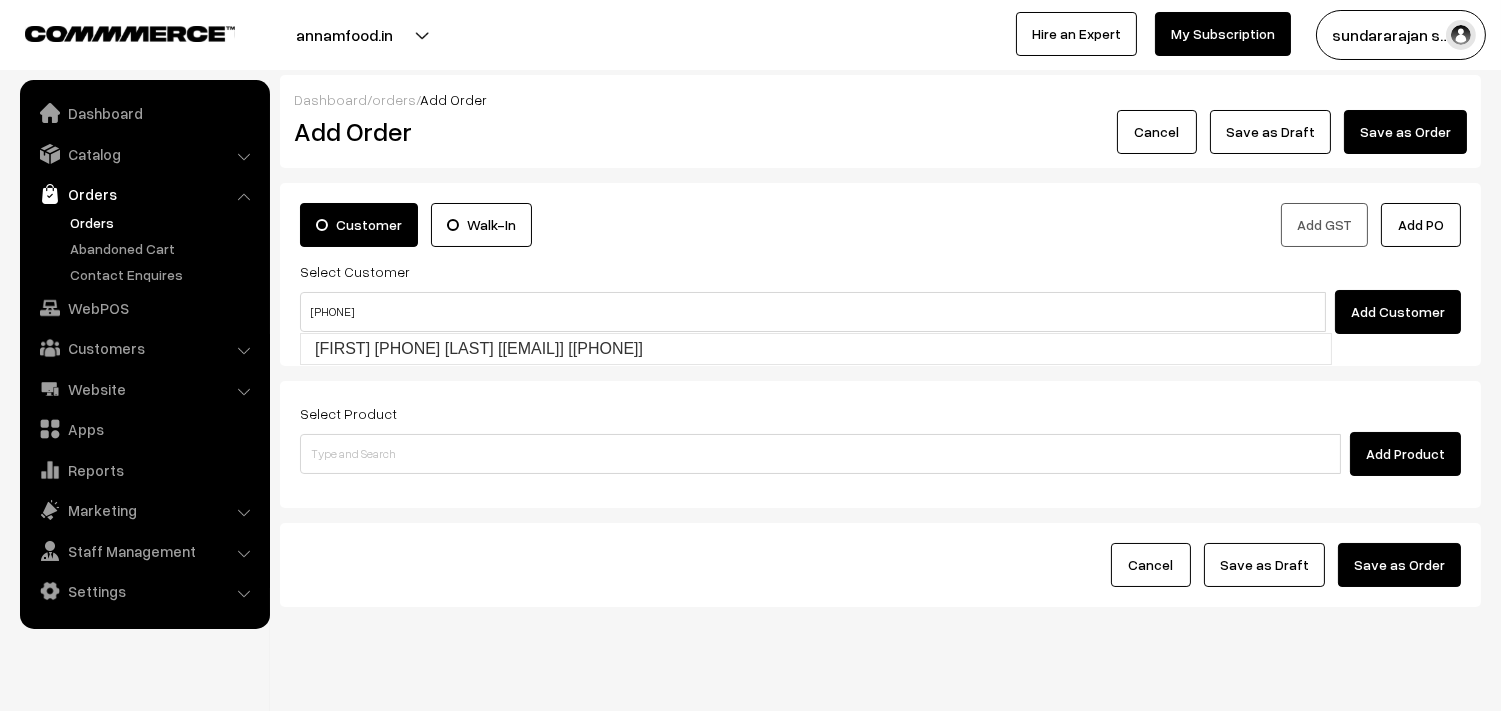click on "krishna 90370 43597 Krishna [Annams43@gmail.com] [9037043597]" at bounding box center [816, 349] 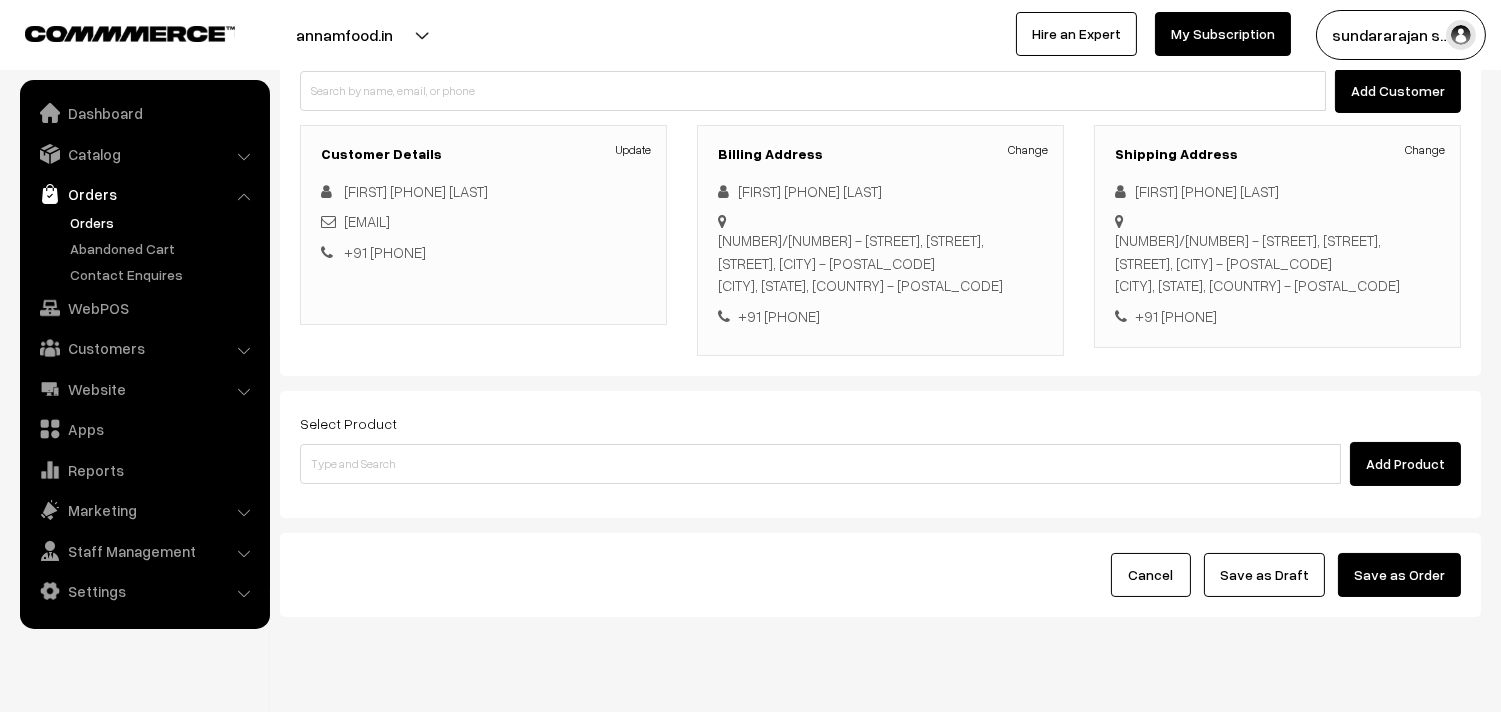 scroll, scrollTop: 222, scrollLeft: 0, axis: vertical 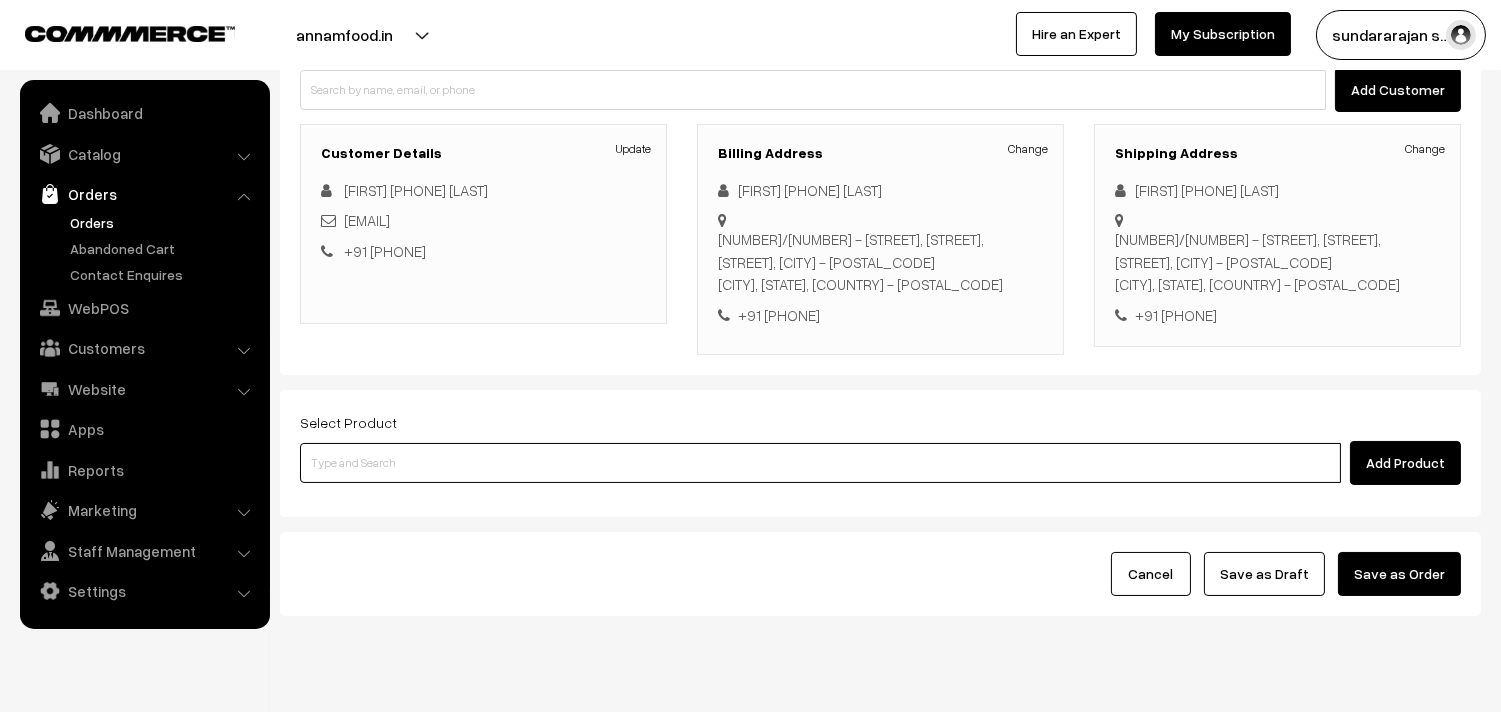 click at bounding box center (820, 463) 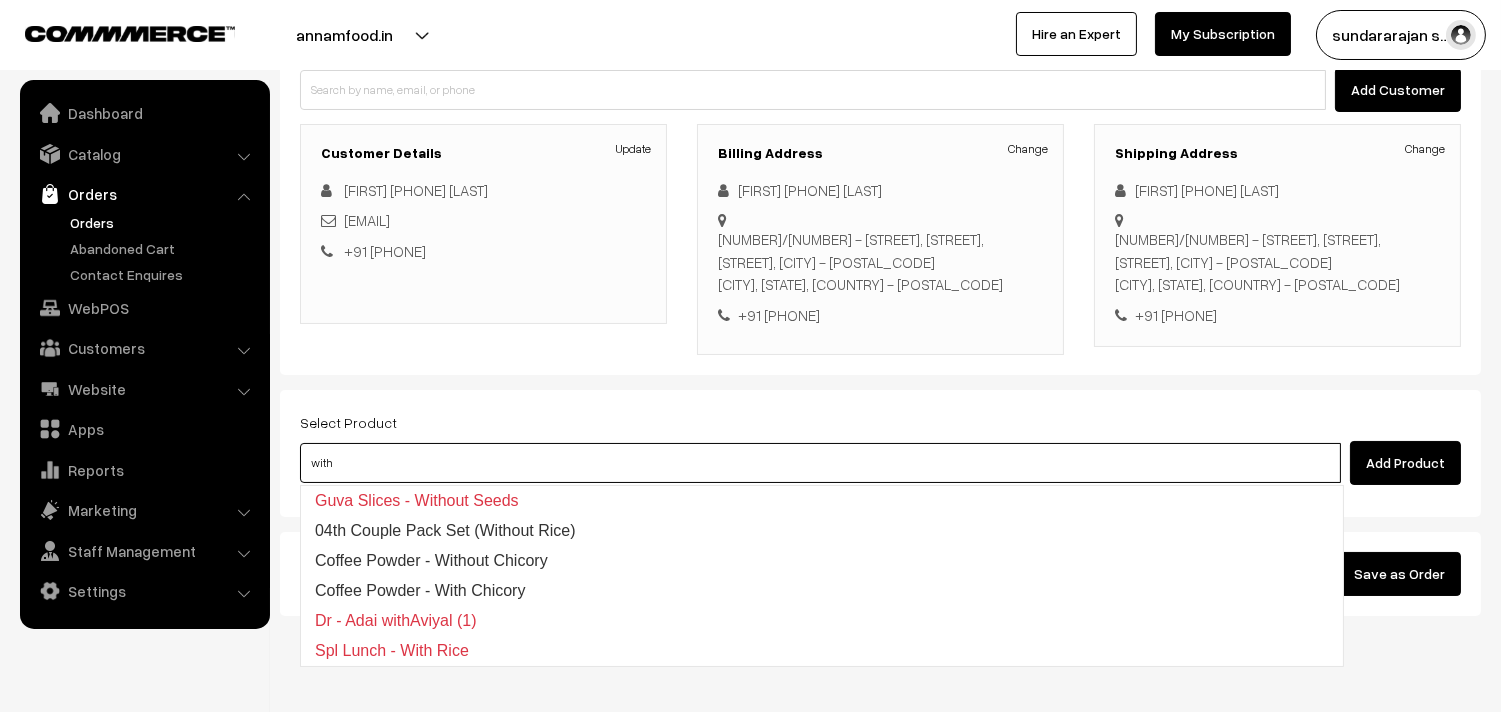 type on "with" 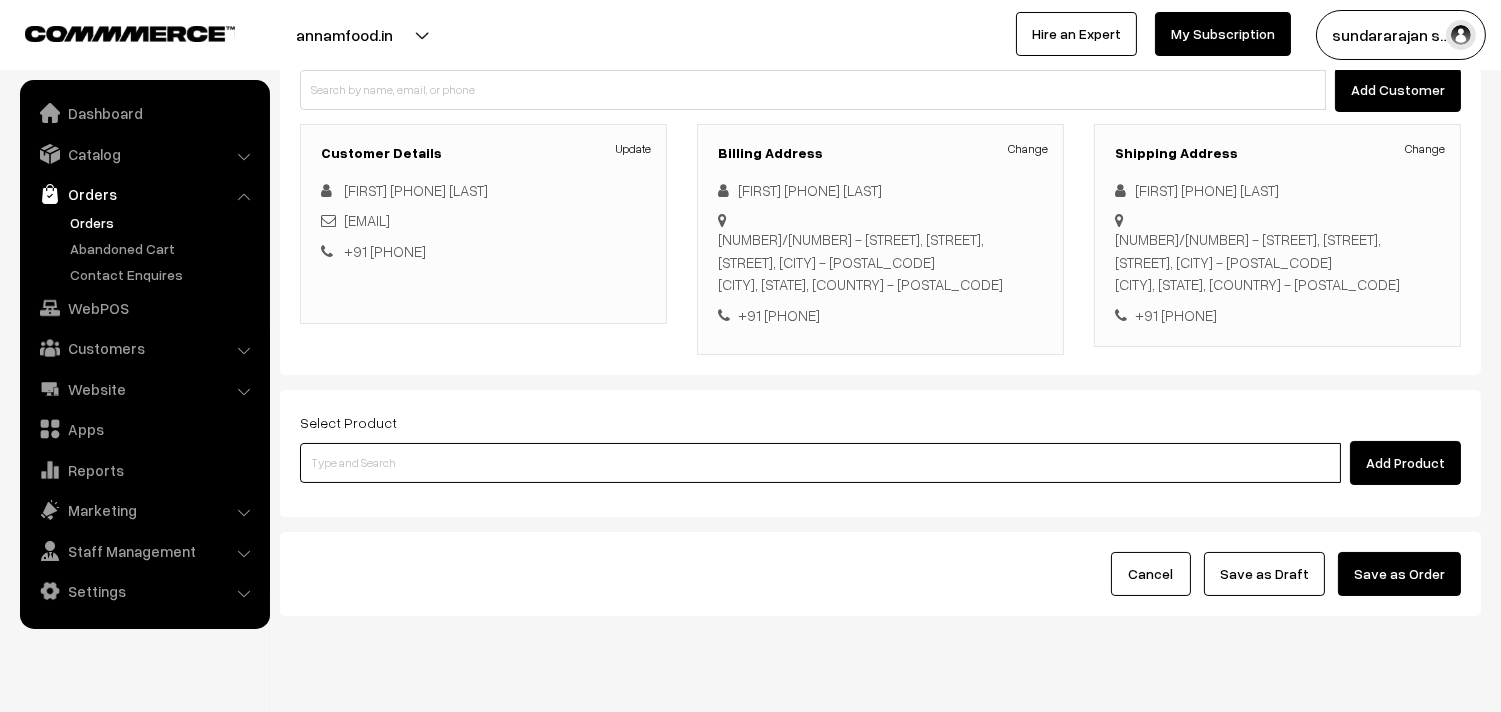 click at bounding box center [820, 463] 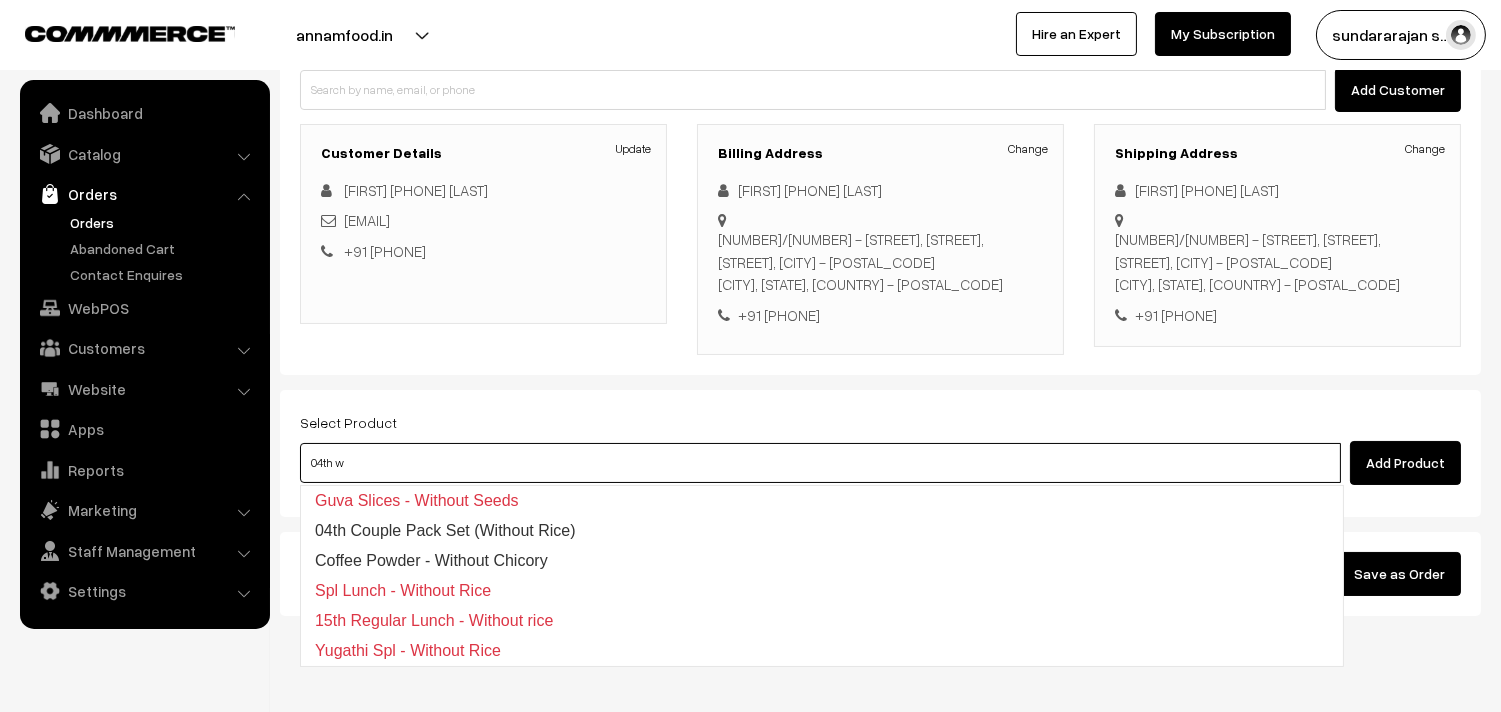 type on "04th wi" 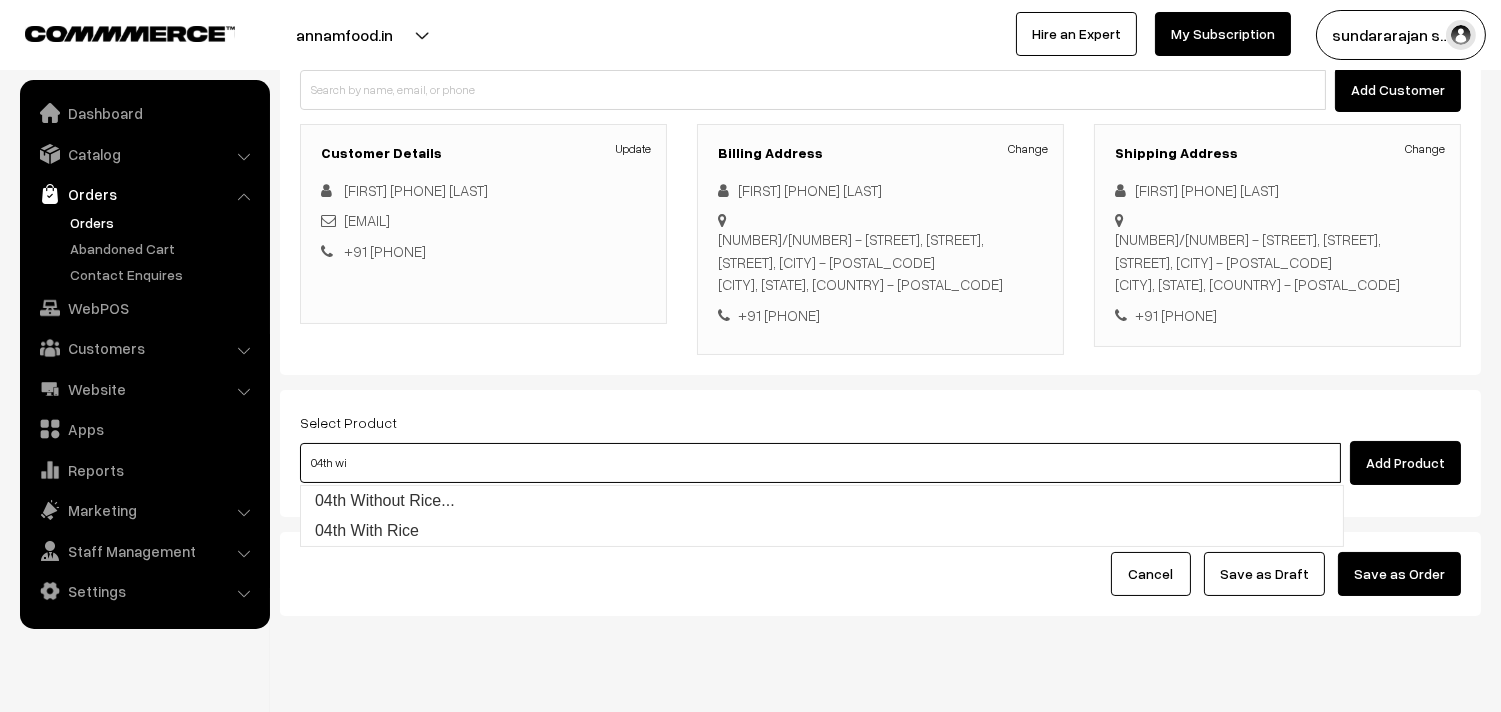 click on "04th Without Rice..." at bounding box center (822, 501) 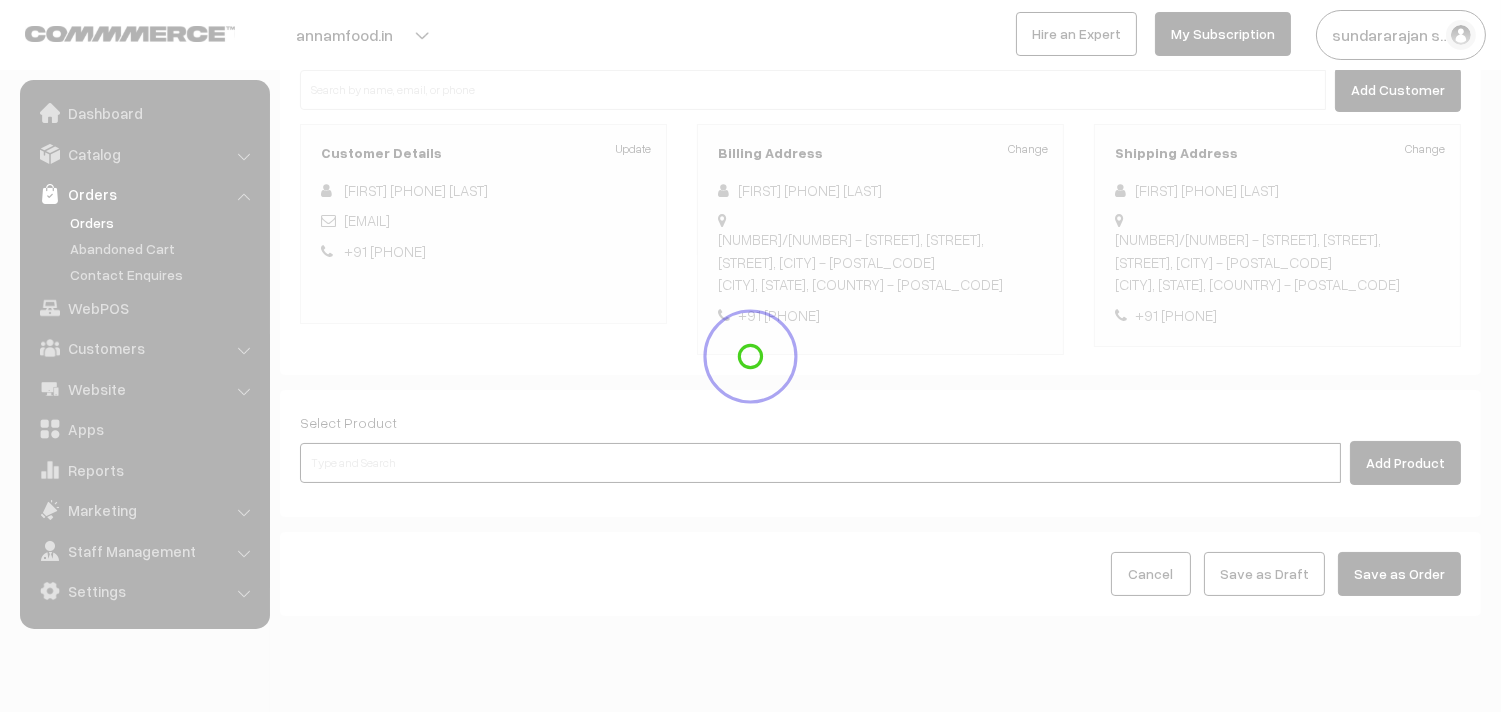 click at bounding box center (820, 463) 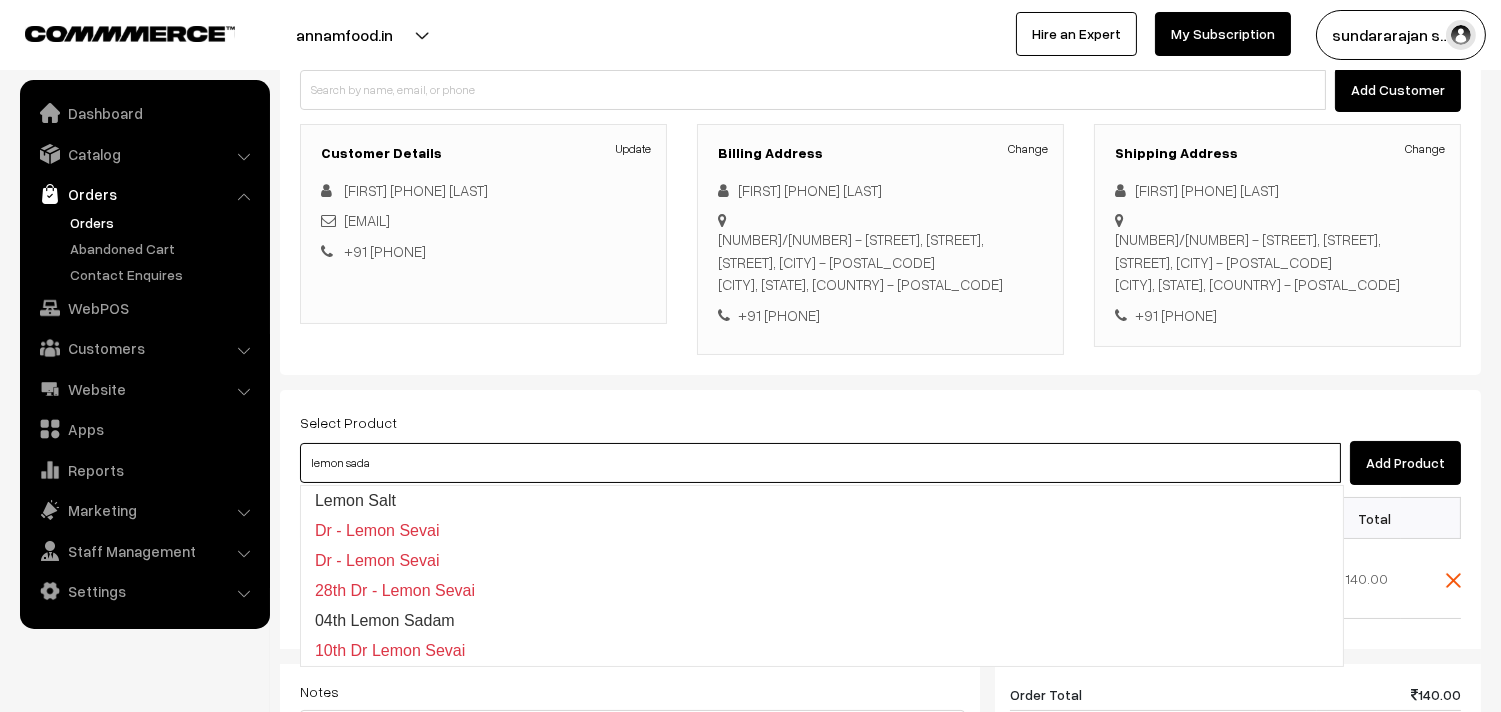 type on "lemon sadam" 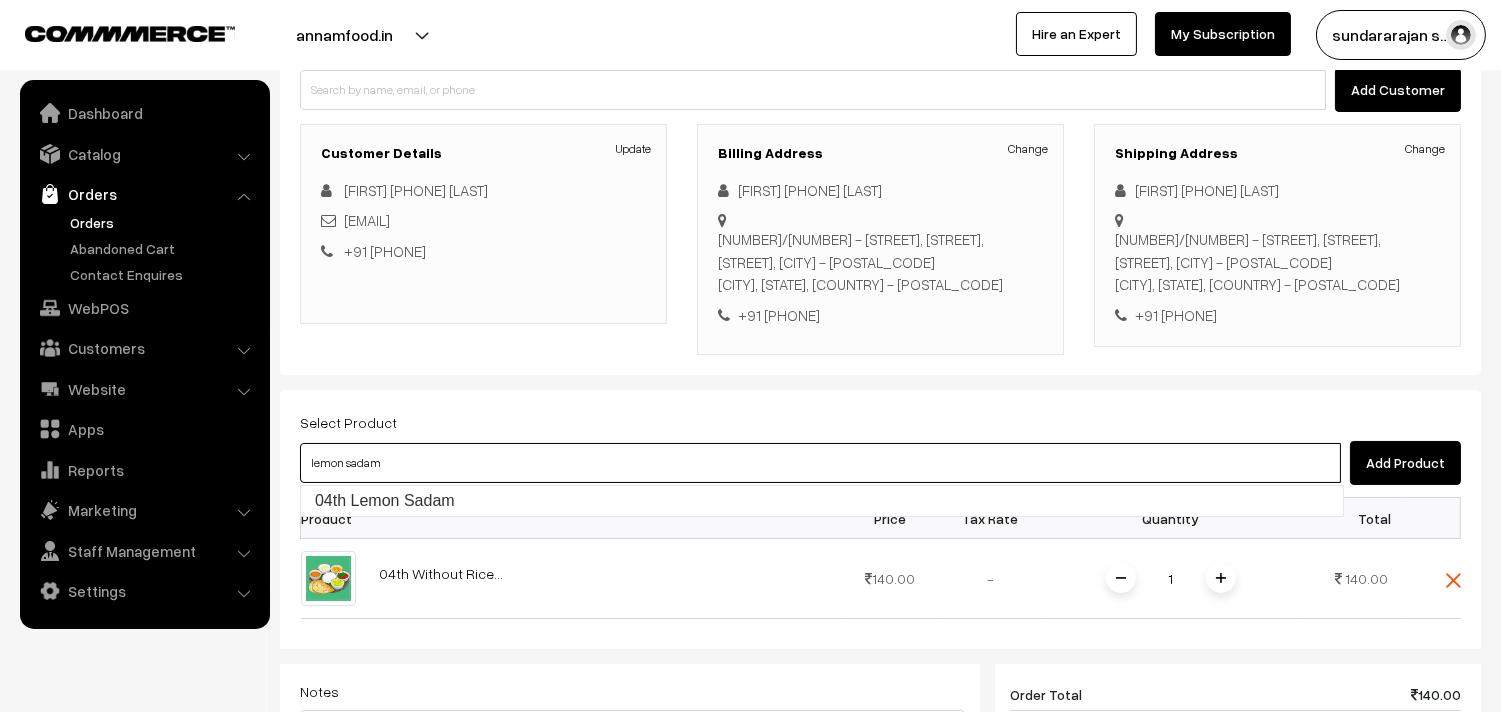 click on "04th Lemon Sadam" at bounding box center (822, 501) 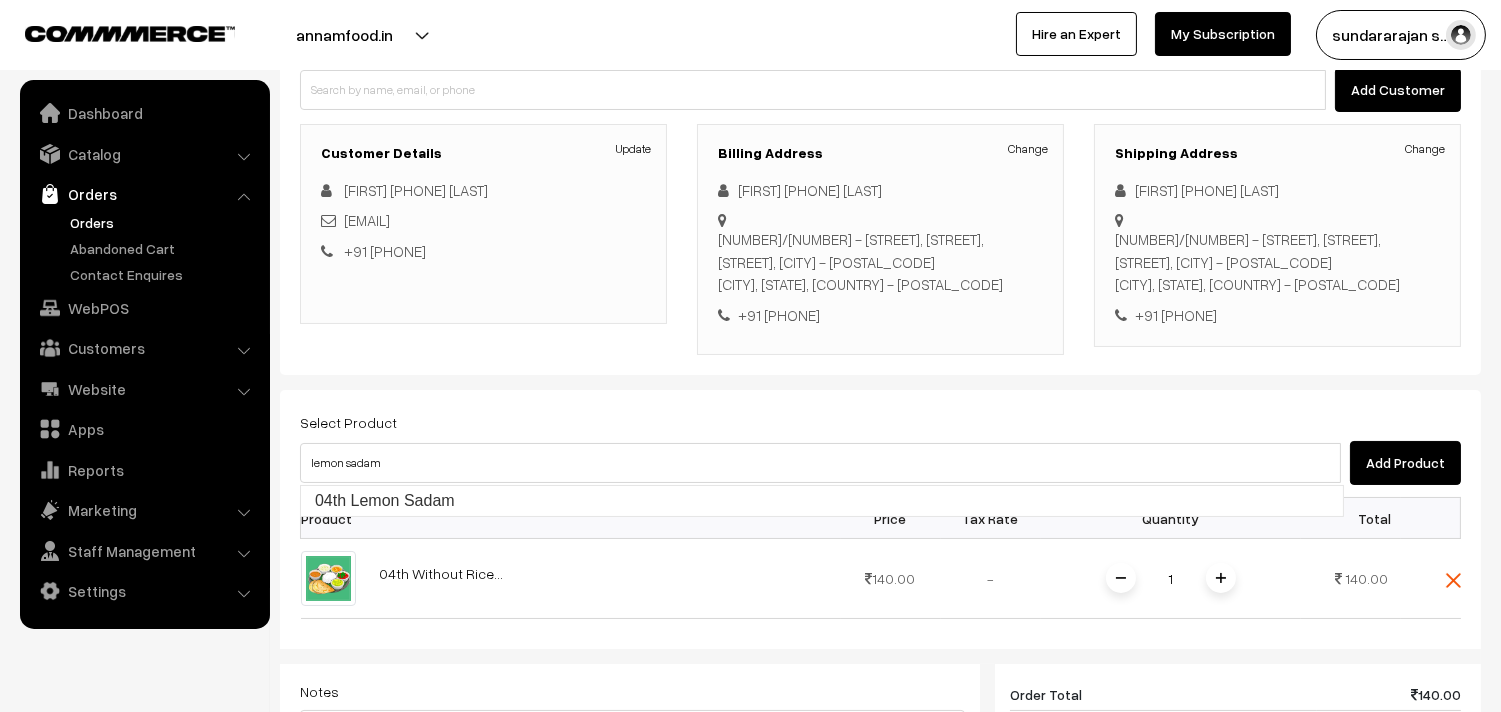 type 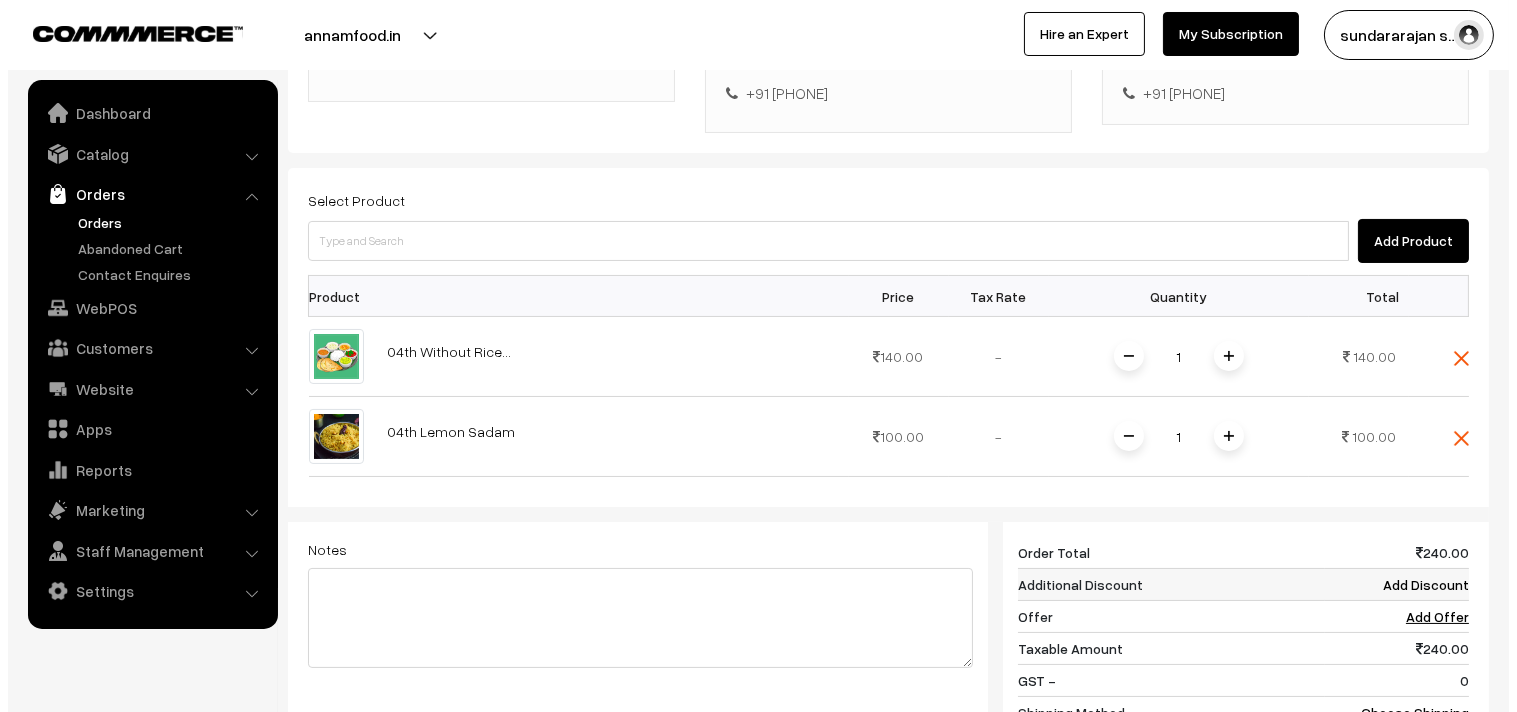 scroll, scrollTop: 666, scrollLeft: 0, axis: vertical 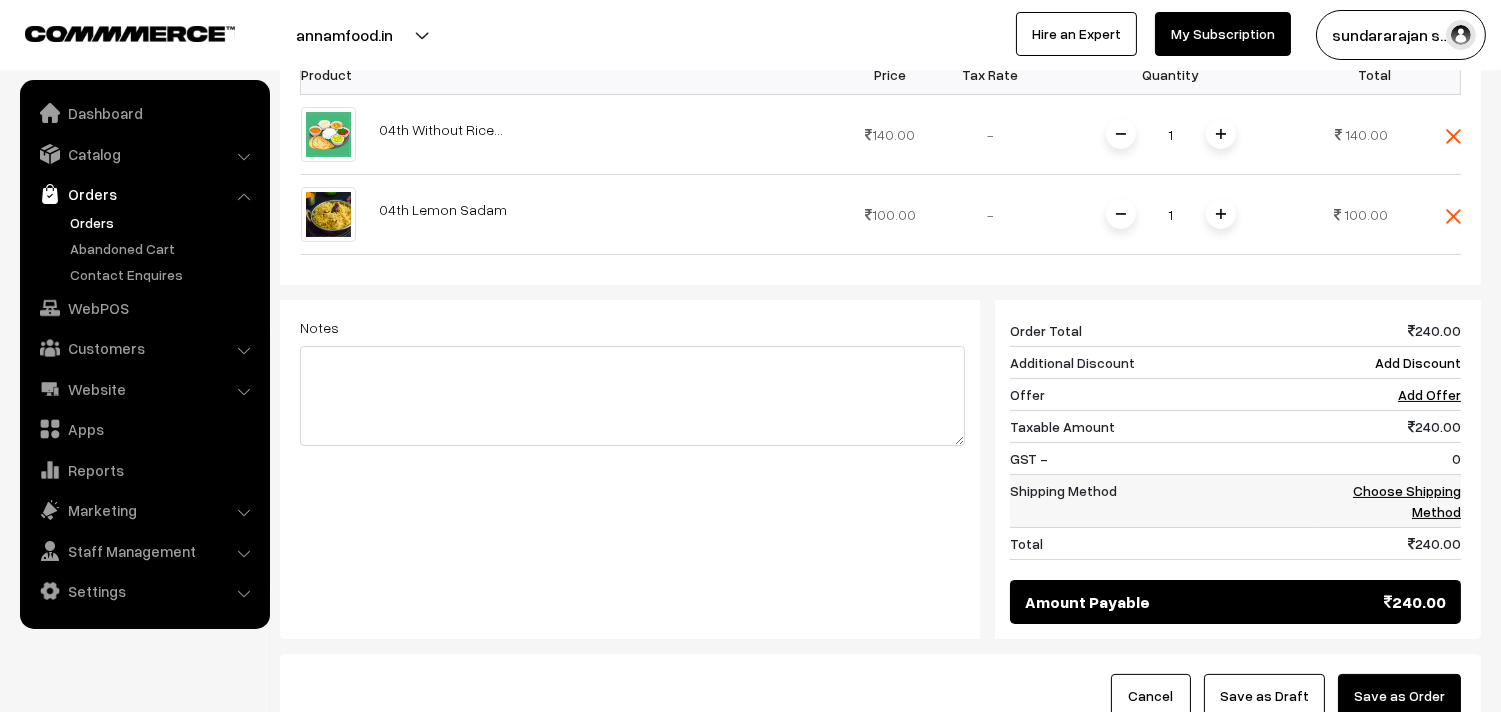 click on "Choose Shipping Method" at bounding box center [1407, 501] 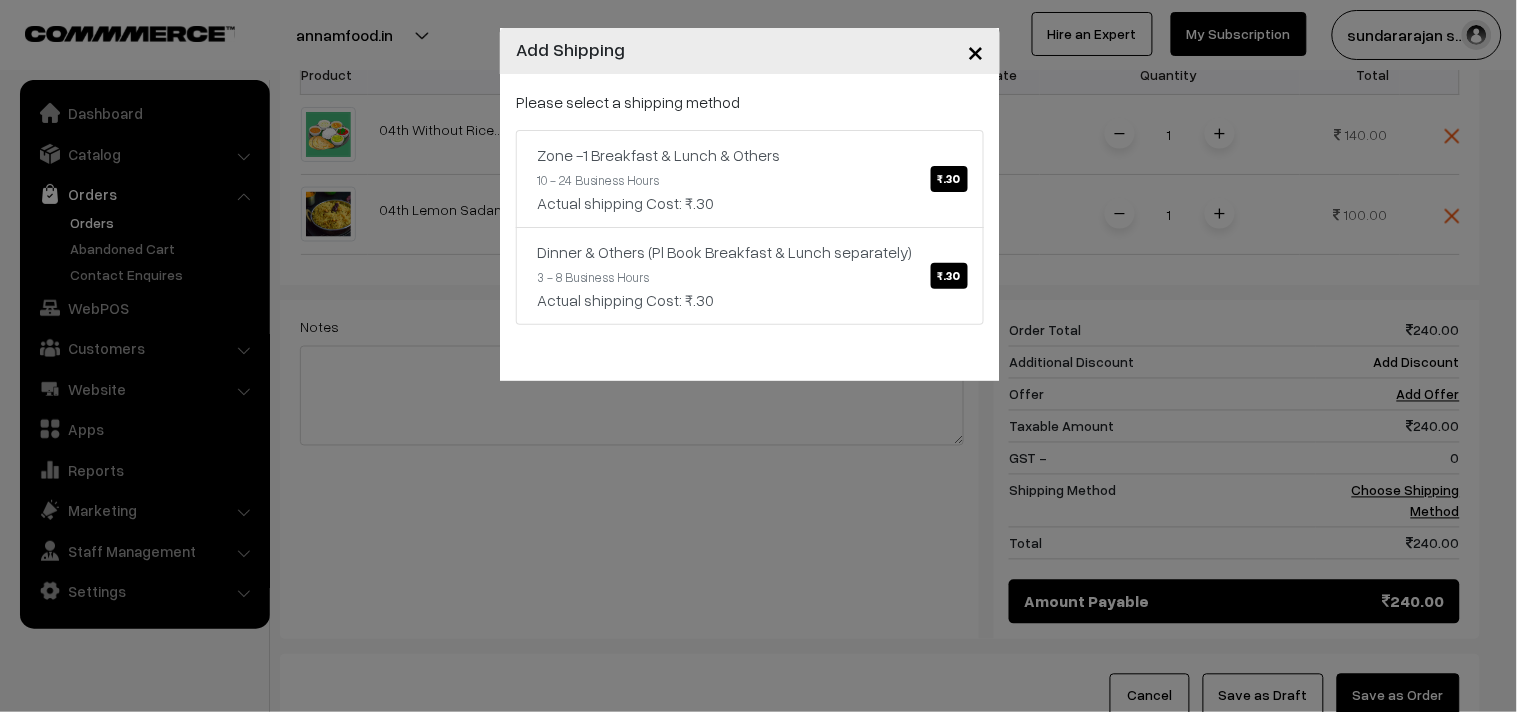 click on "Please select a shipping method
Zone -1  Breakfast & Lunch & Others
₹.30
10 - 24 Business Hours Actual shipping Cost: ₹.30
Dinner & Others  (Pl Book Breakfast & Lunch separately)
₹.30
3 - 8 Business Hours Actual shipping Cost: ₹.30" at bounding box center (750, 227) 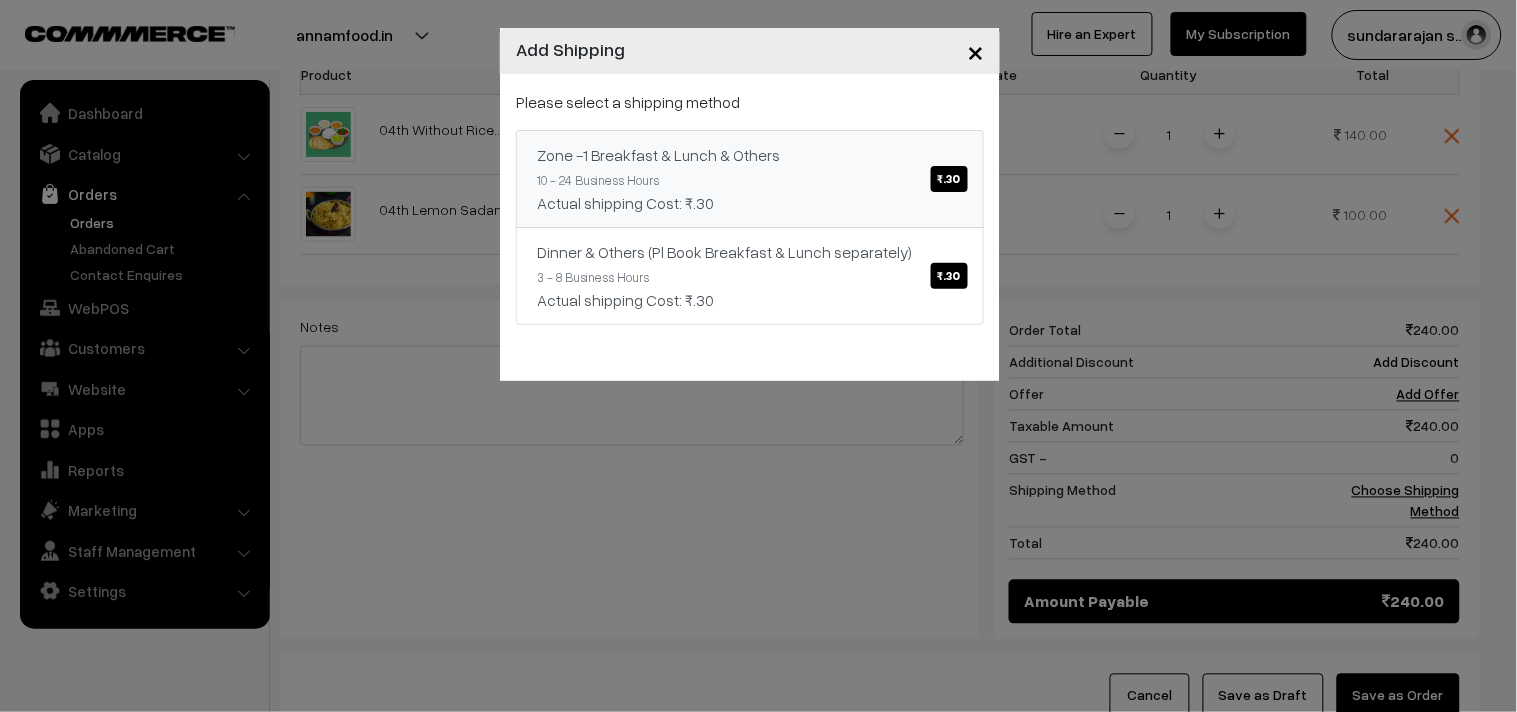 click on "₹.30" at bounding box center (949, 179) 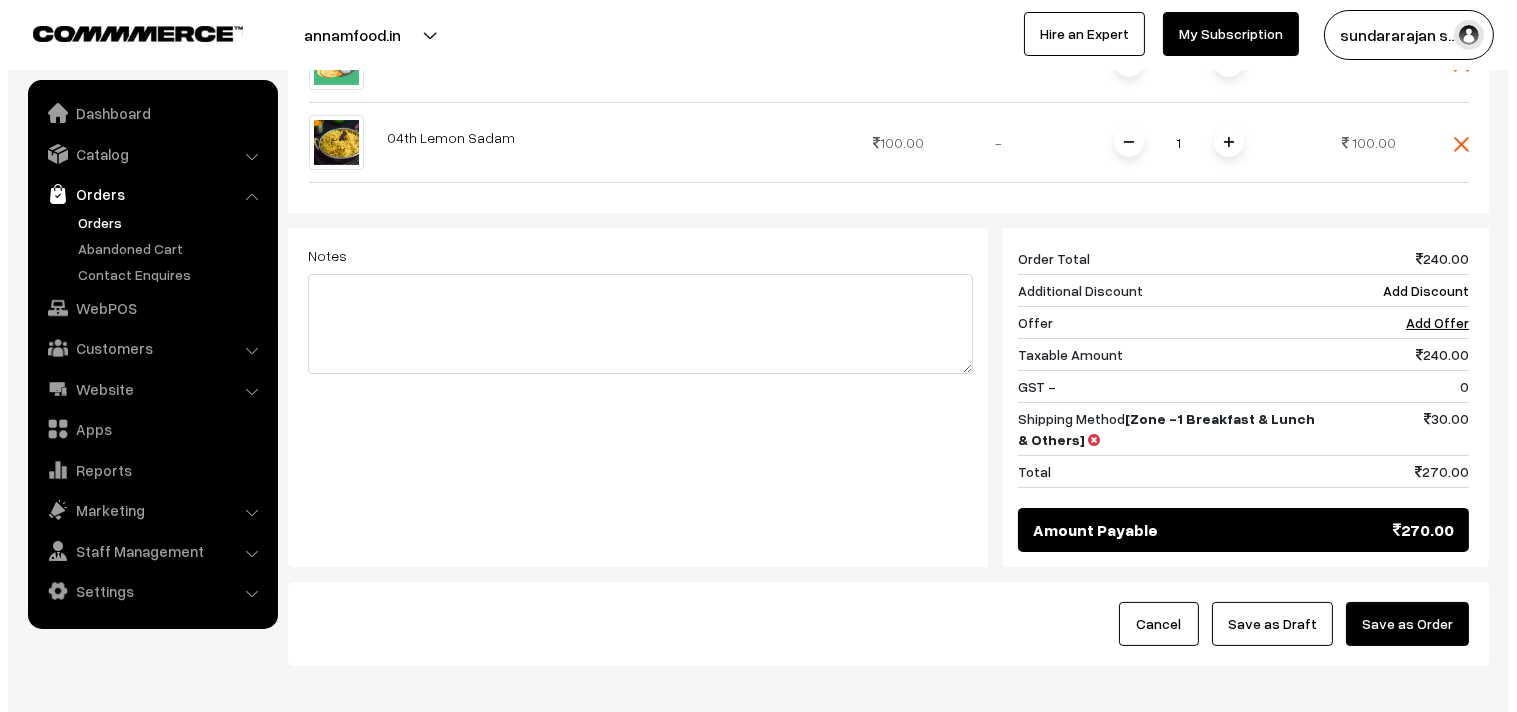 scroll, scrollTop: 777, scrollLeft: 0, axis: vertical 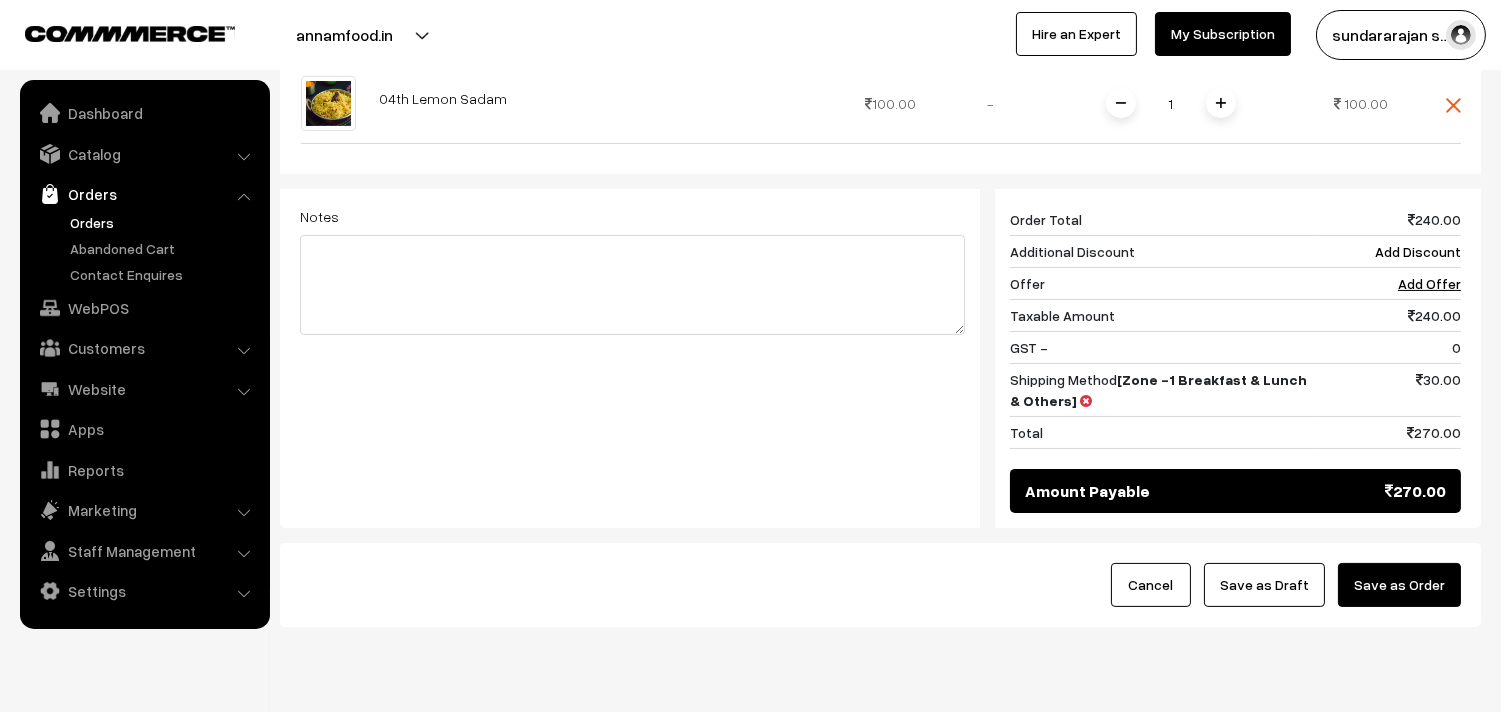 click on "Save as Order" at bounding box center (1399, 585) 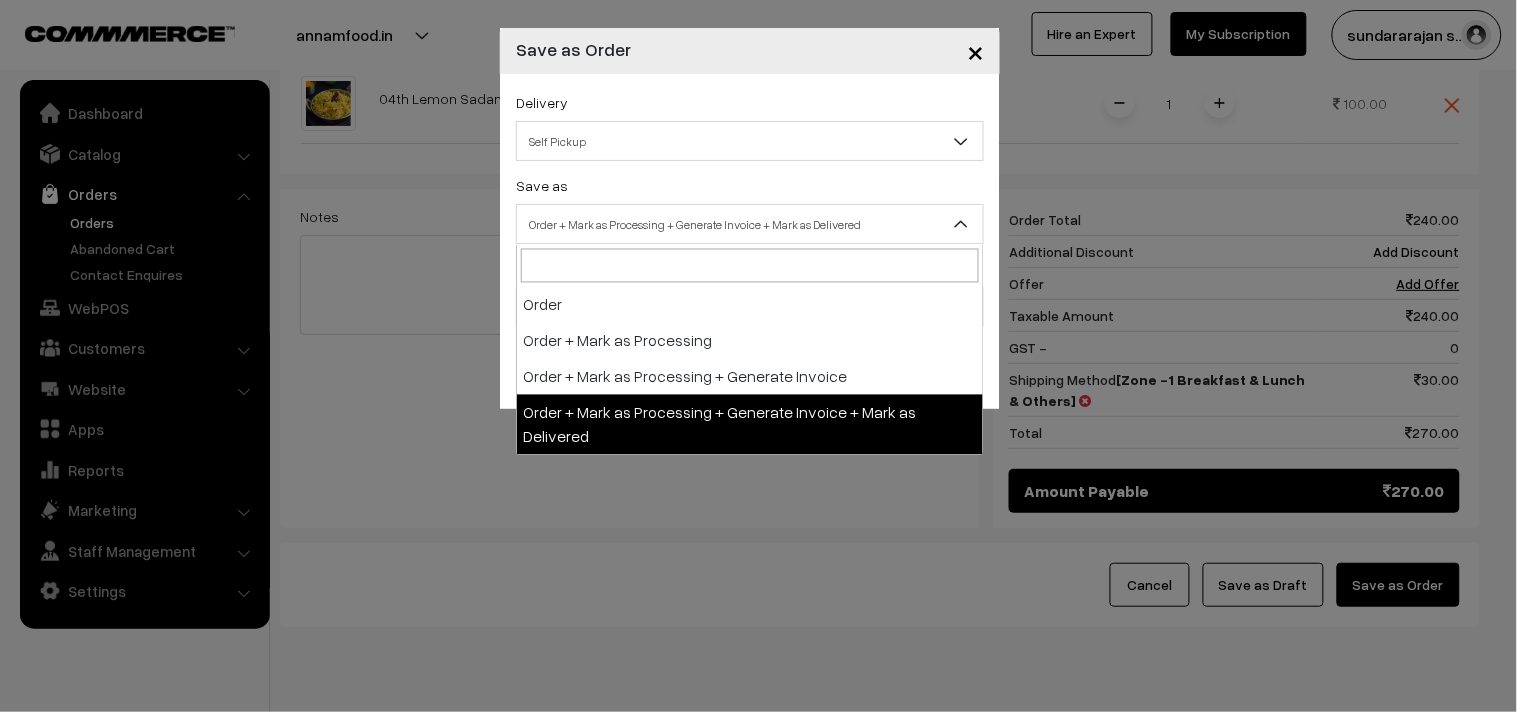 click on "Order + Mark as Processing + Generate Invoice + Mark as Delivered" at bounding box center (750, 224) 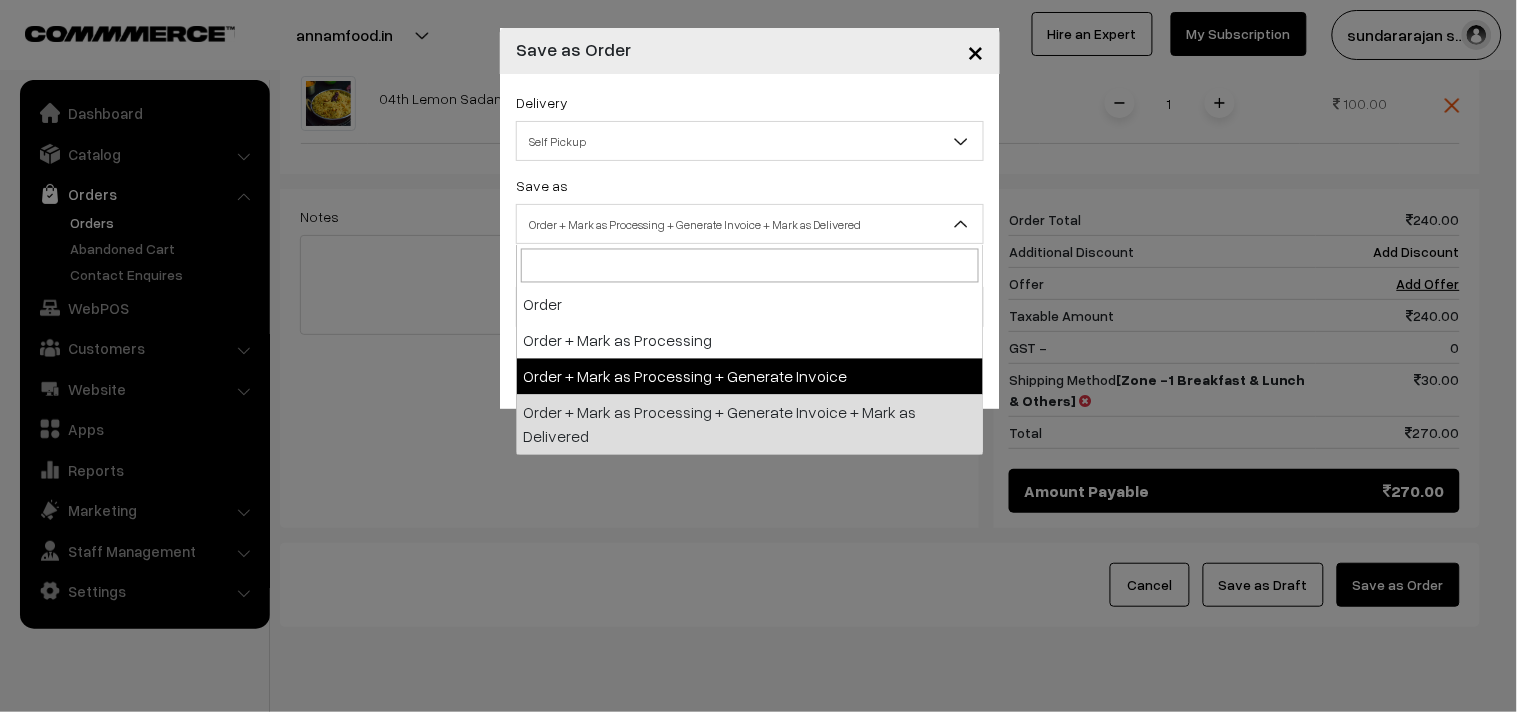 drag, startPoint x: 695, startPoint y: 386, endPoint x: 686, endPoint y: 365, distance: 22.847319 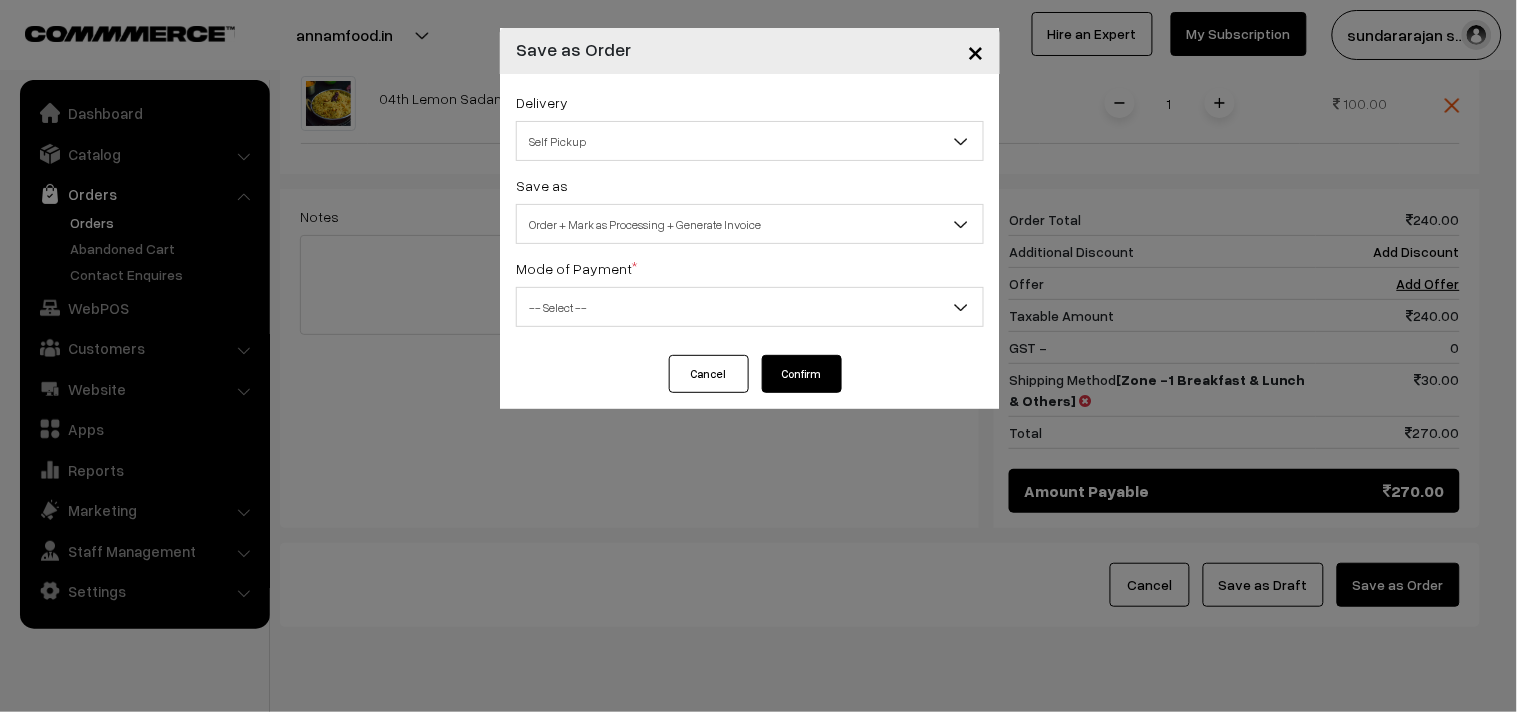 click on "-- Select --" at bounding box center [750, 307] 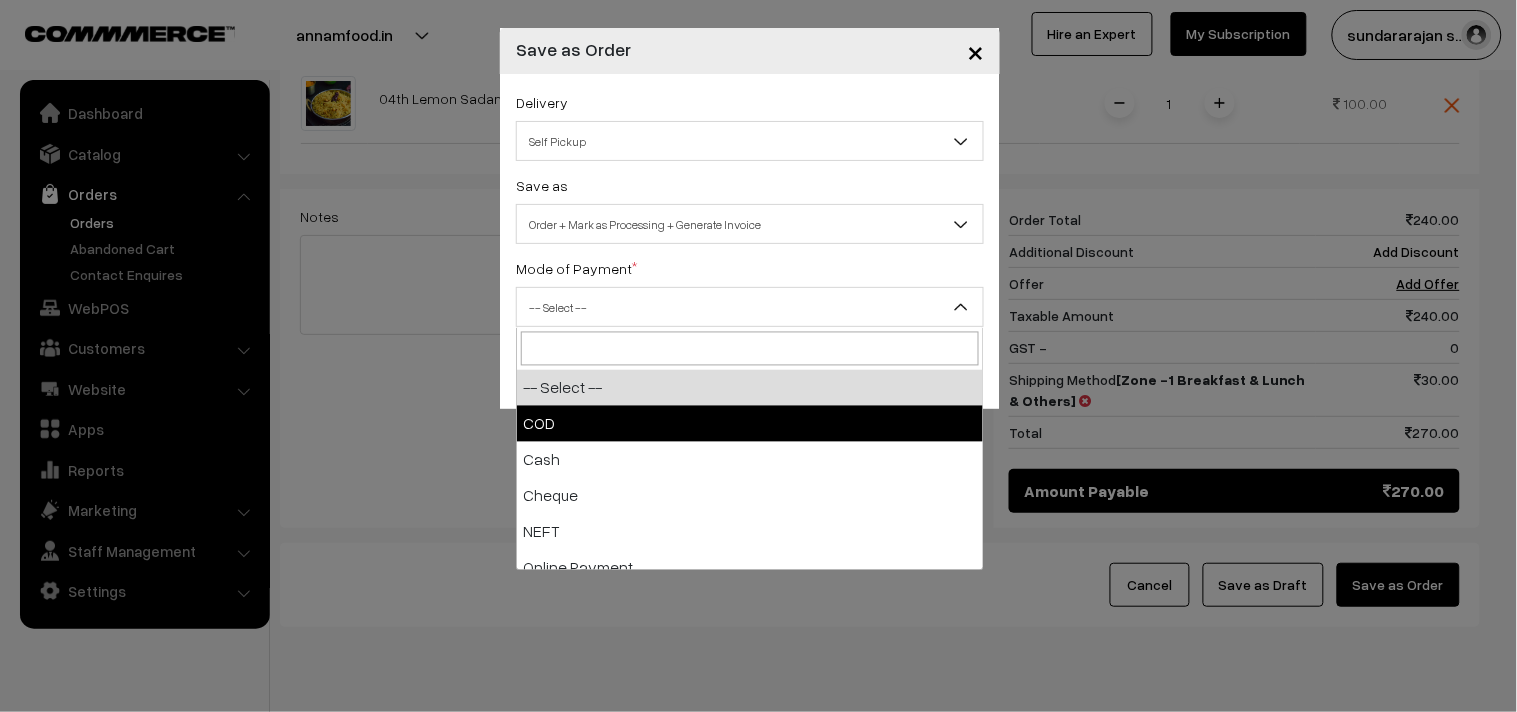 drag, startPoint x: 665, startPoint y: 446, endPoint x: 671, endPoint y: 426, distance: 20.880613 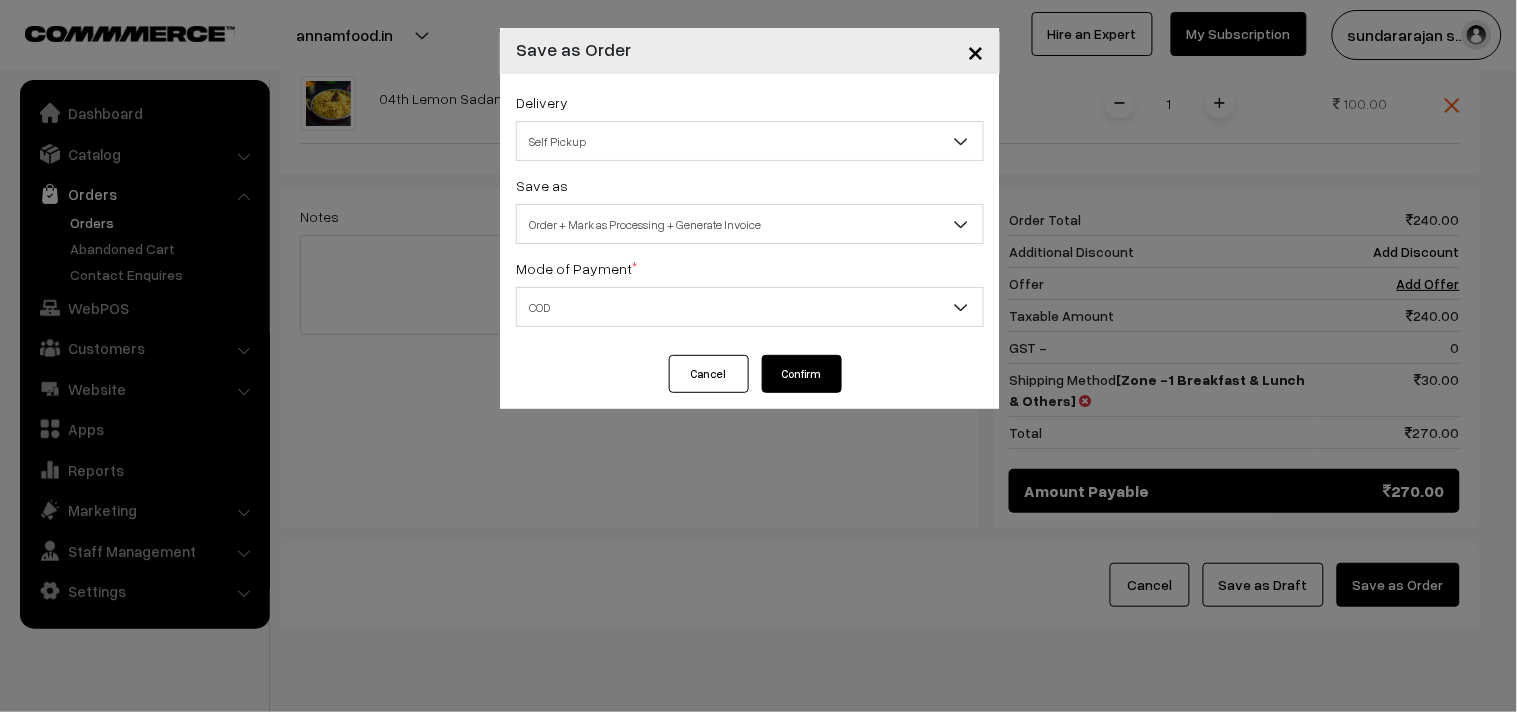 click on "Confirm" at bounding box center (802, 374) 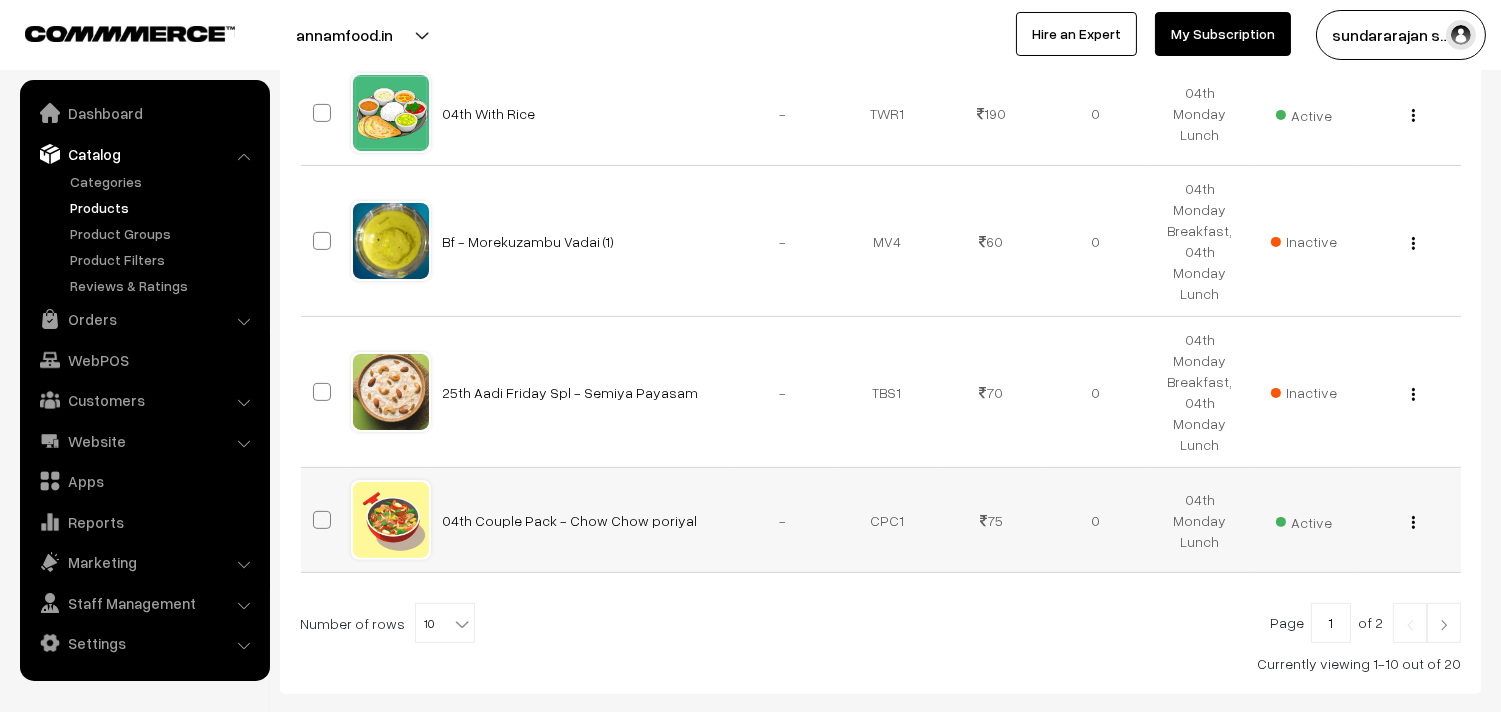 scroll, scrollTop: 1192, scrollLeft: 0, axis: vertical 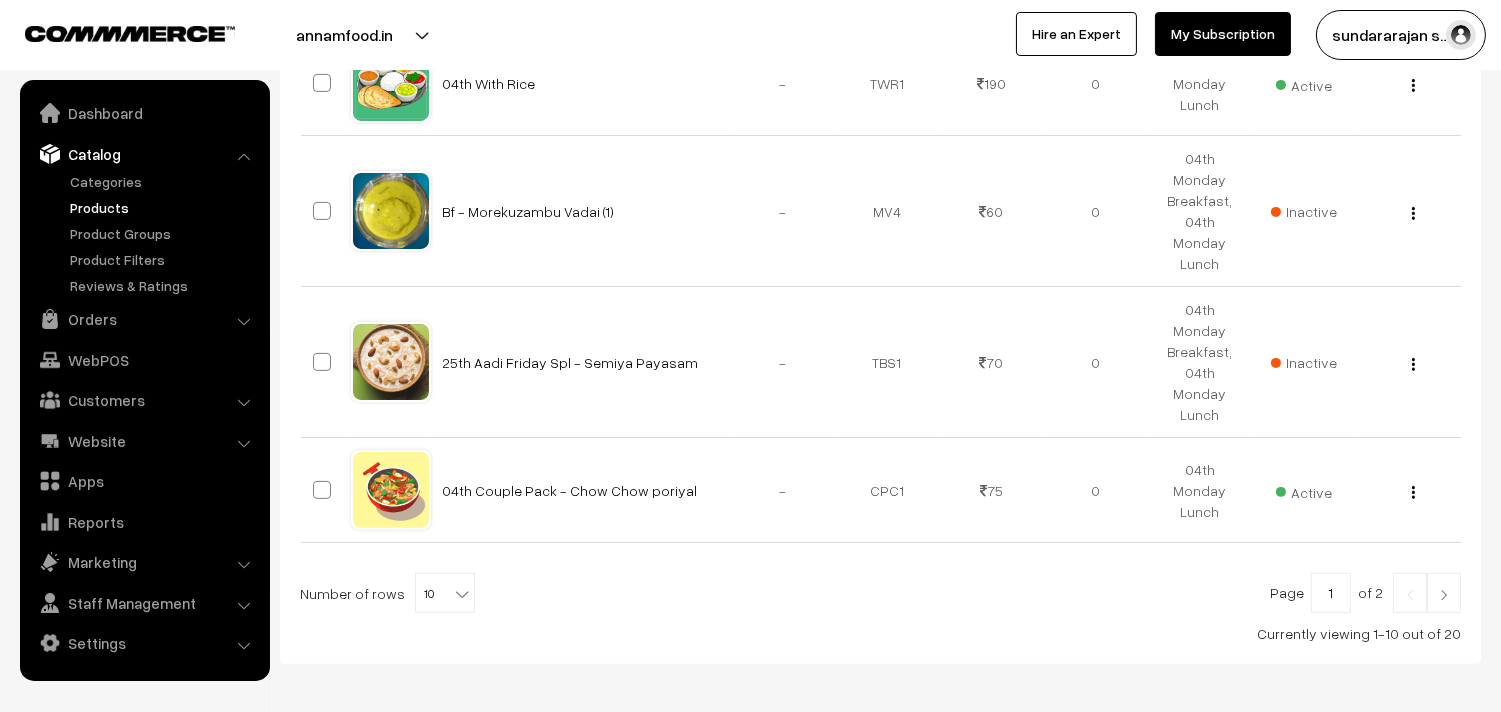 click on "10" at bounding box center [445, 594] 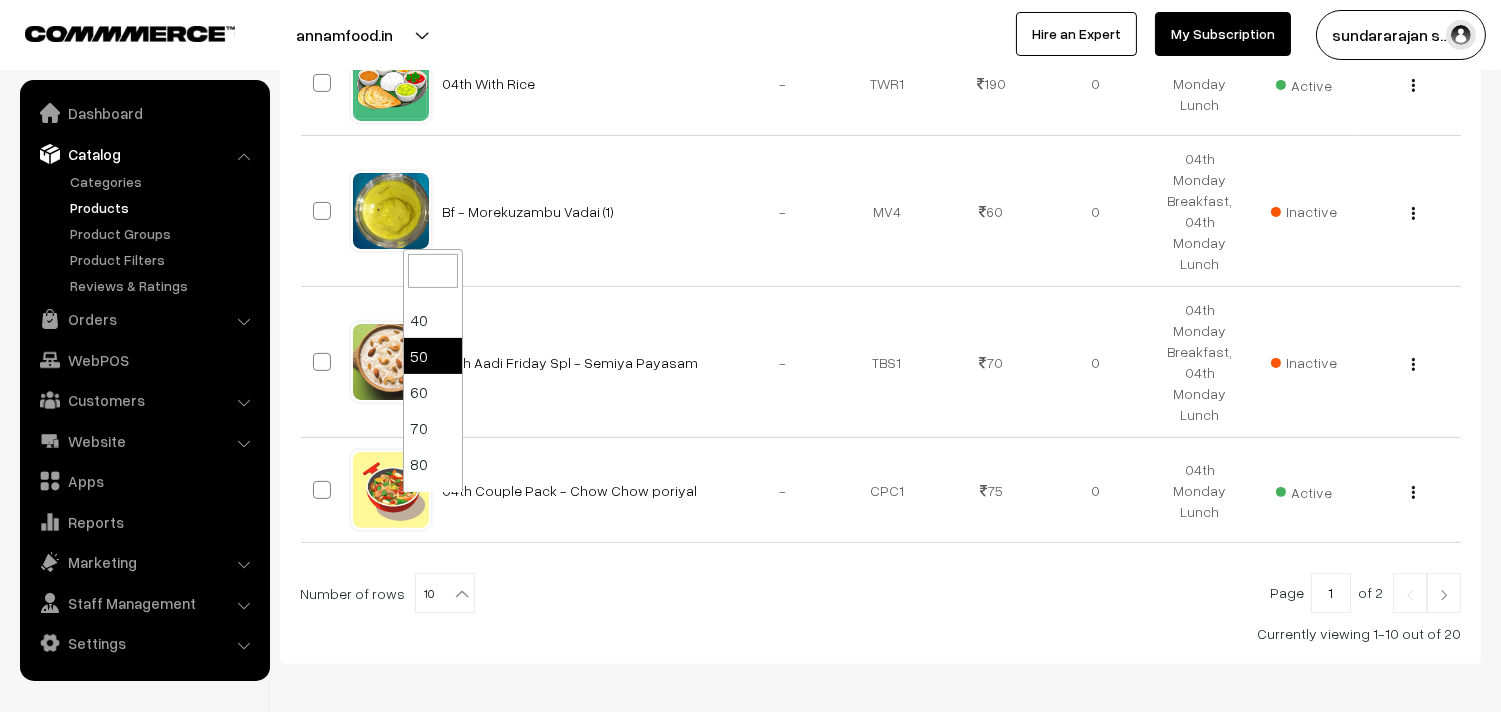 scroll, scrollTop: 160, scrollLeft: 0, axis: vertical 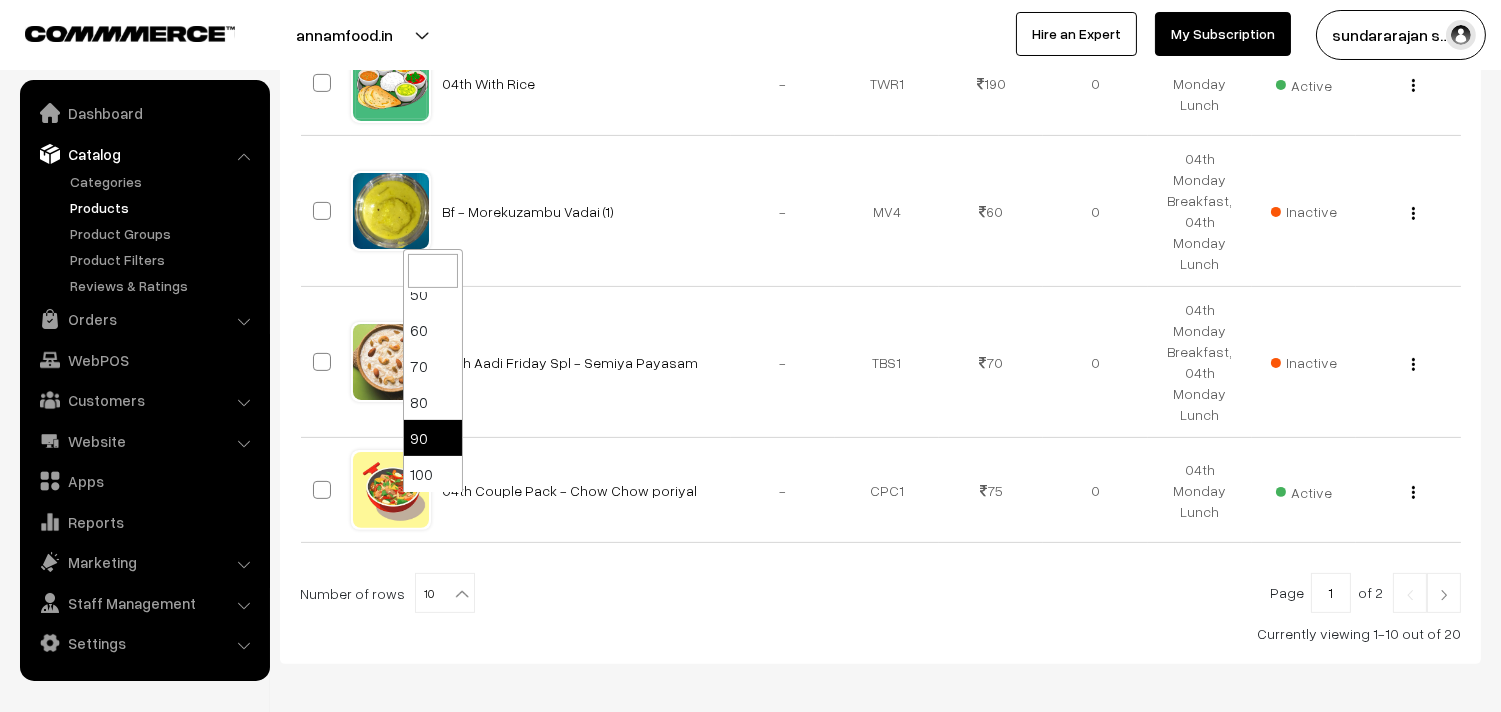 select on "90" 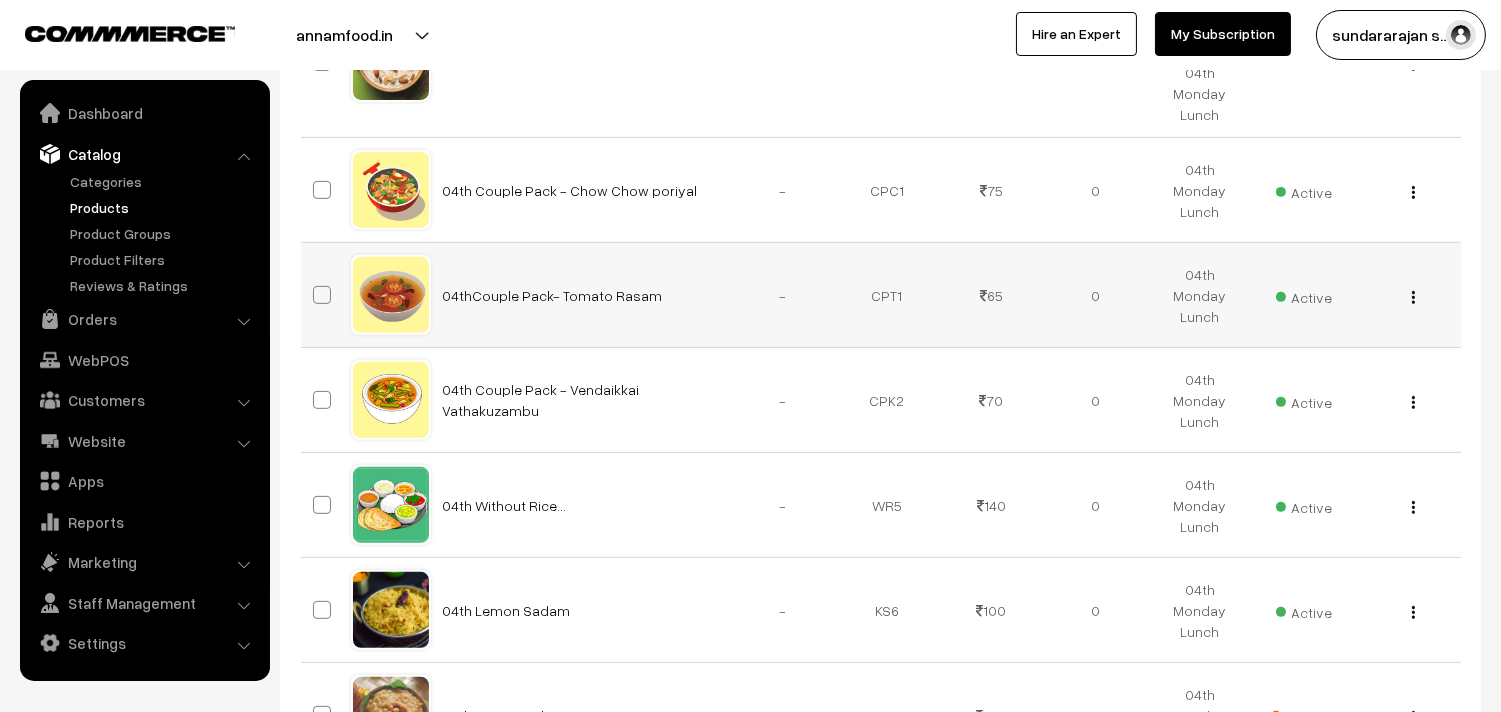 scroll, scrollTop: 1666, scrollLeft: 0, axis: vertical 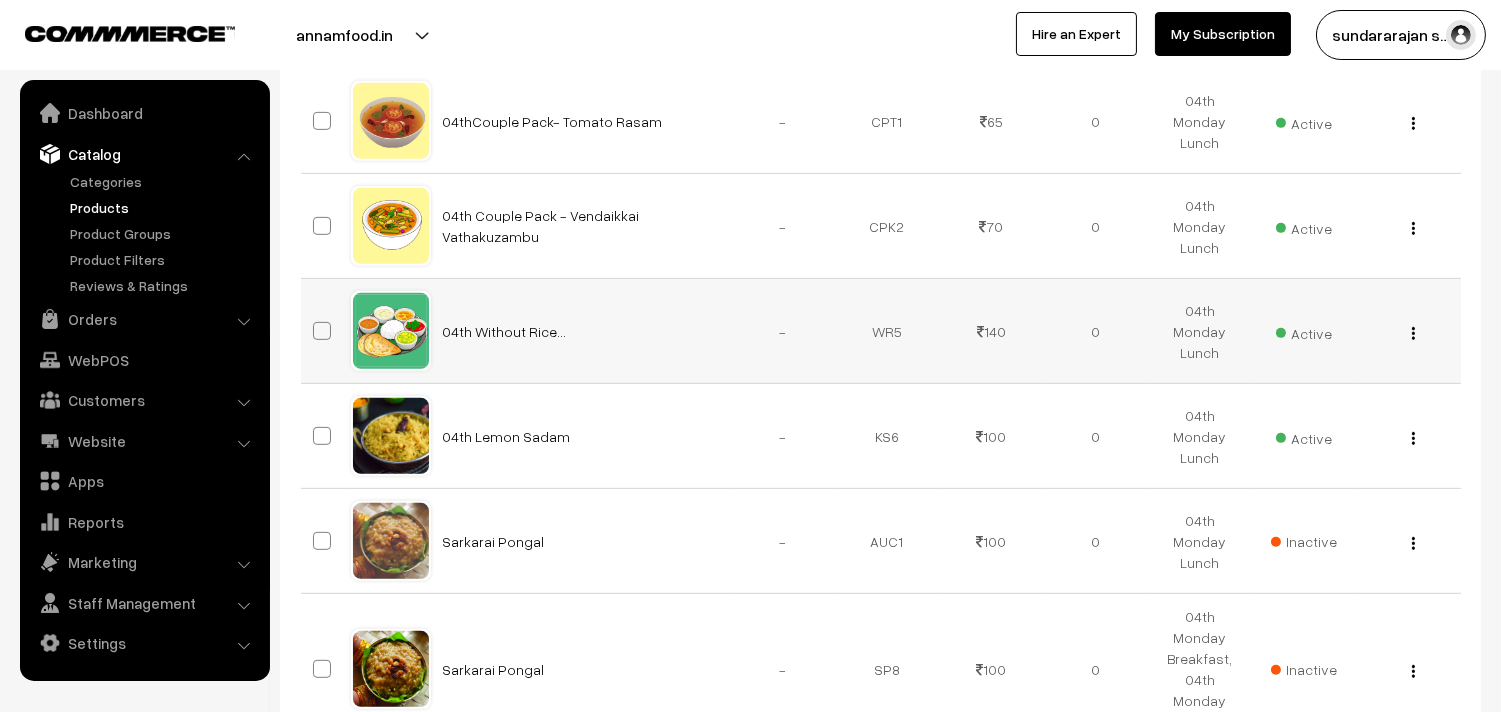 click on "View
Edit
Delete" at bounding box center [1408, 331] 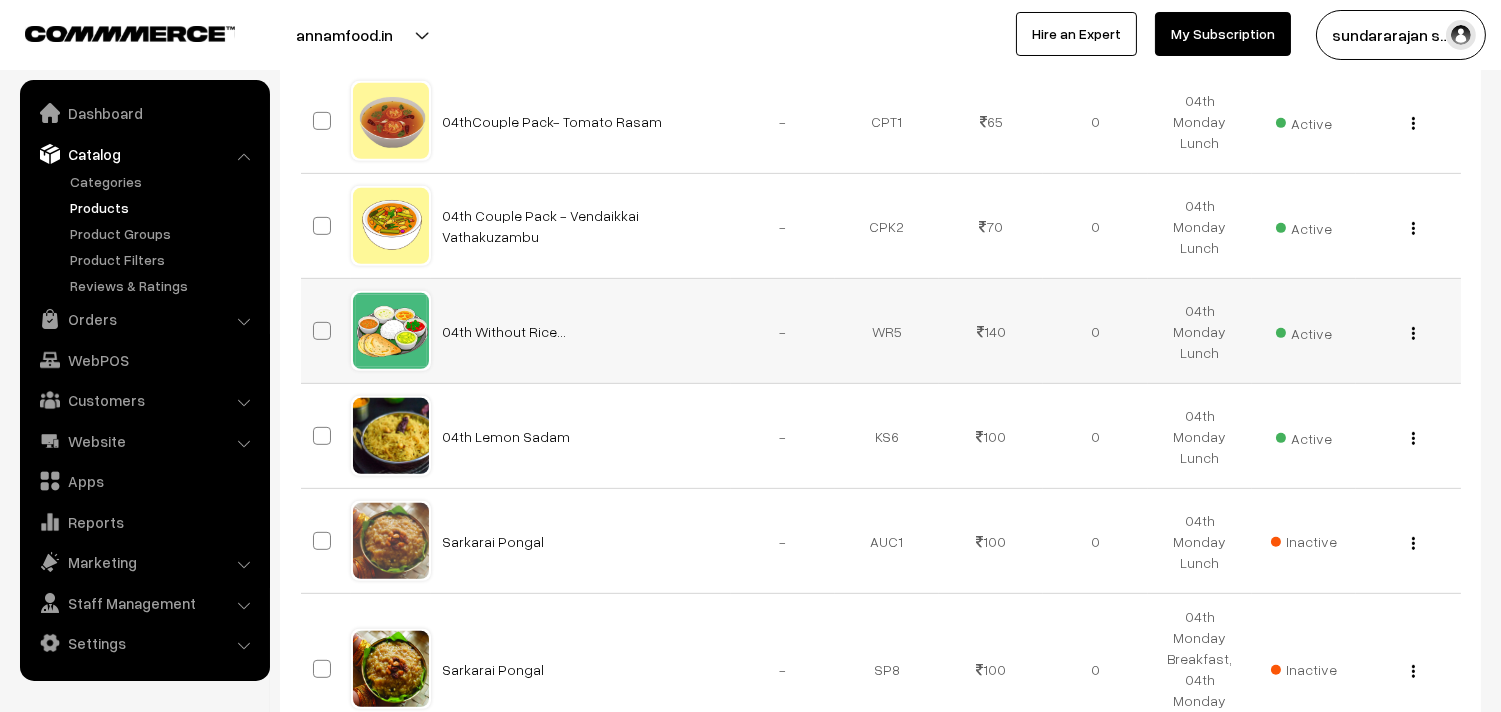 click at bounding box center [1413, 333] 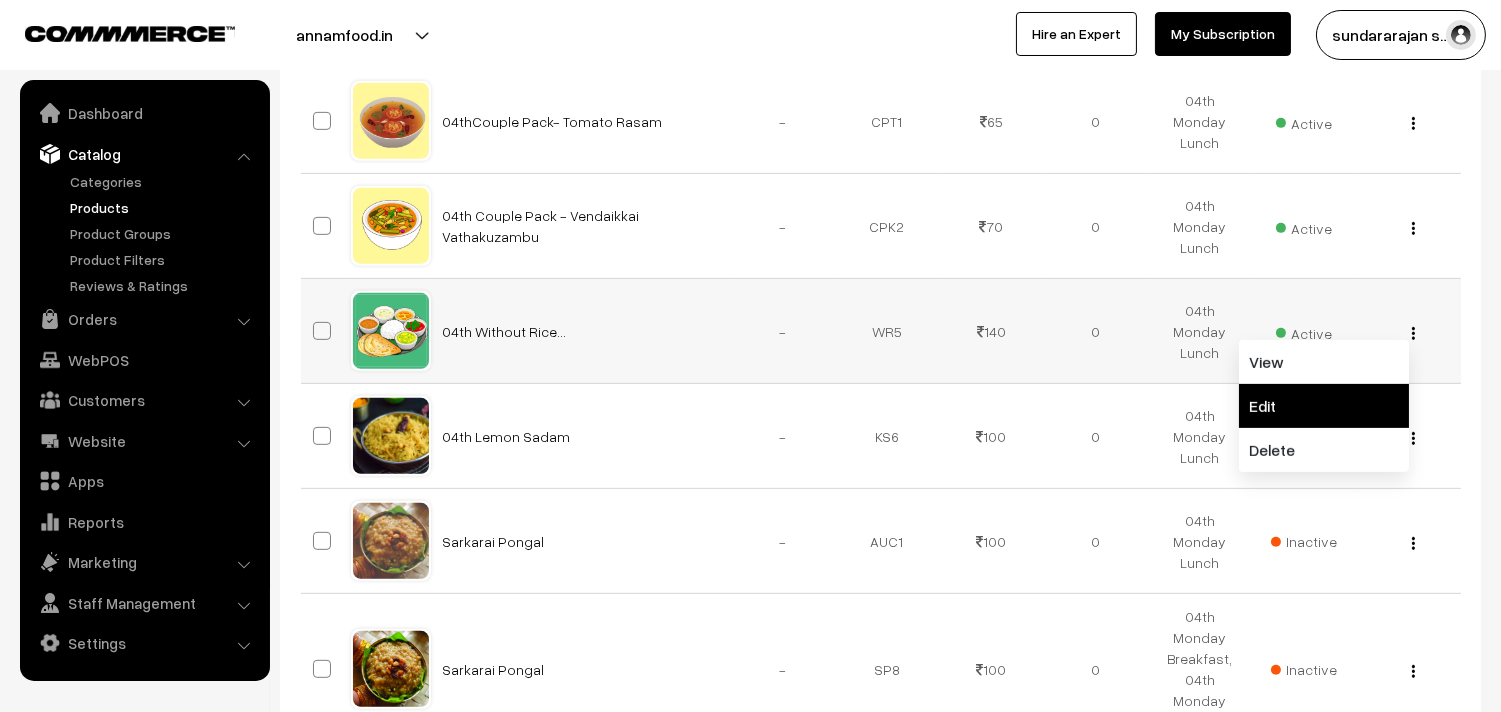 click on "Edit" at bounding box center (1324, 406) 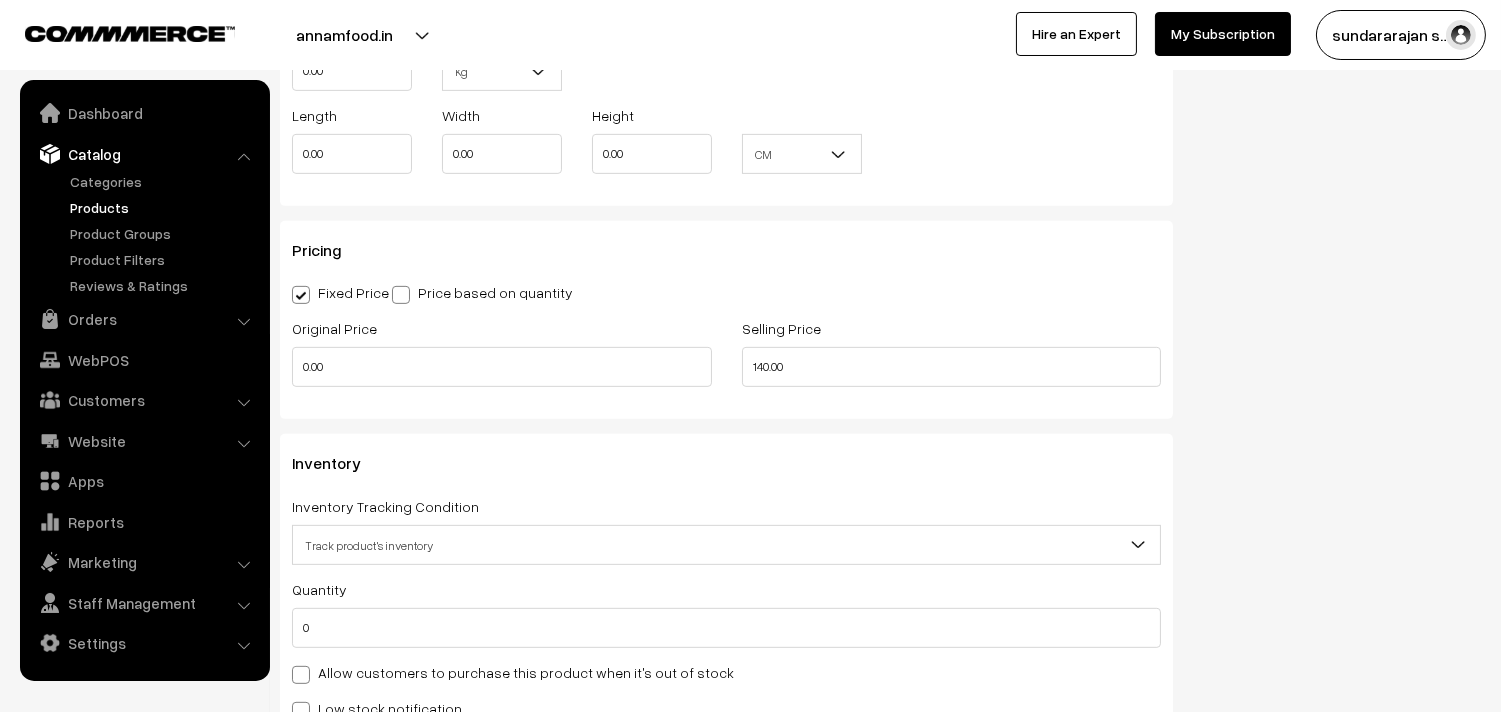 scroll, scrollTop: 1666, scrollLeft: 0, axis: vertical 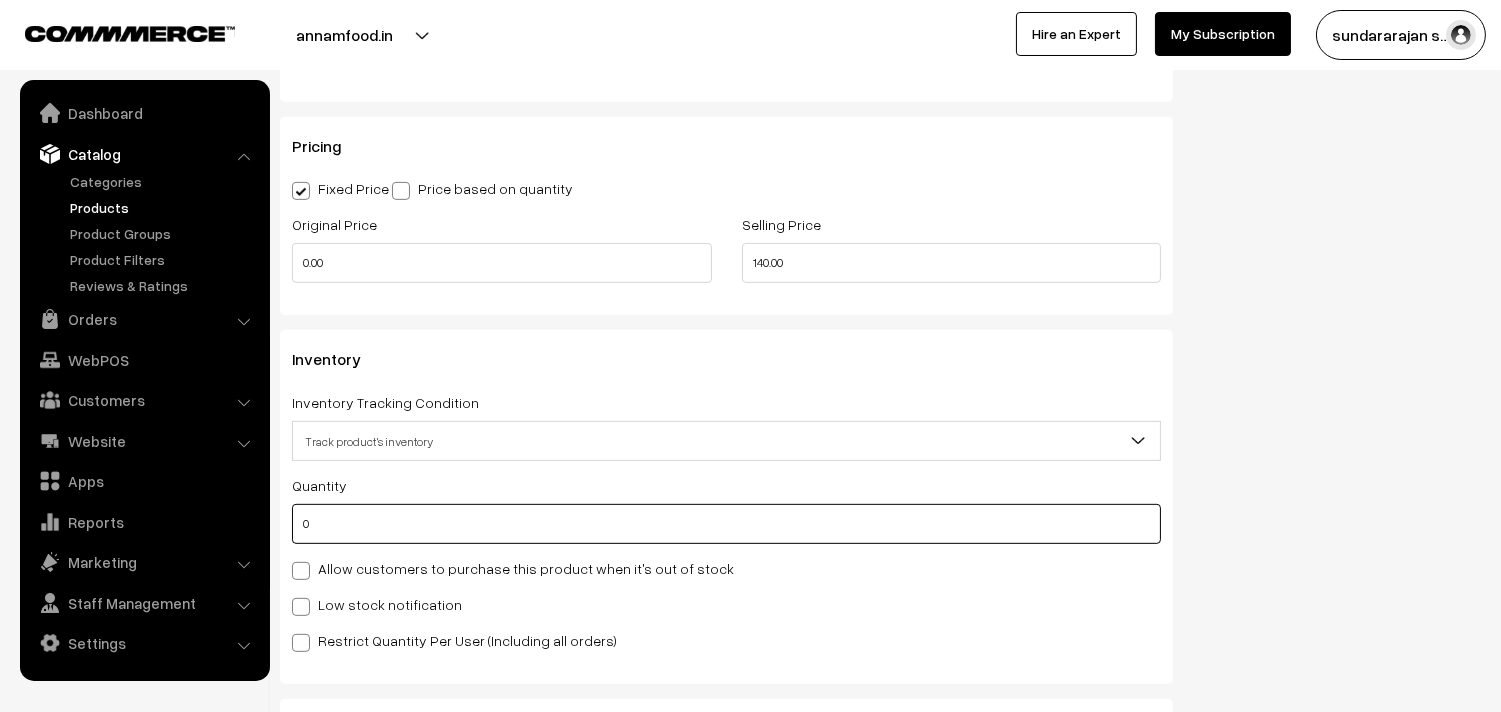drag, startPoint x: 326, startPoint y: 522, endPoint x: 311, endPoint y: 510, distance: 19.209373 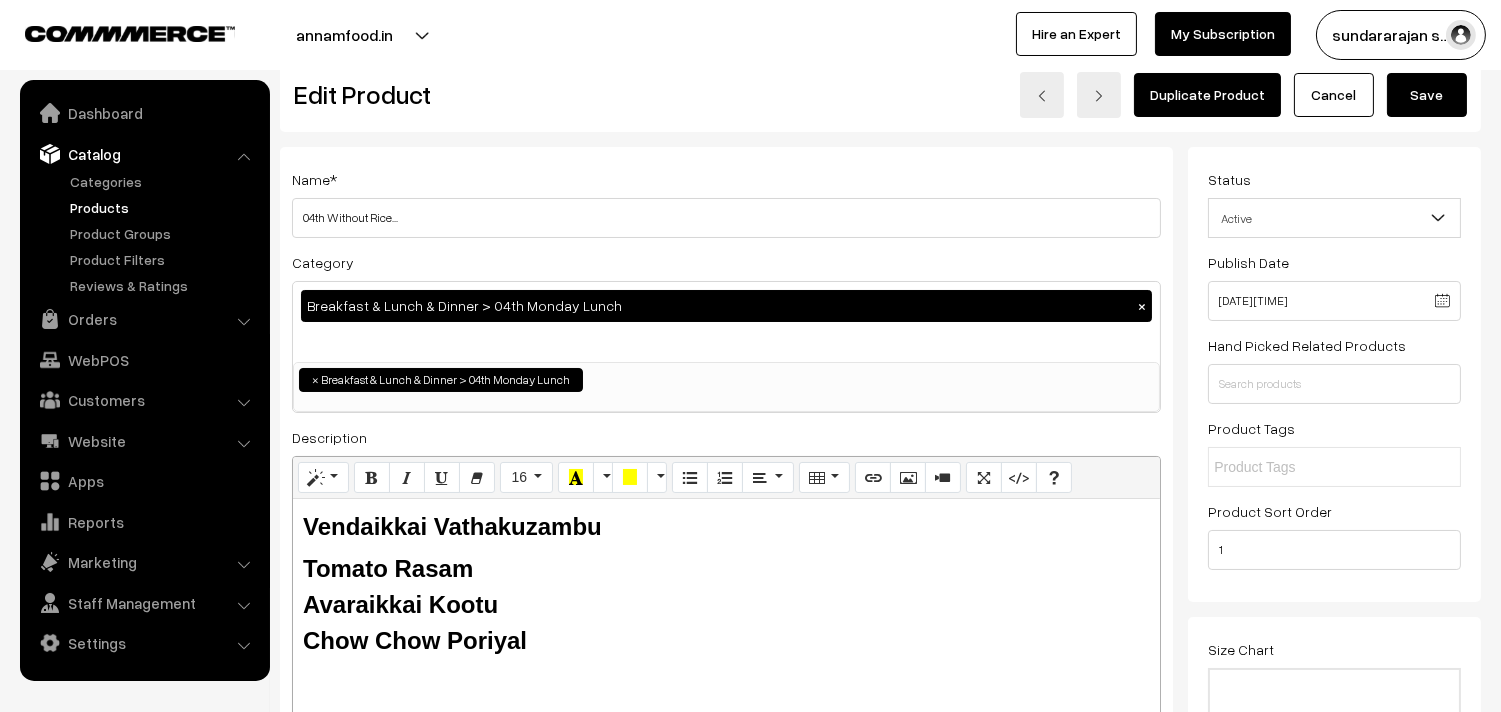 scroll, scrollTop: 0, scrollLeft: 0, axis: both 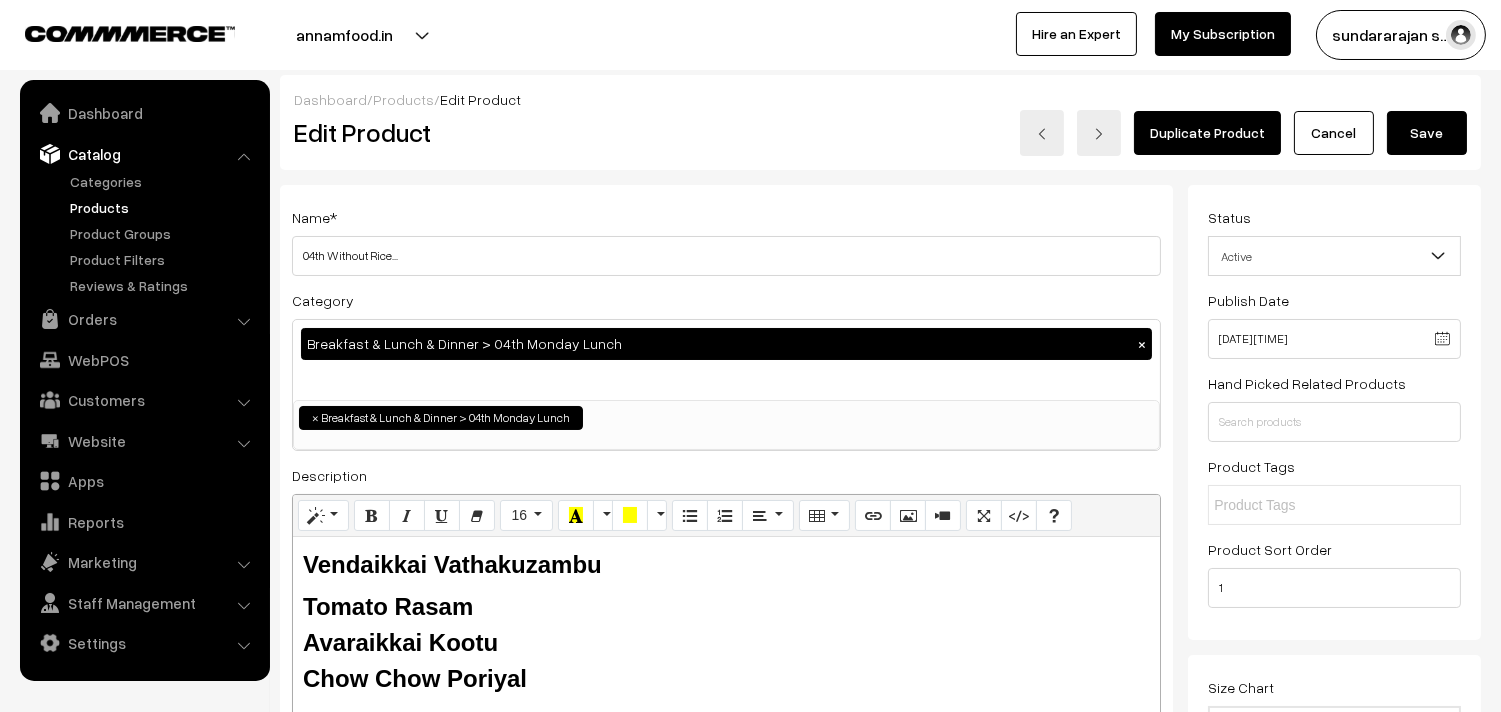 type on "1" 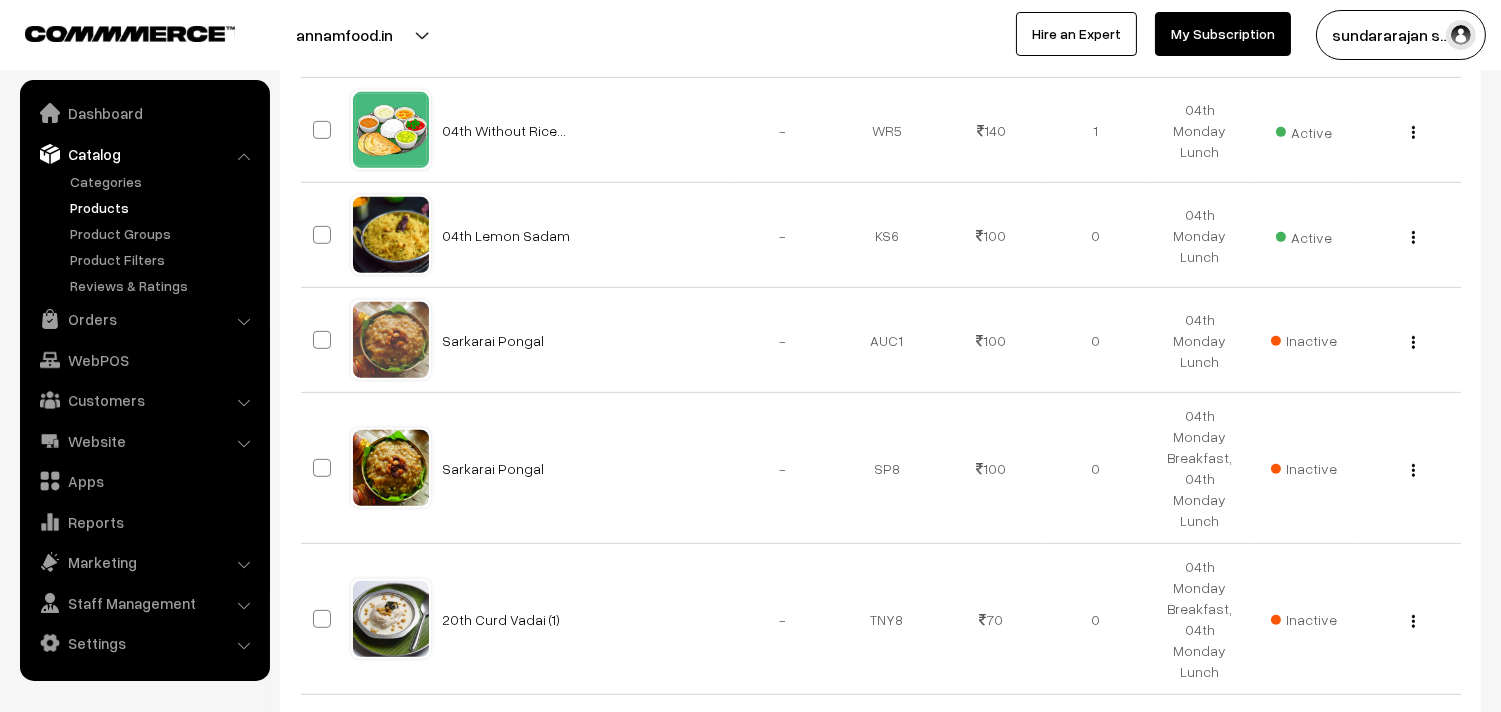 scroll, scrollTop: 1703, scrollLeft: 0, axis: vertical 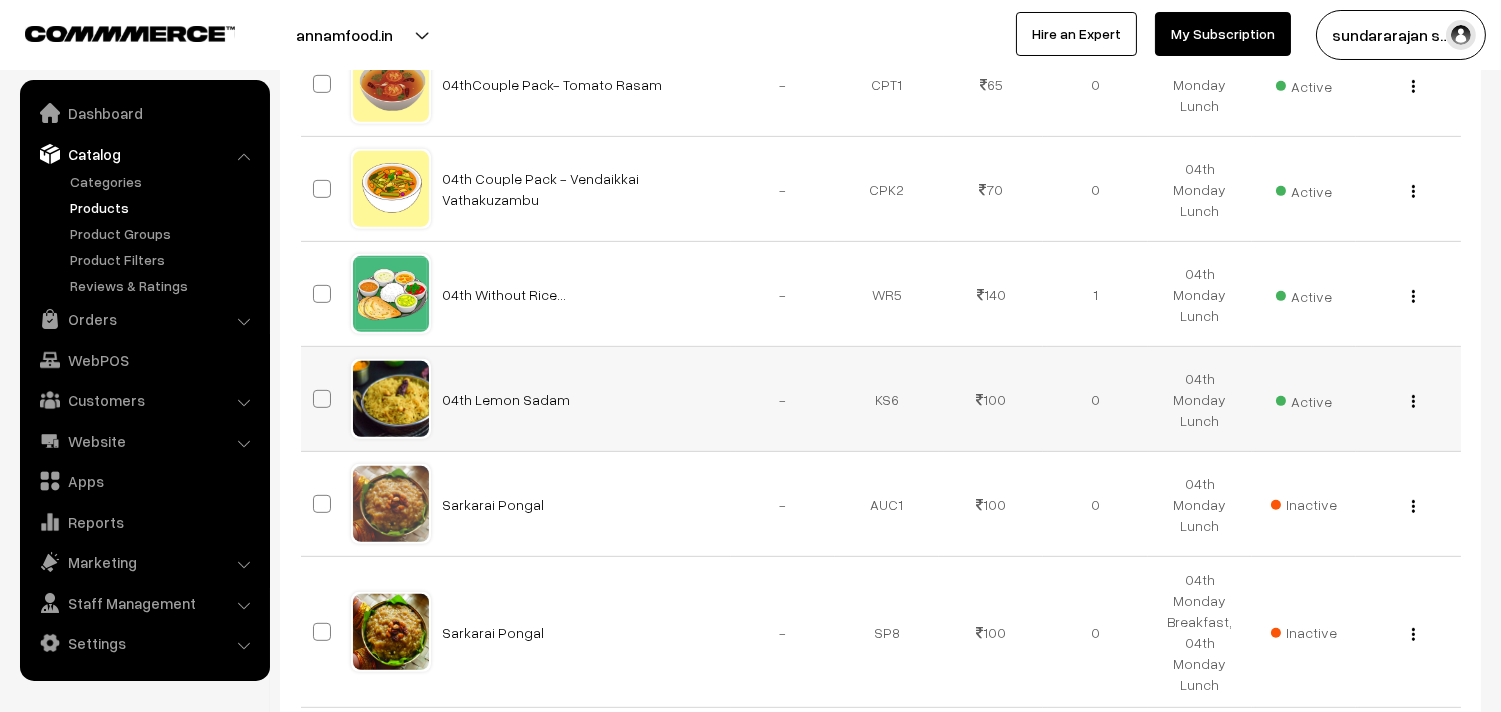 click at bounding box center (1413, 401) 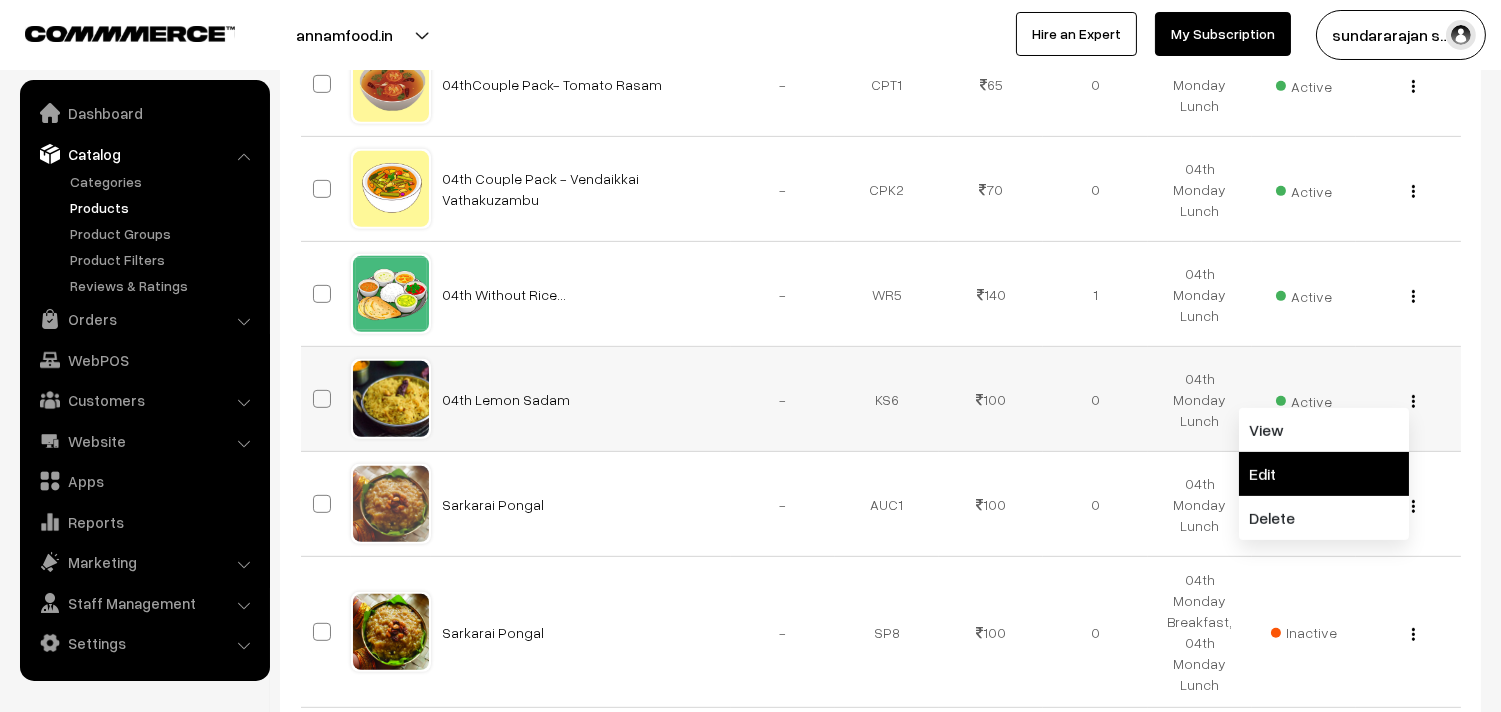 click on "Edit" at bounding box center (1324, 474) 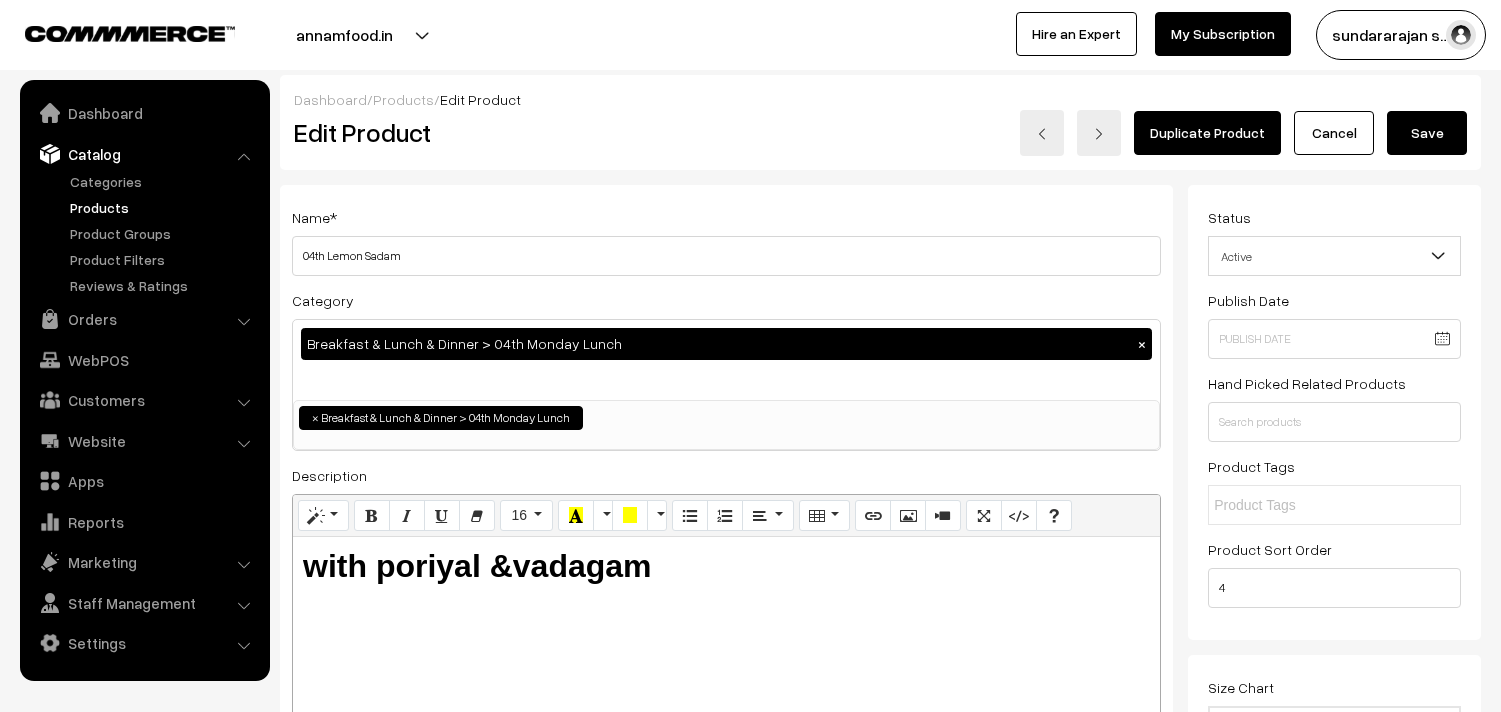 scroll, scrollTop: 254, scrollLeft: 0, axis: vertical 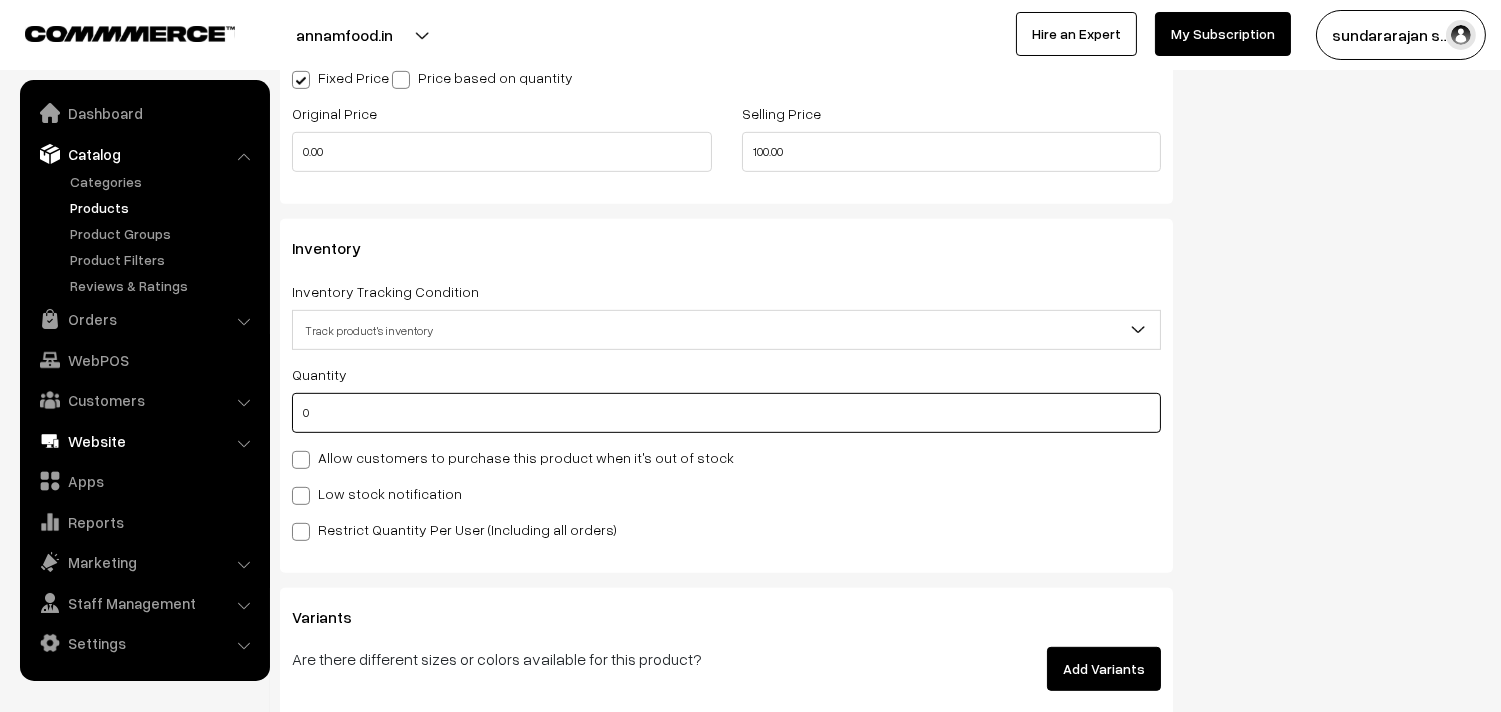 click on "Thank you for showing interest. Our team will call you shortly.
Close
annamfood.in
Go to Website
Switch Store
Create New Store
My Profile" at bounding box center [750, 22] 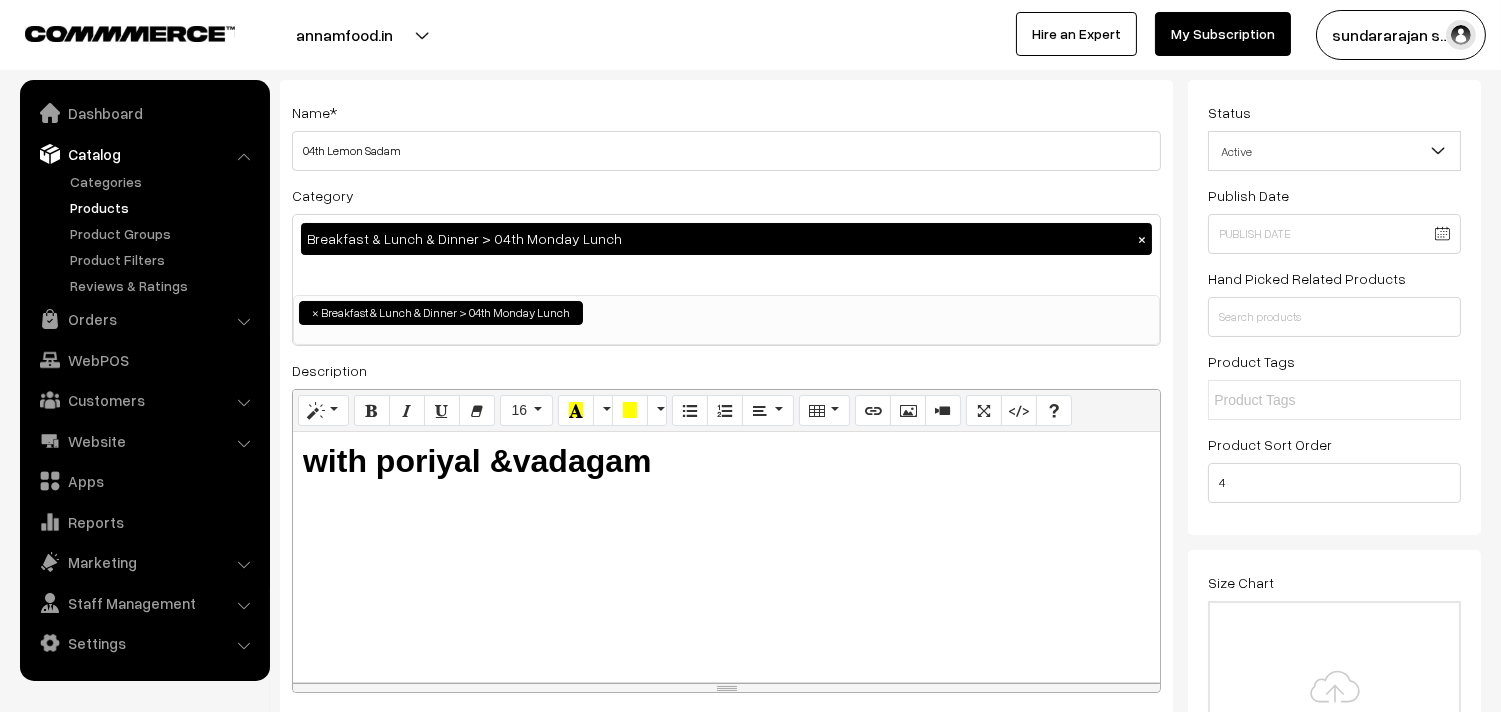 scroll, scrollTop: 0, scrollLeft: 0, axis: both 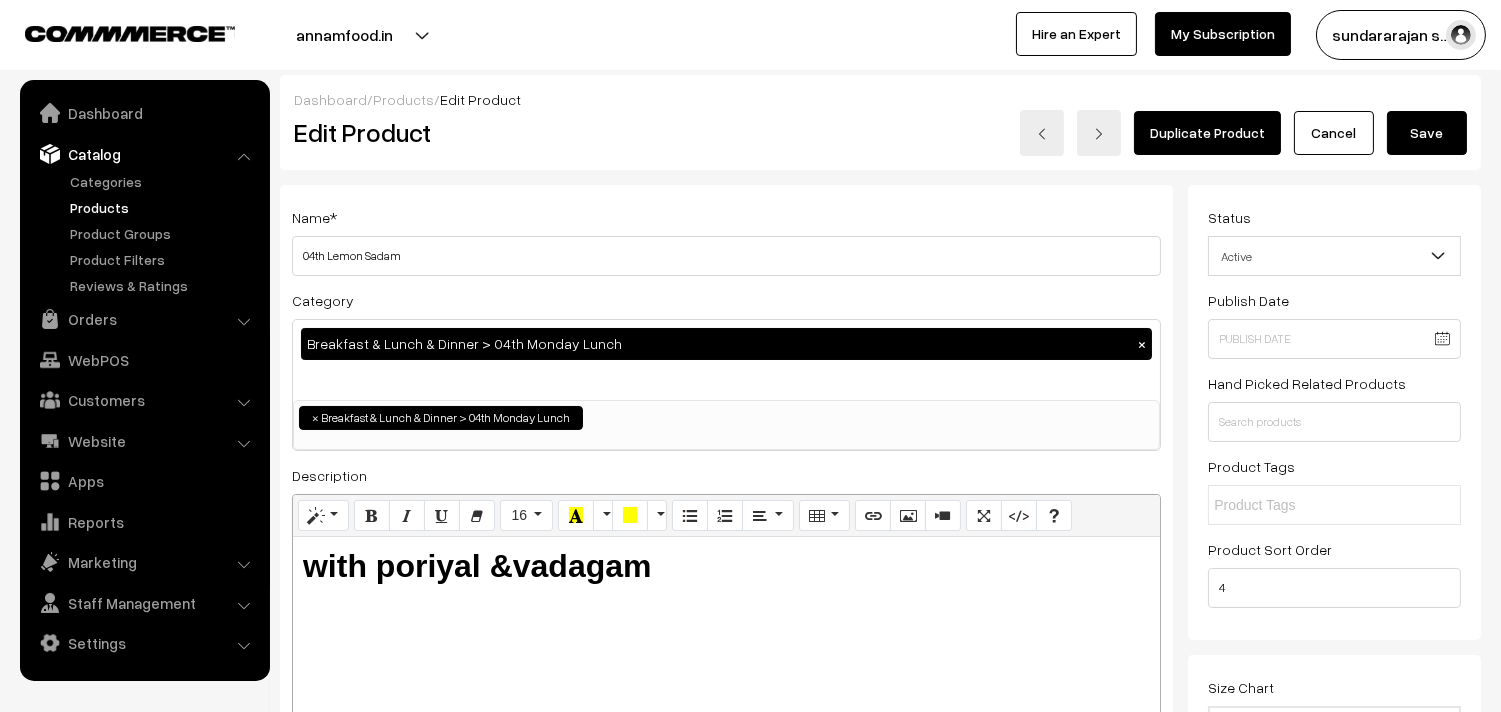 type on "1" 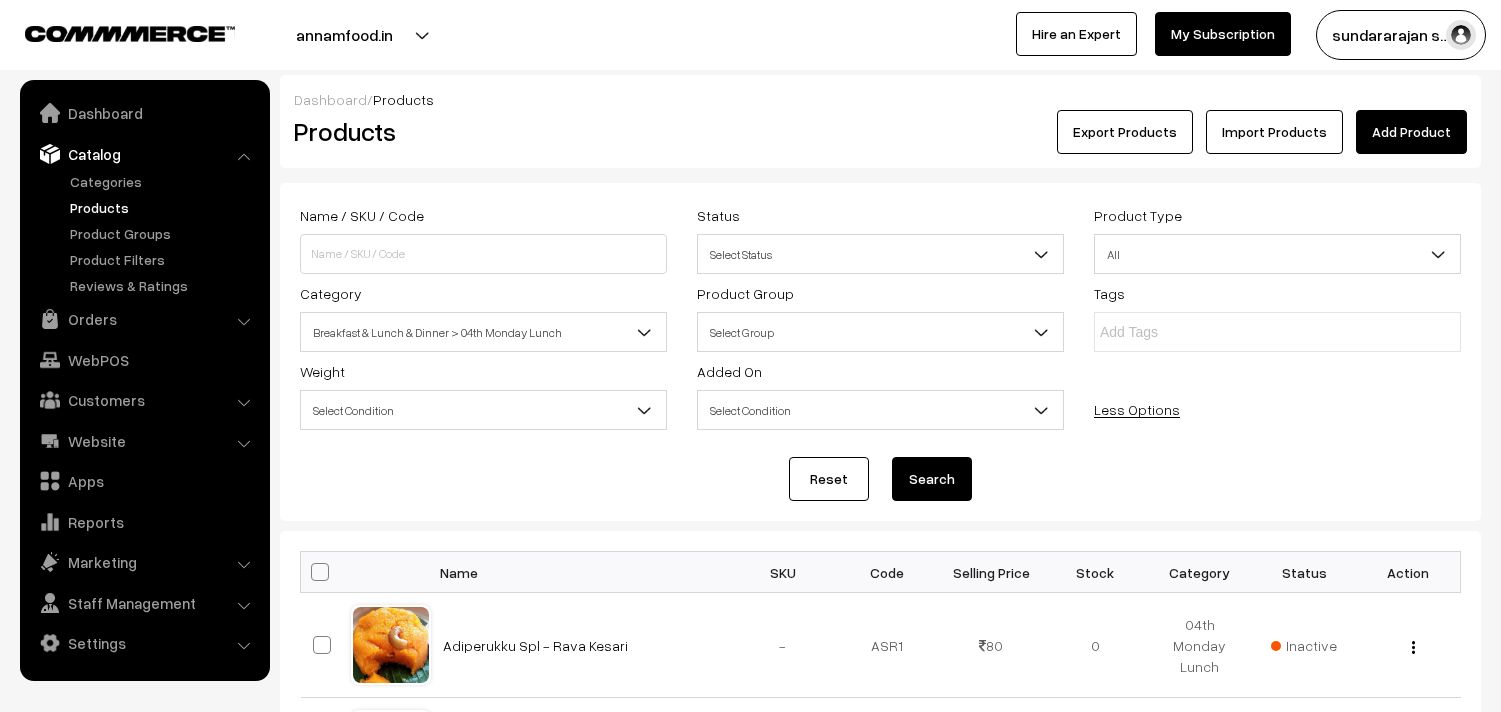 scroll, scrollTop: 0, scrollLeft: 0, axis: both 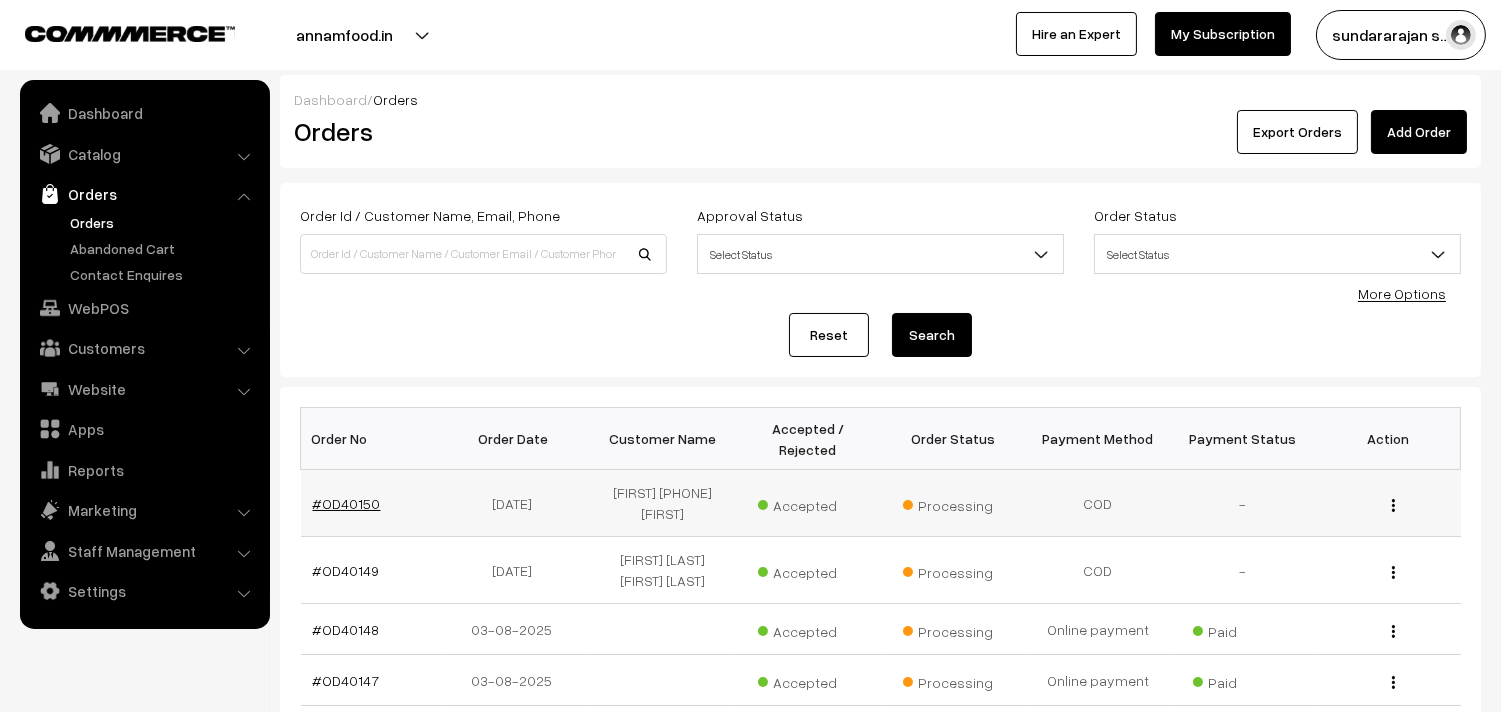 click on "#OD40150" at bounding box center [347, 503] 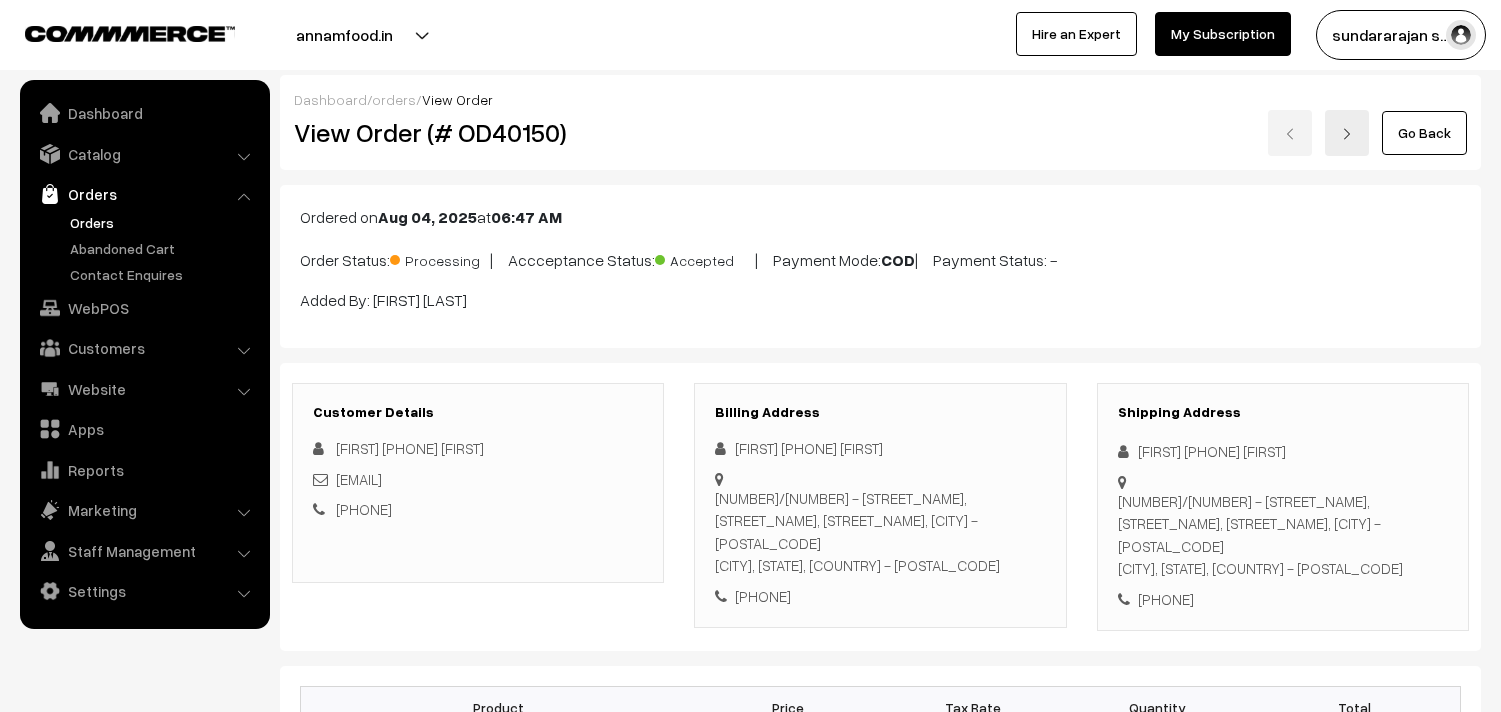 scroll, scrollTop: 0, scrollLeft: 0, axis: both 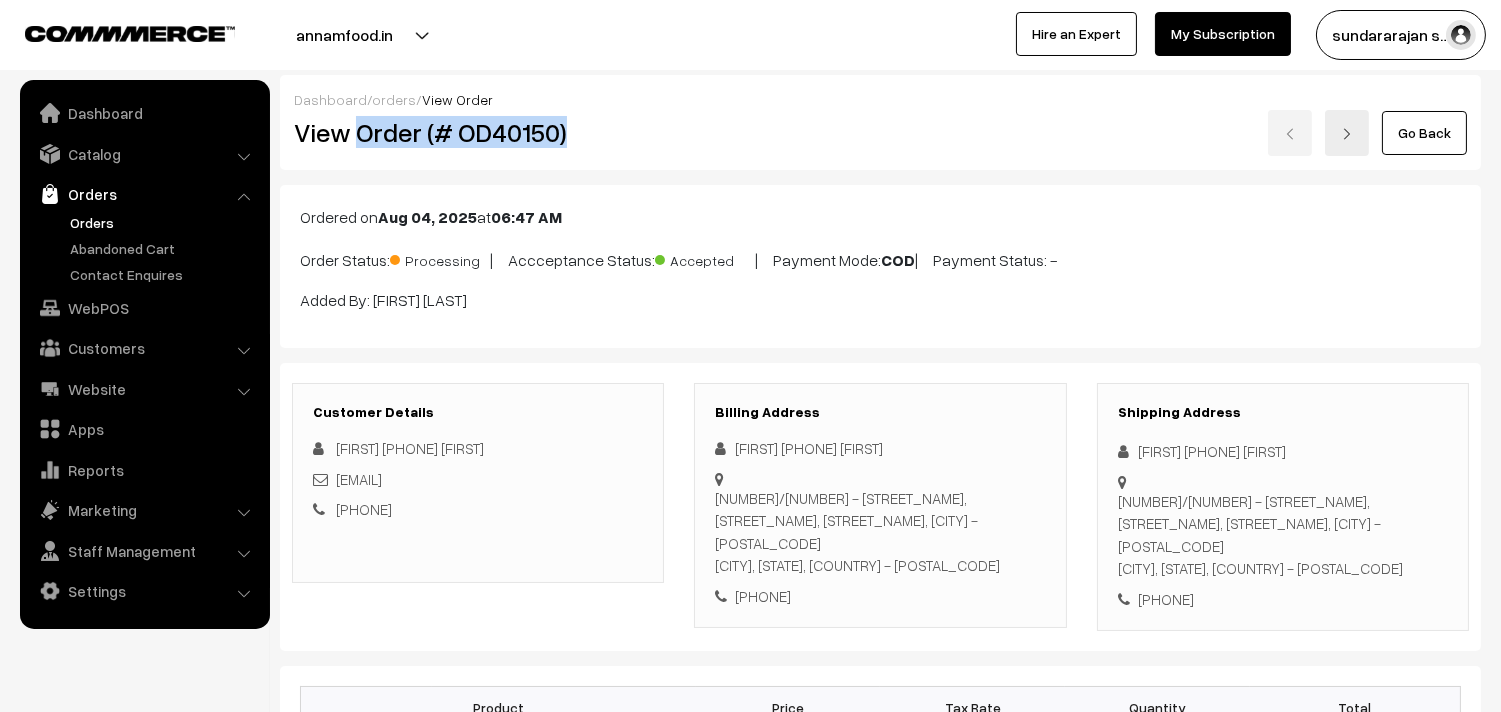 drag, startPoint x: 353, startPoint y: 121, endPoint x: 607, endPoint y: 118, distance: 254.01772 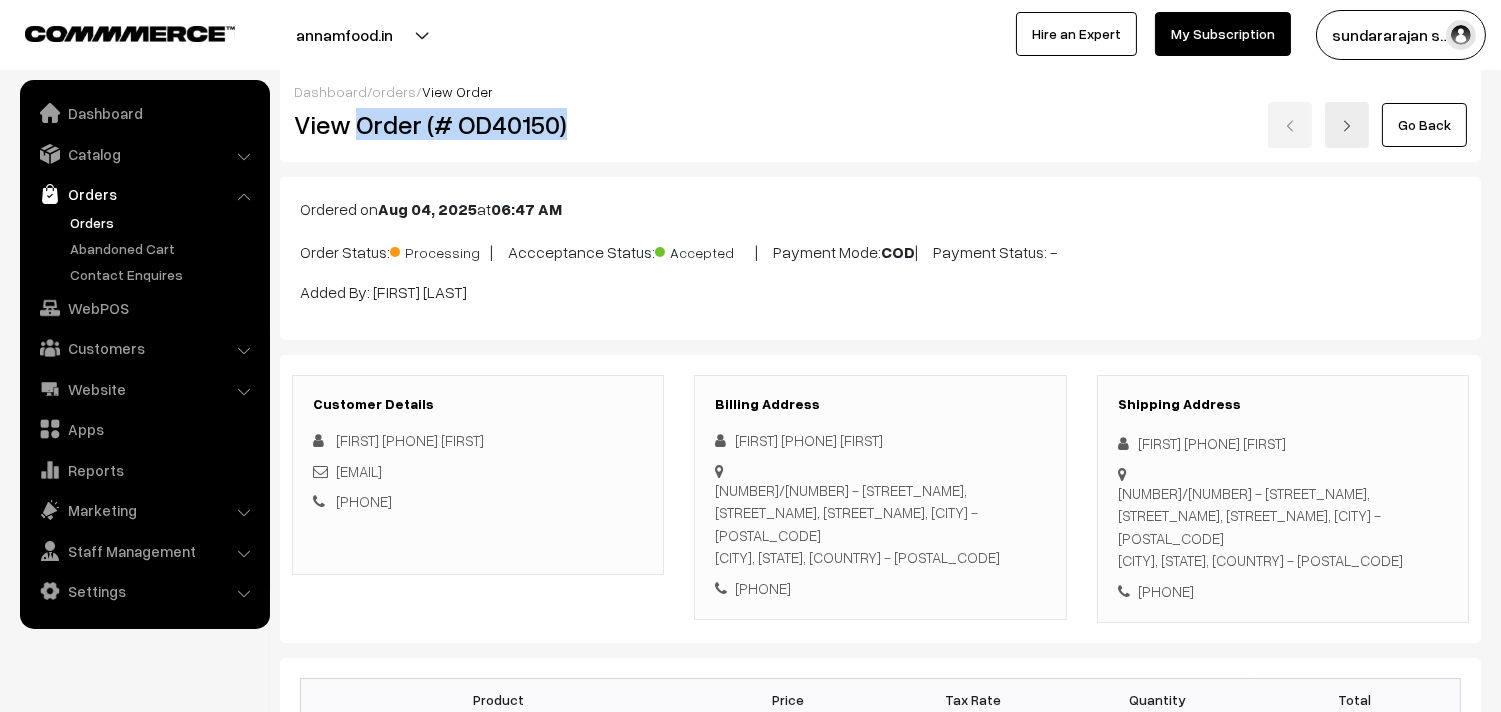 scroll, scrollTop: 0, scrollLeft: 0, axis: both 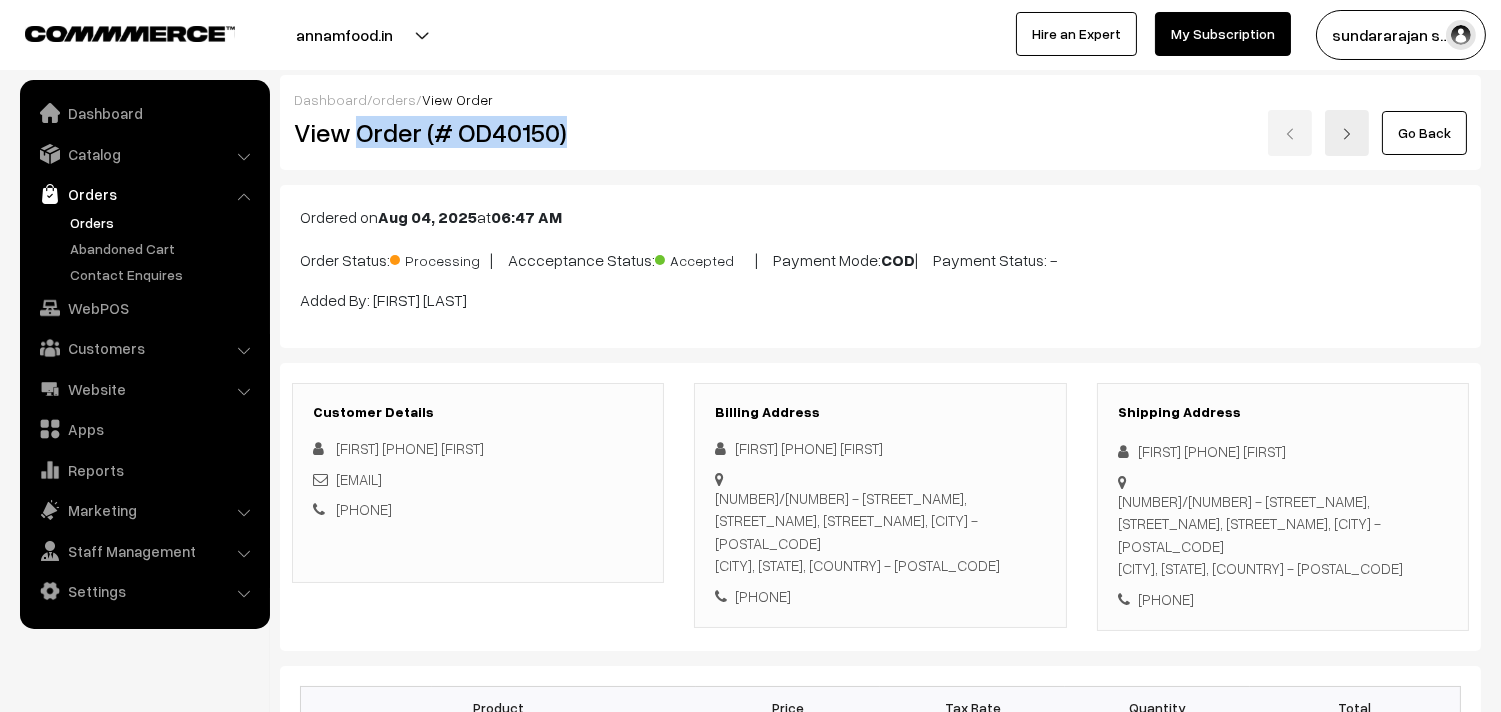 copy on "Order (# OD40150)" 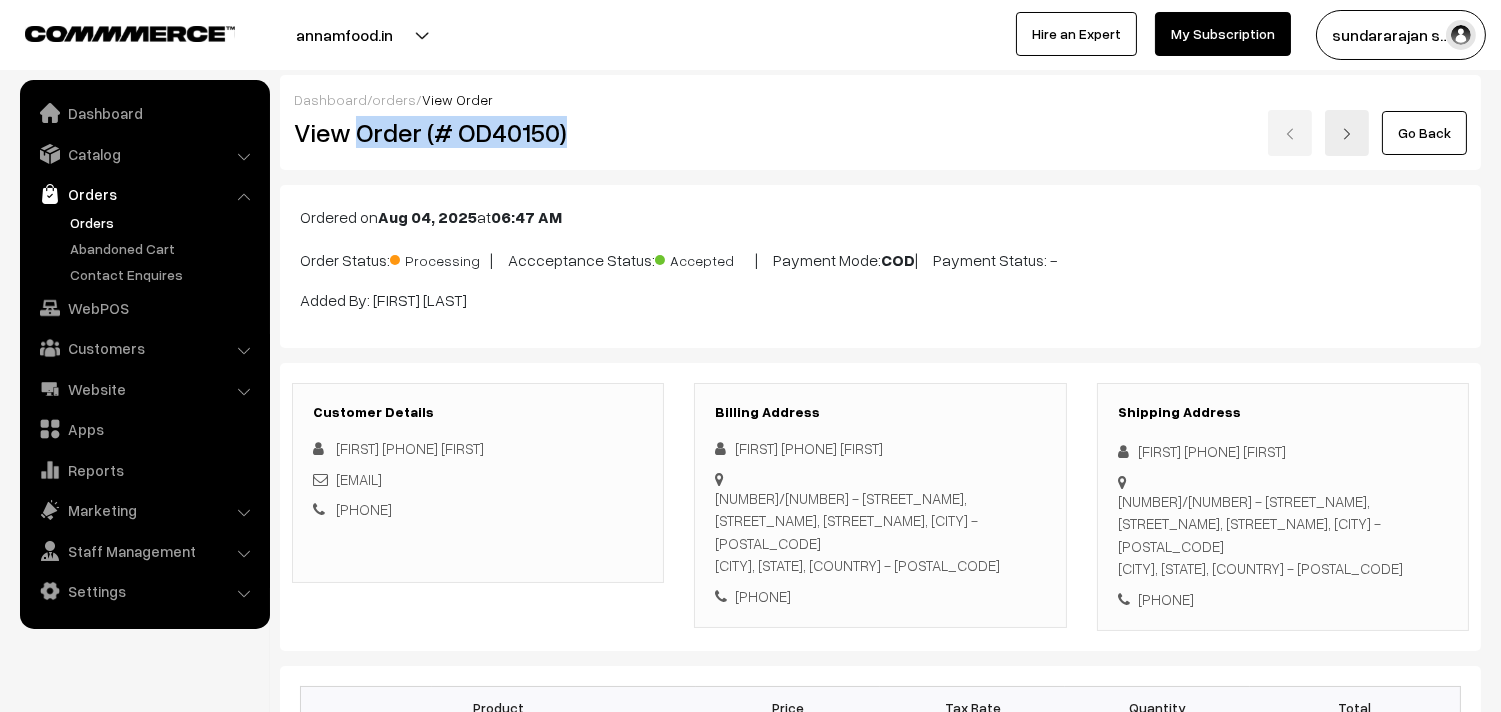 click on "Orders" at bounding box center (164, 222) 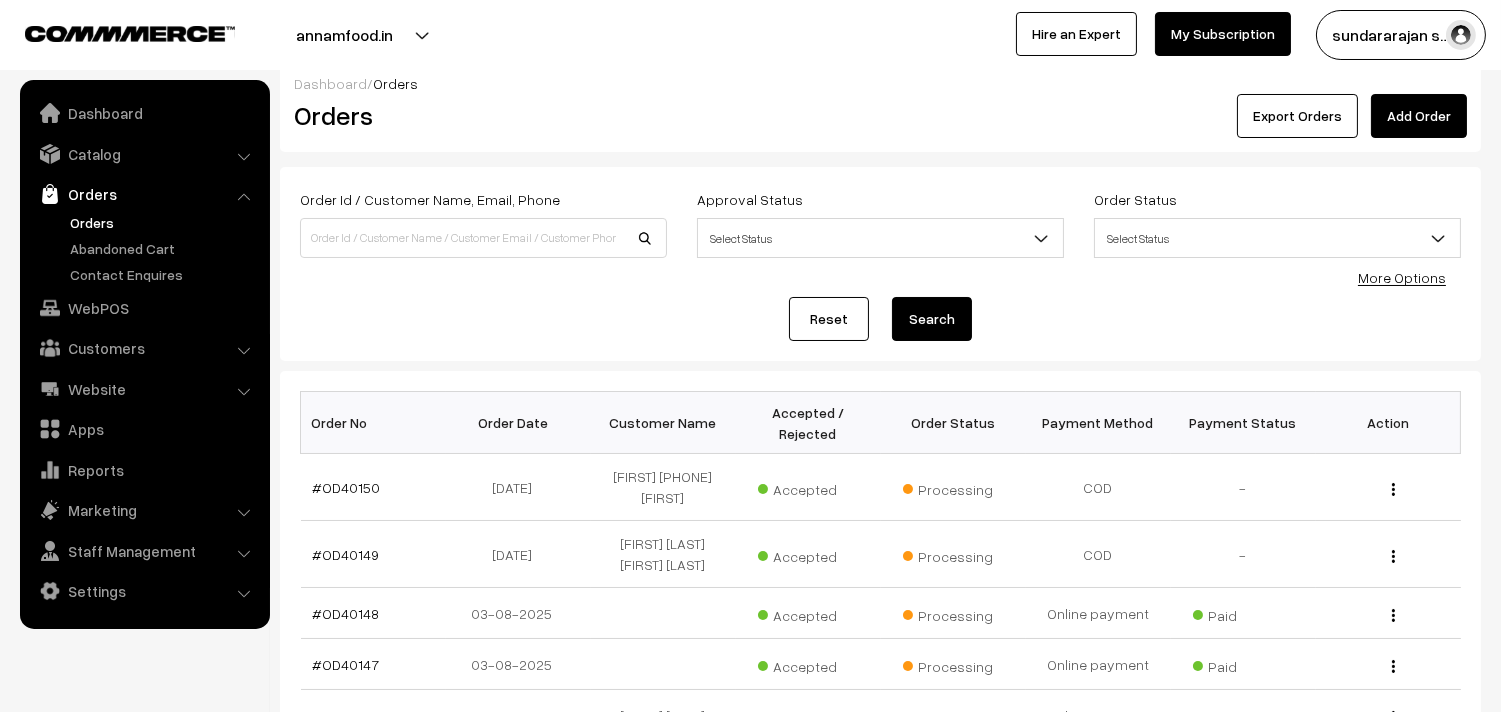 scroll, scrollTop: 444, scrollLeft: 0, axis: vertical 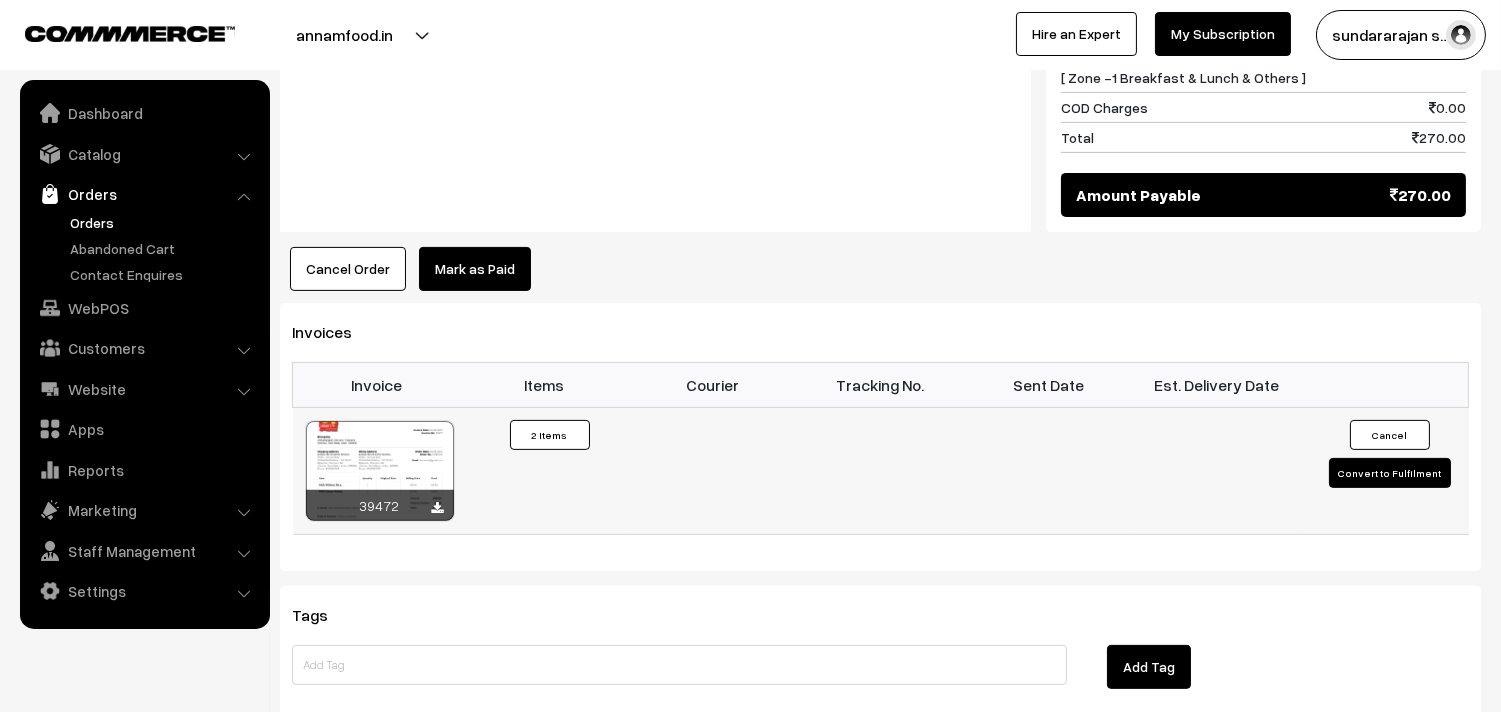 click at bounding box center [380, 471] 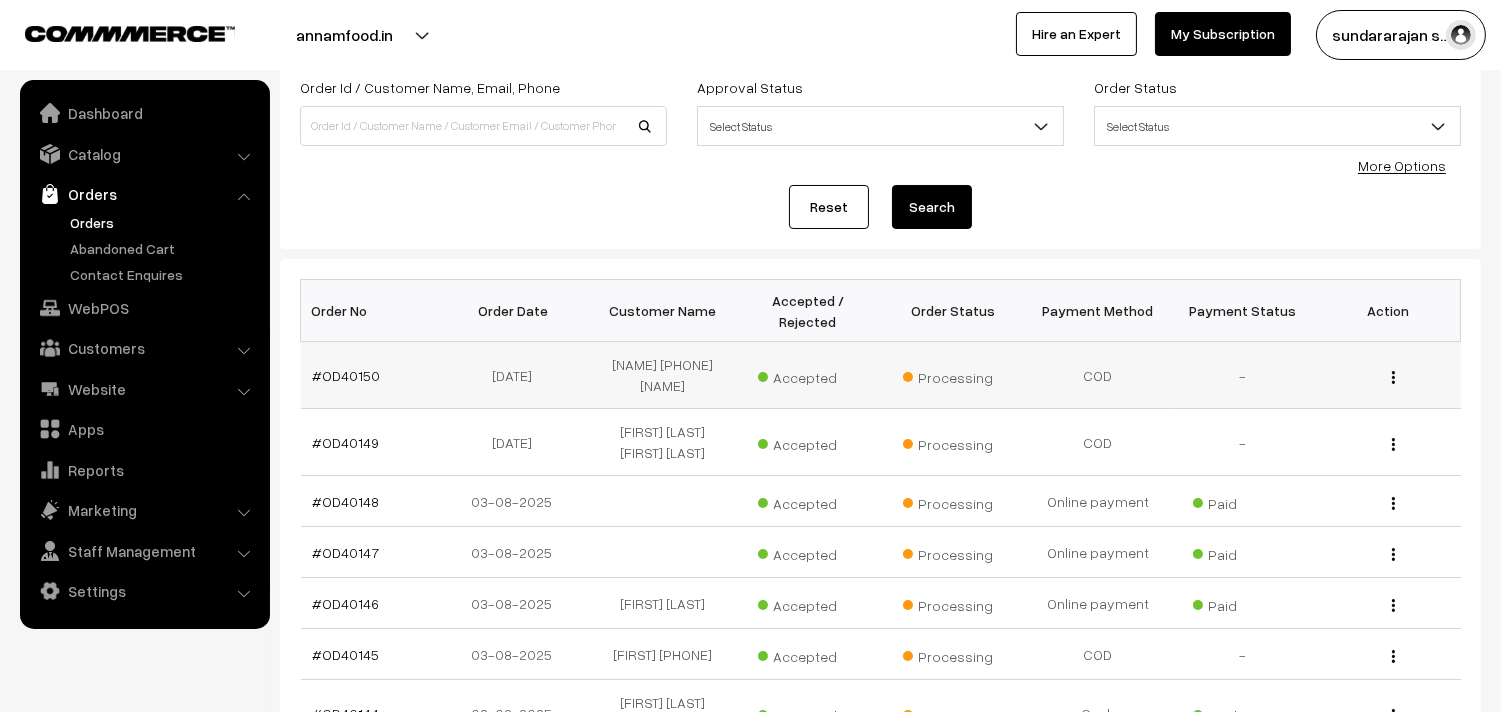 scroll, scrollTop: 117, scrollLeft: 0, axis: vertical 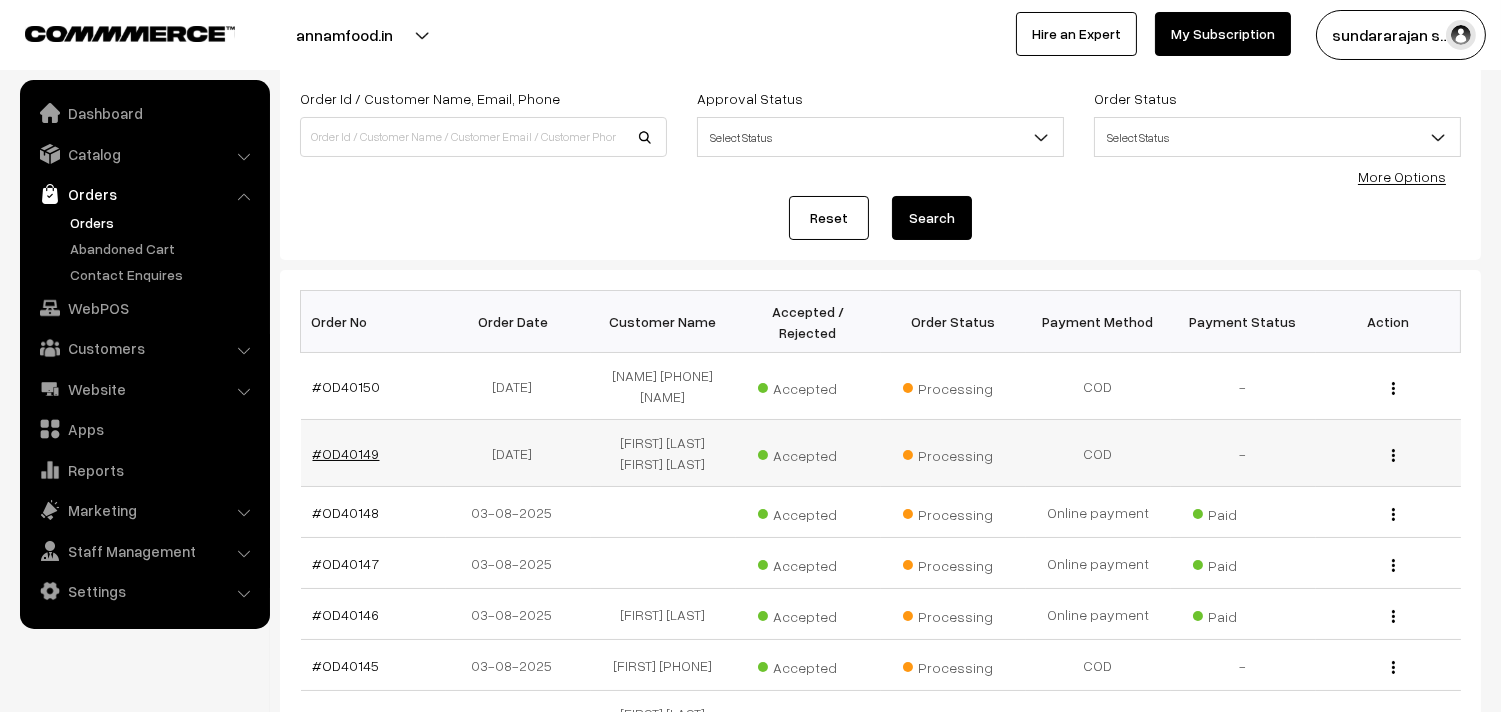 click on "#OD40149" at bounding box center (346, 453) 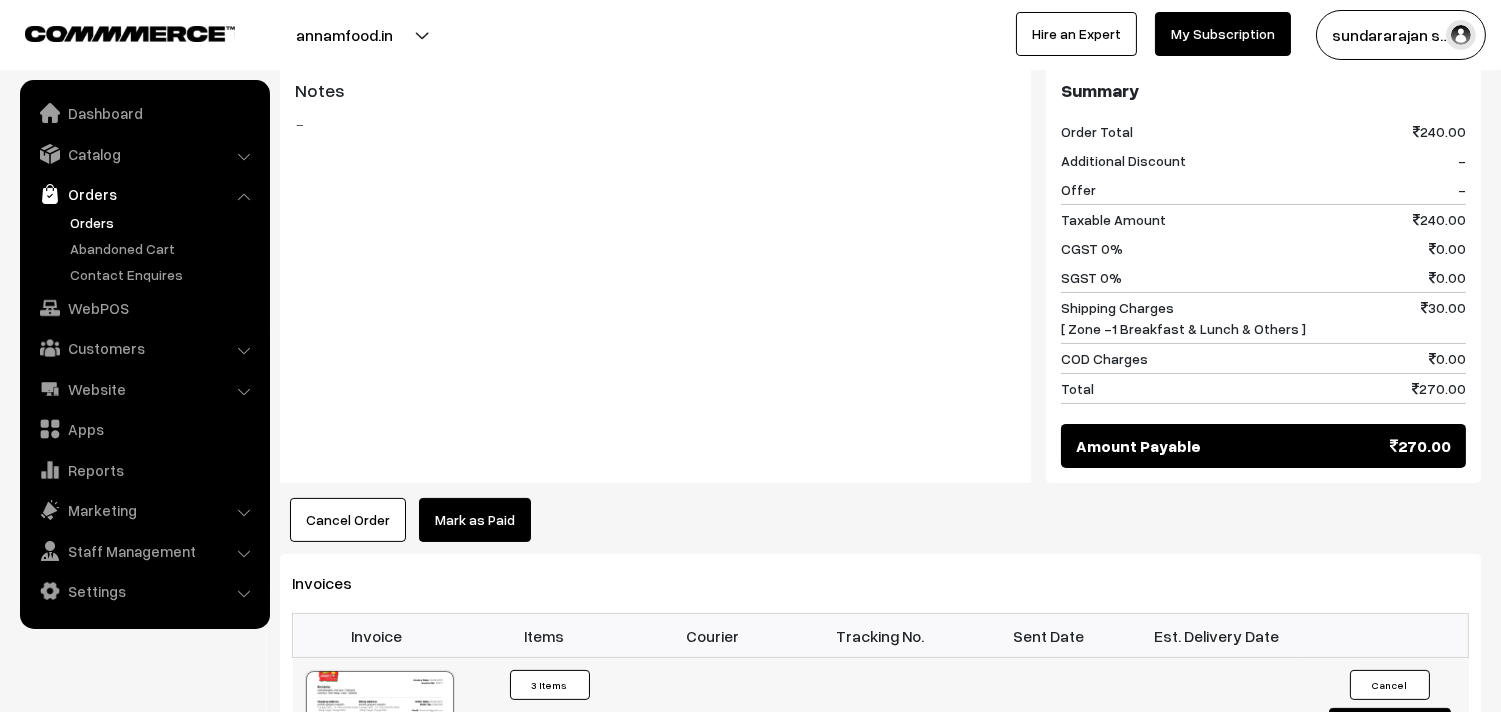 scroll, scrollTop: 1000, scrollLeft: 0, axis: vertical 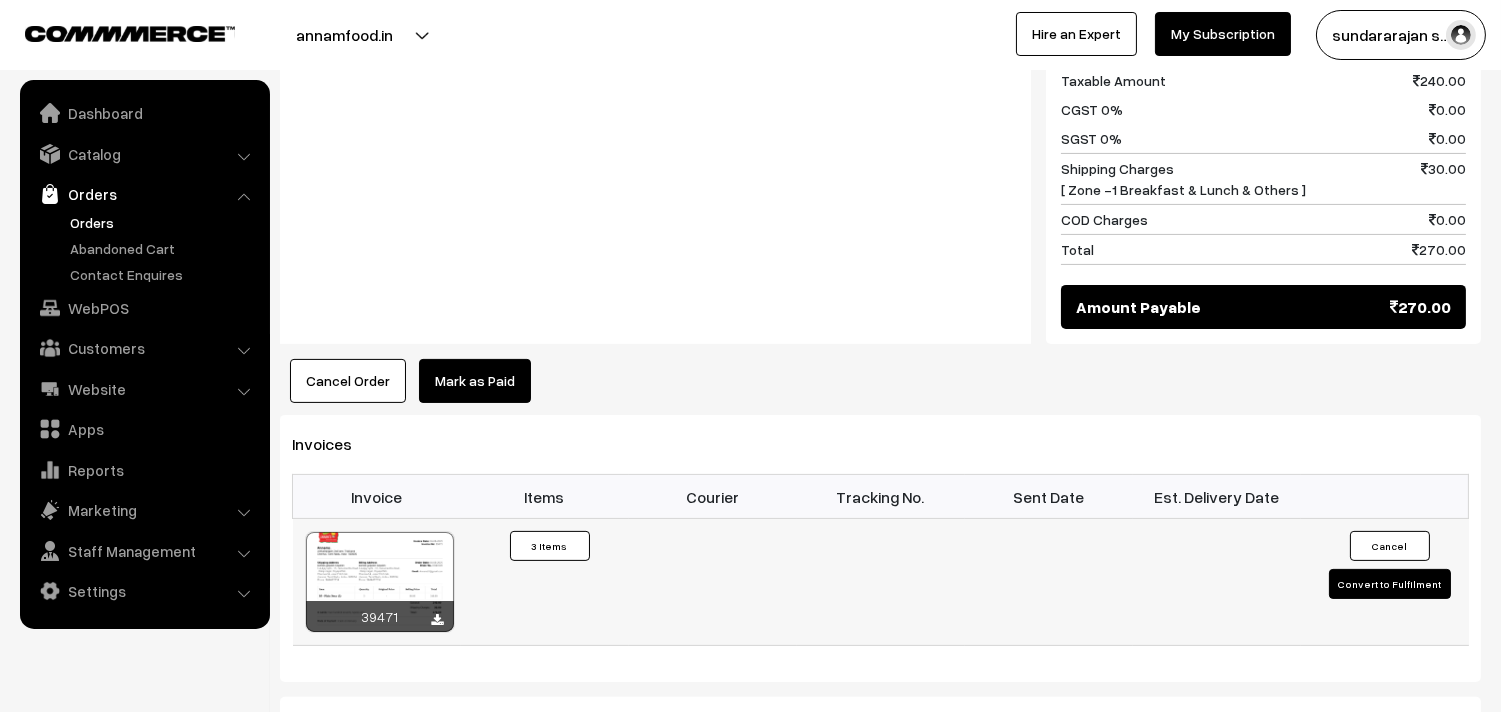 click at bounding box center [380, 582] 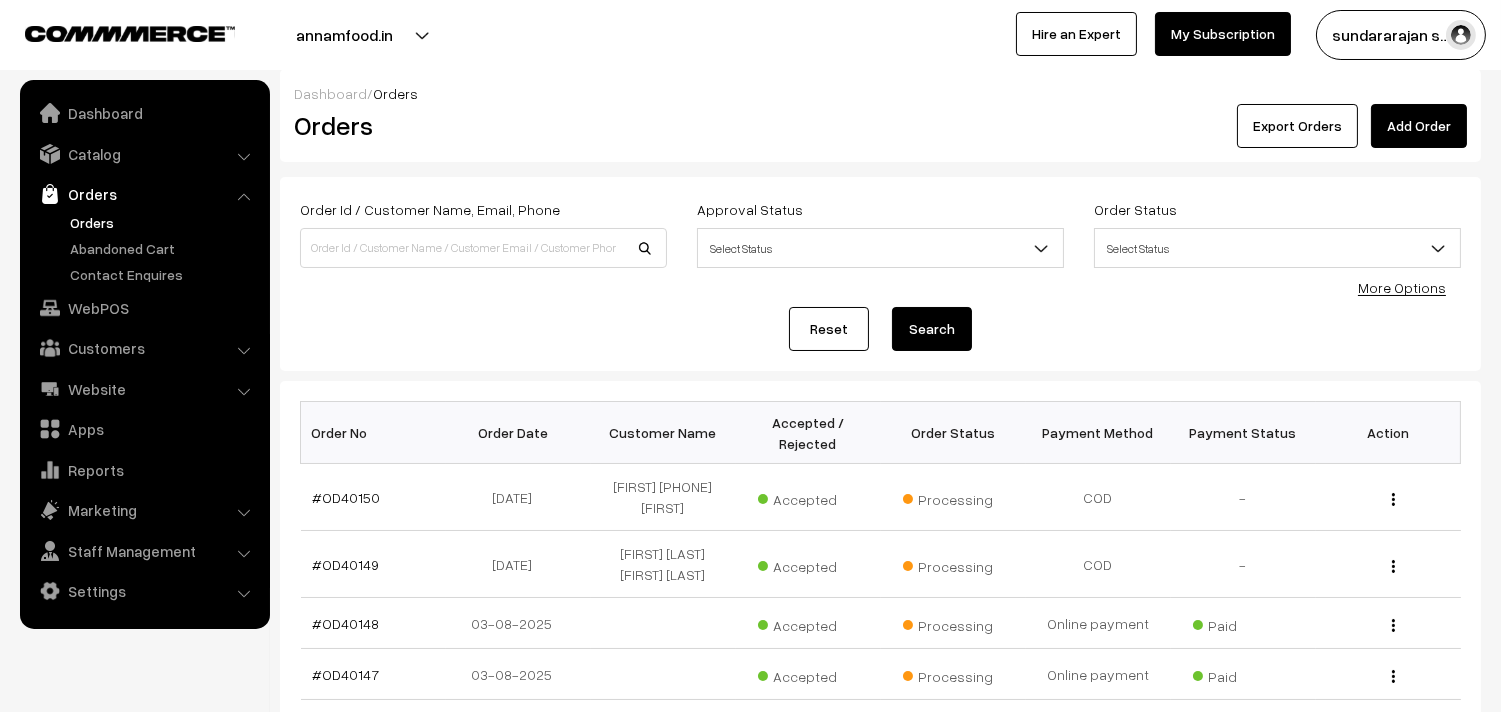 scroll, scrollTop: 117, scrollLeft: 0, axis: vertical 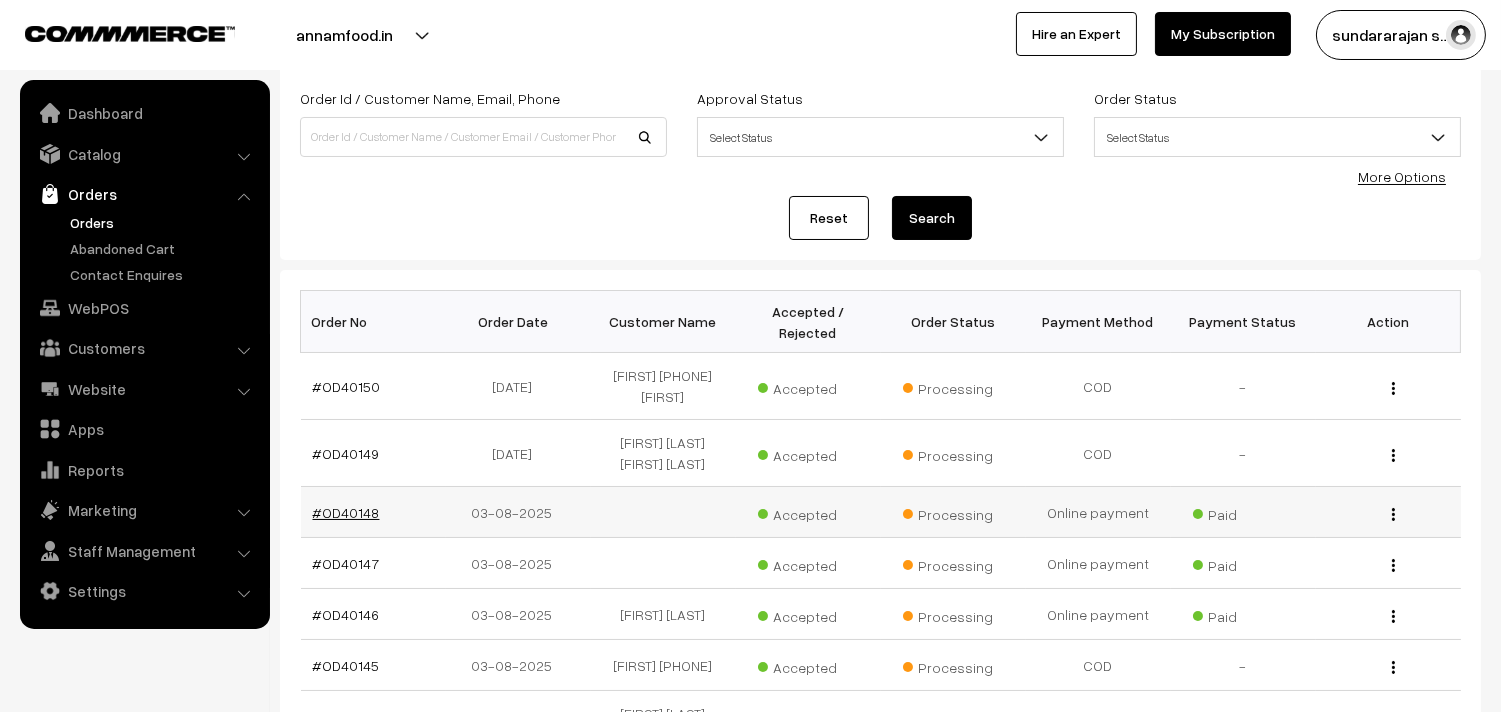 click on "#OD40148" at bounding box center (346, 512) 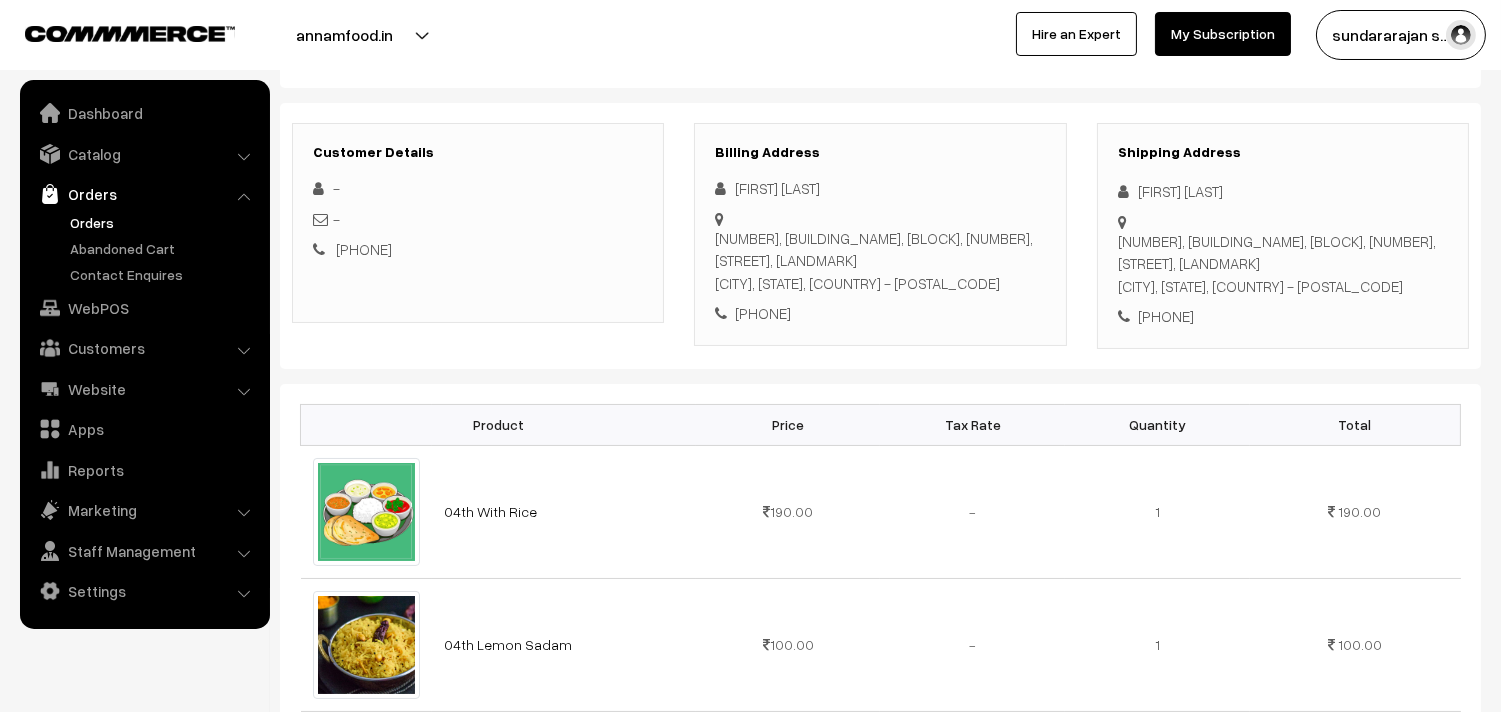 scroll, scrollTop: 222, scrollLeft: 0, axis: vertical 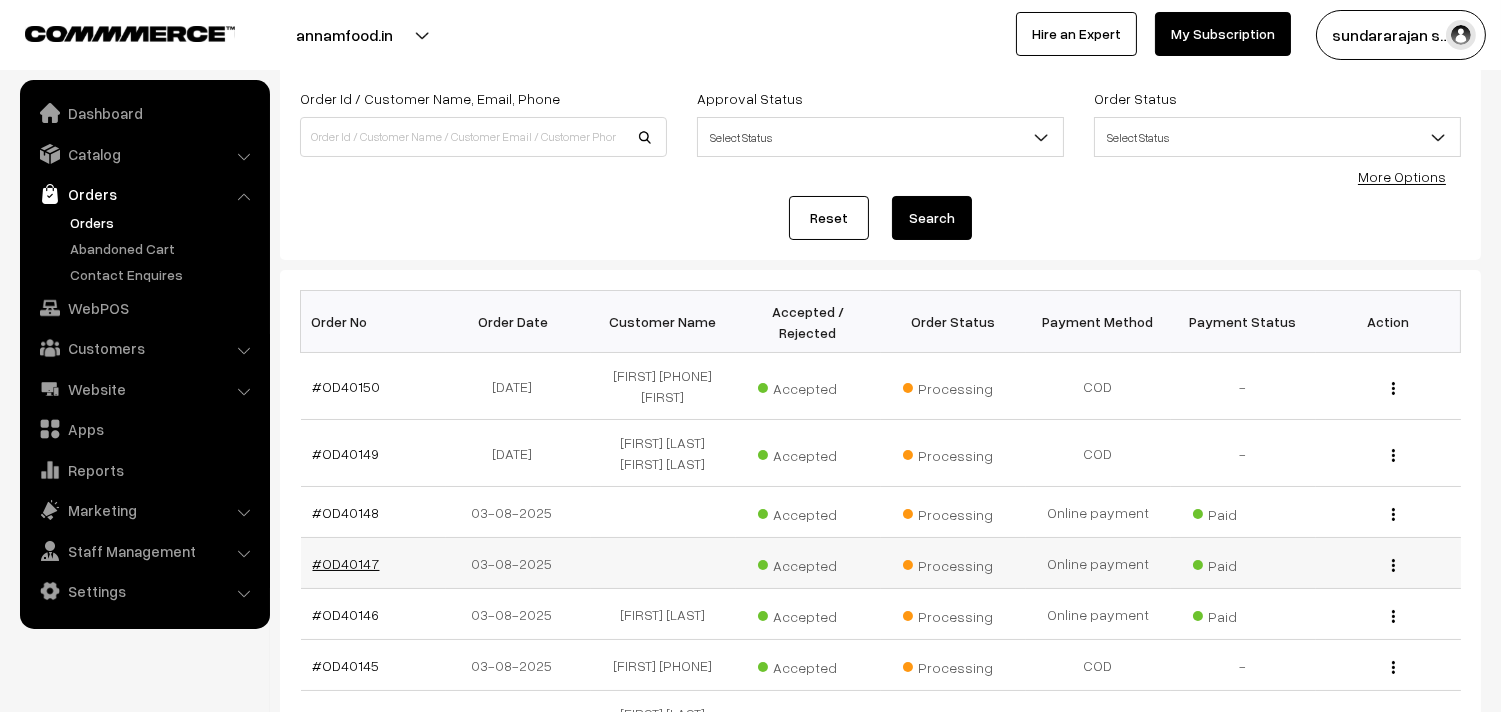 click on "#OD40147" at bounding box center (346, 563) 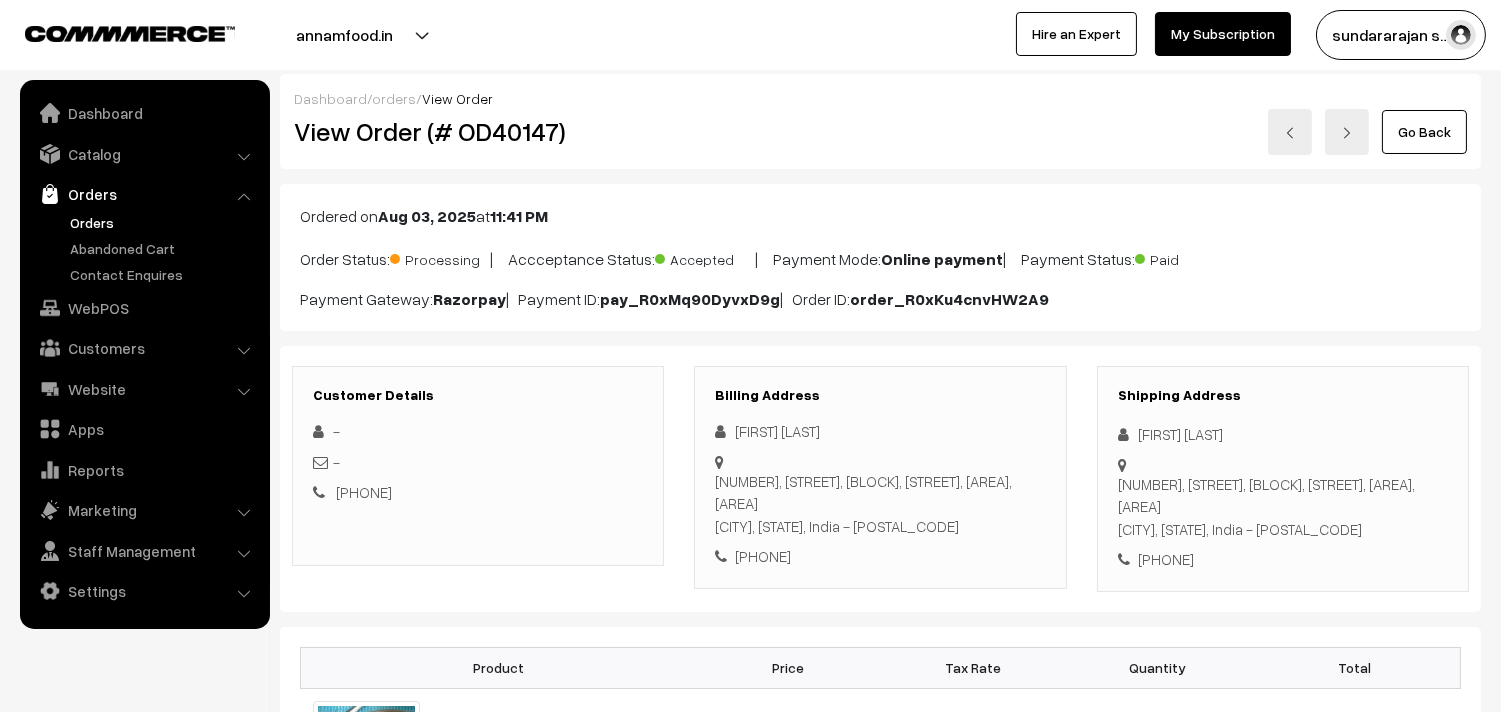 scroll, scrollTop: 0, scrollLeft: 0, axis: both 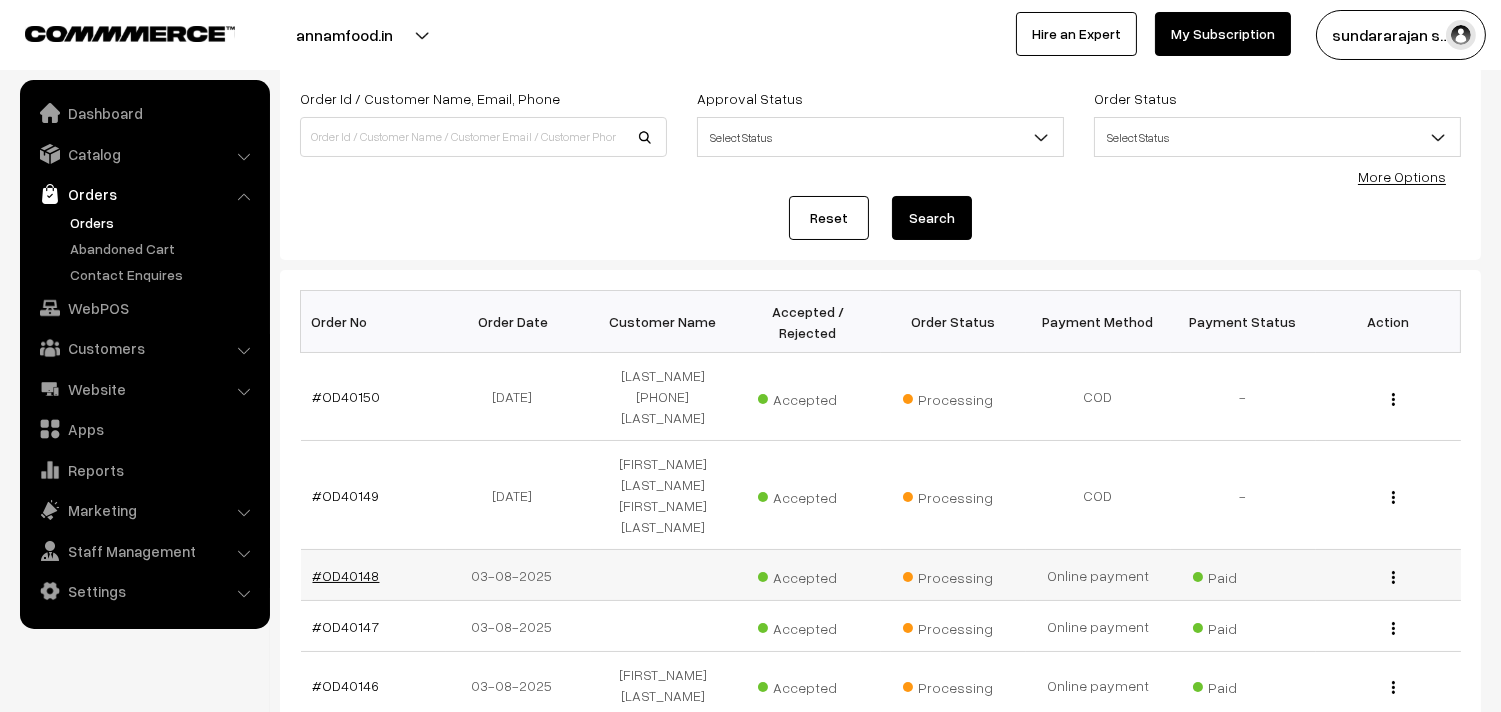 click on "#OD40148" at bounding box center (346, 575) 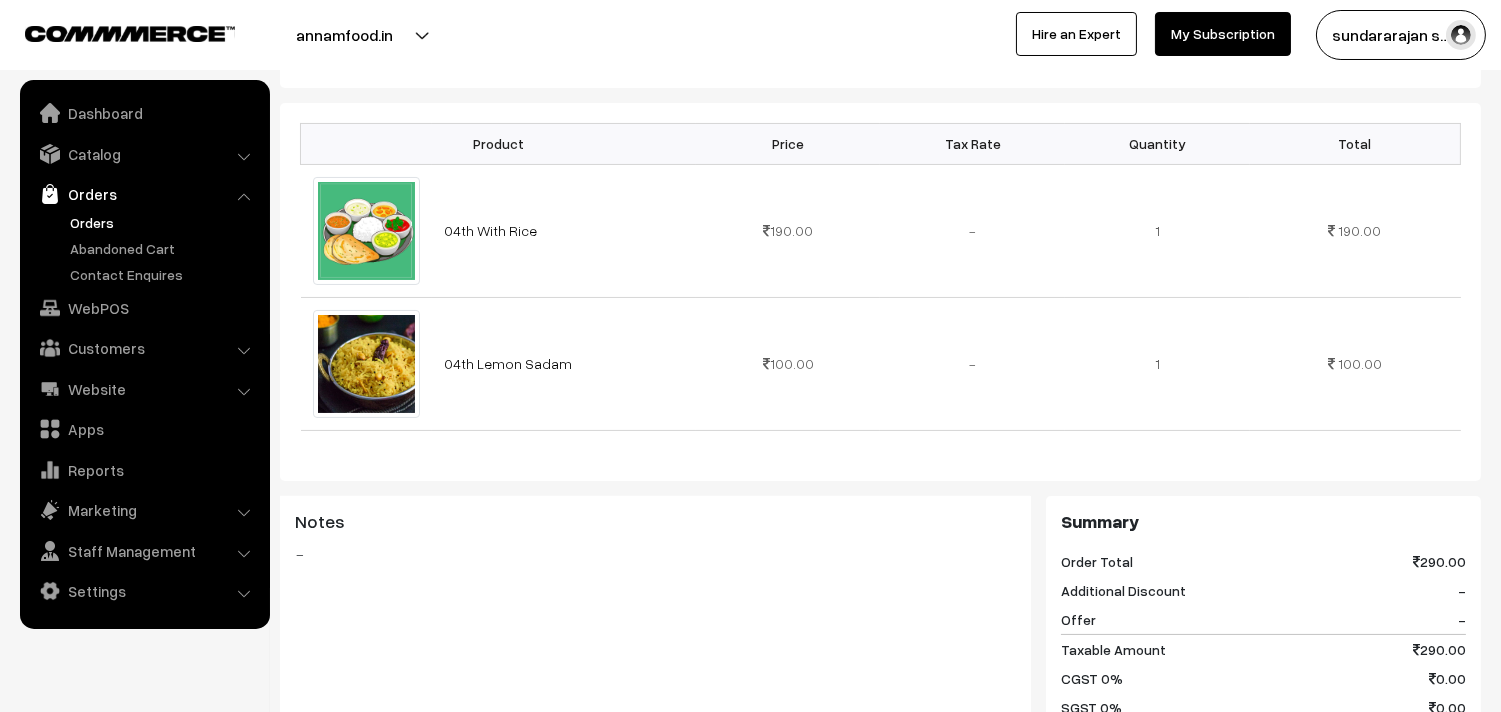 scroll, scrollTop: 555, scrollLeft: 0, axis: vertical 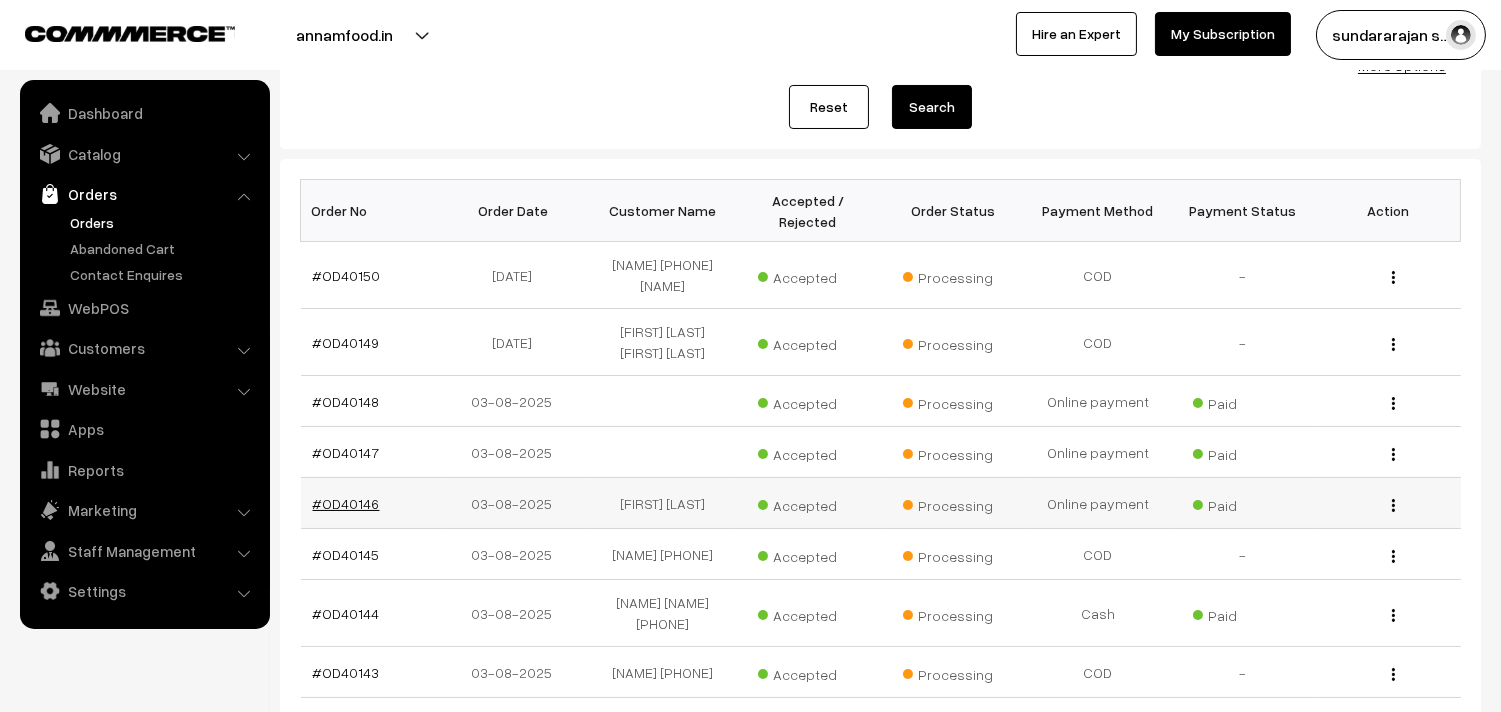 click on "#OD40146" at bounding box center [346, 503] 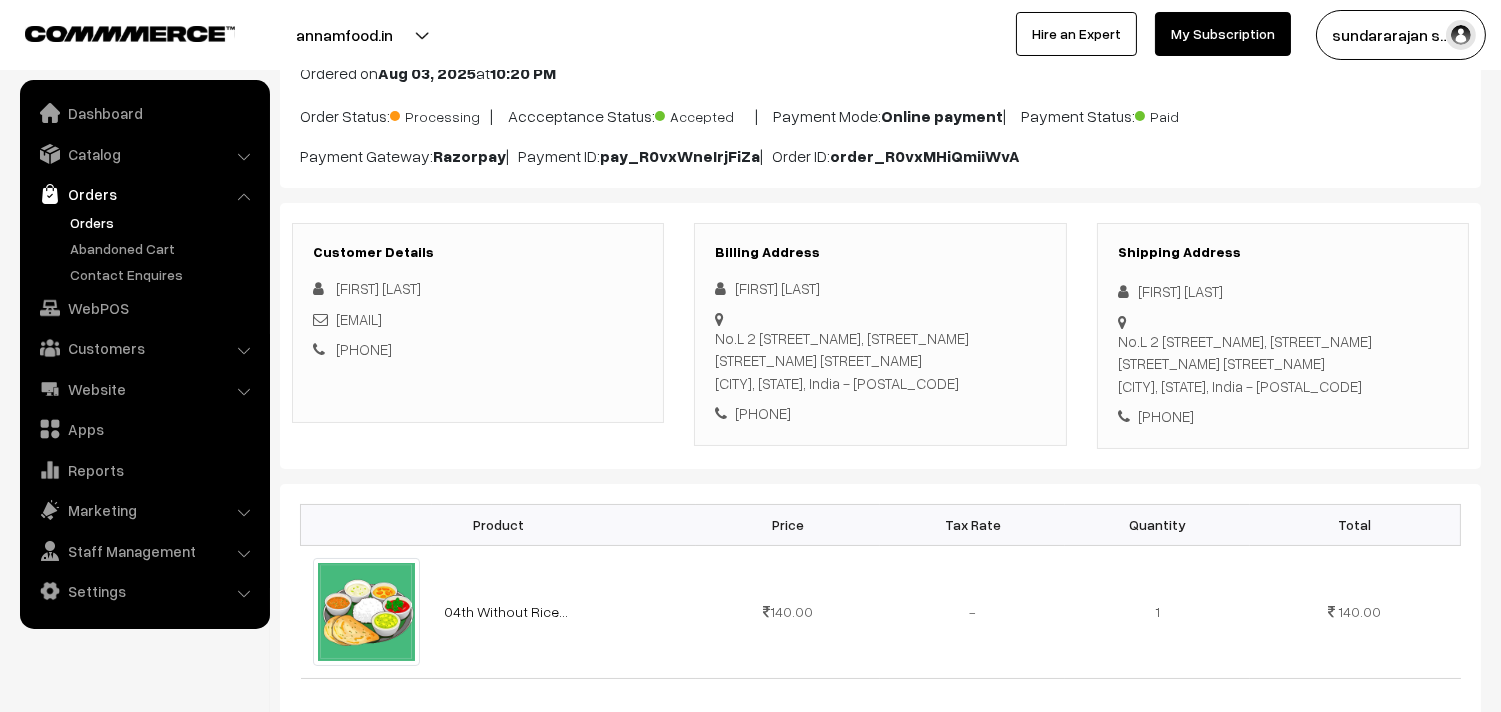 scroll, scrollTop: 333, scrollLeft: 0, axis: vertical 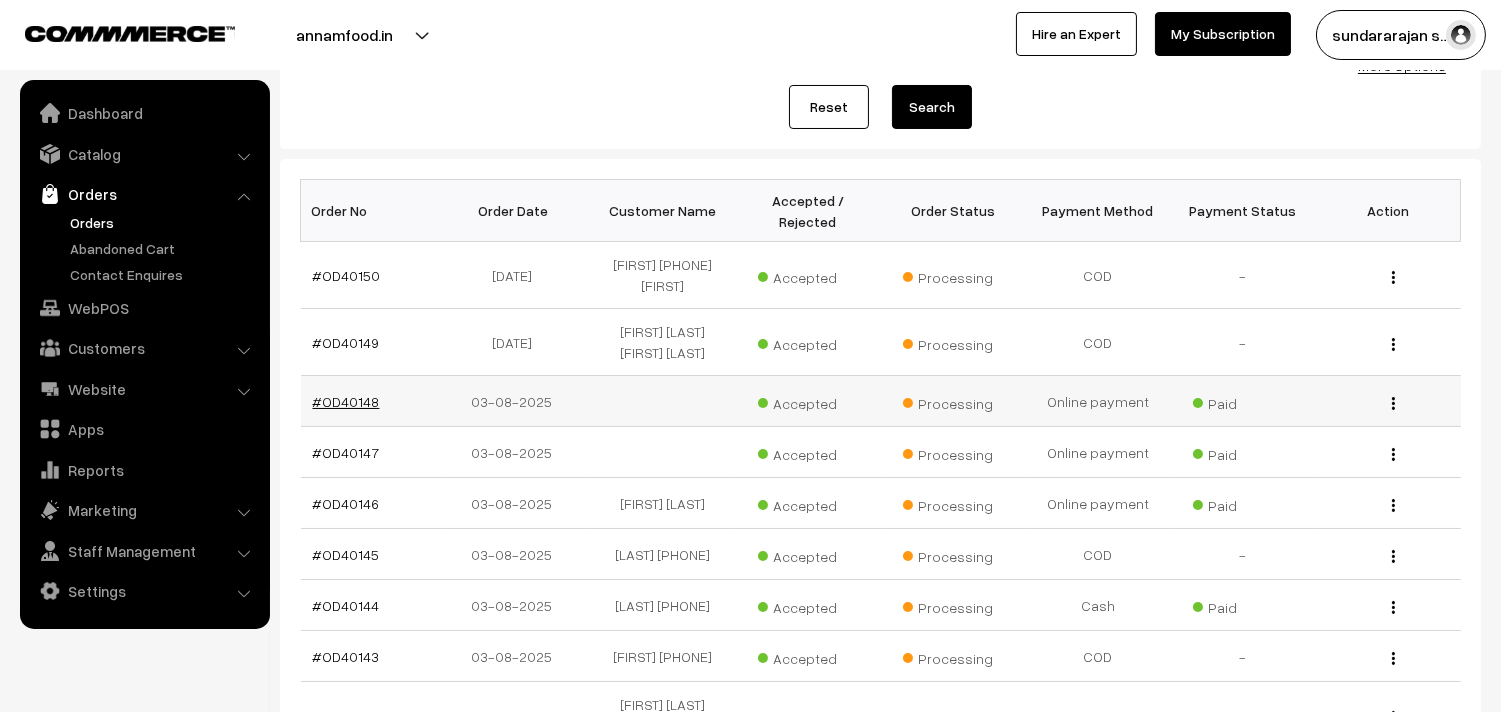 click on "#OD40148" at bounding box center [346, 401] 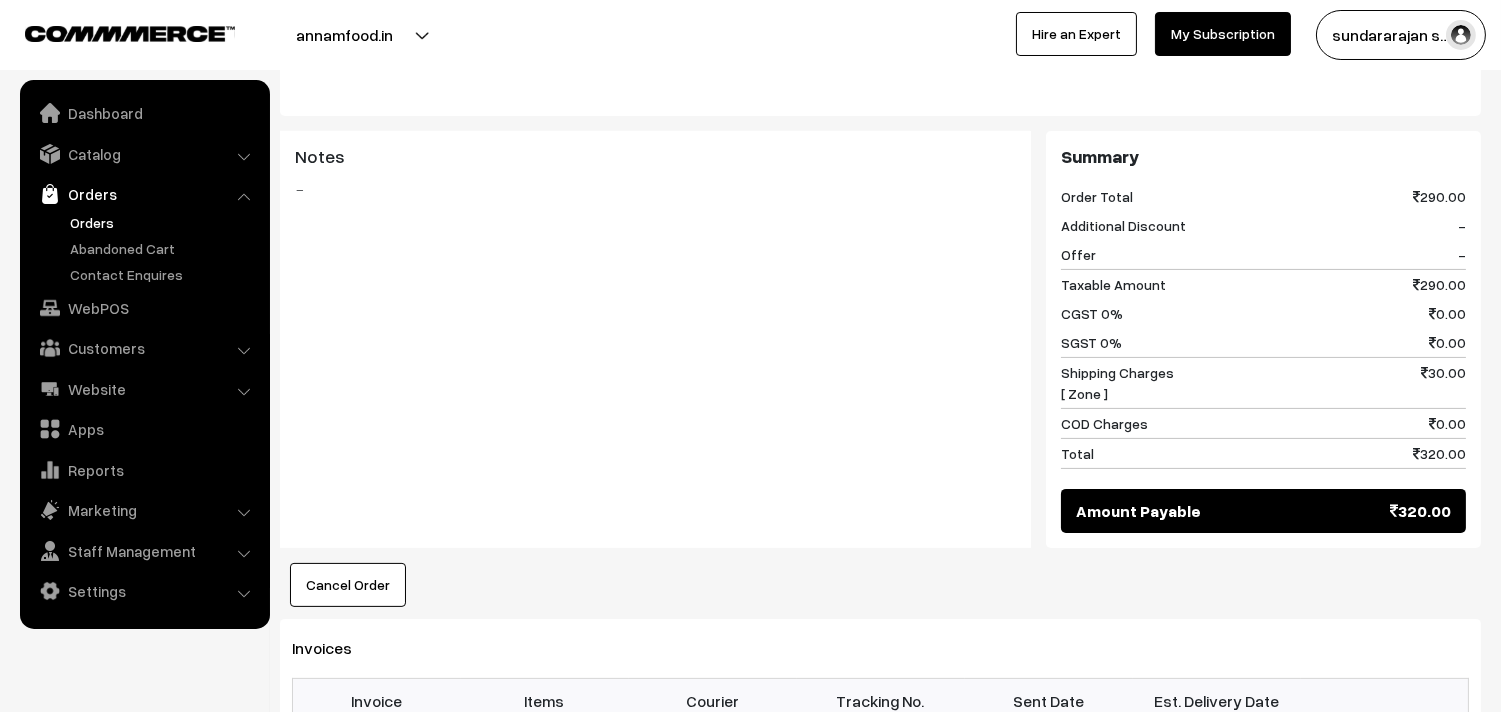 scroll, scrollTop: 1222, scrollLeft: 0, axis: vertical 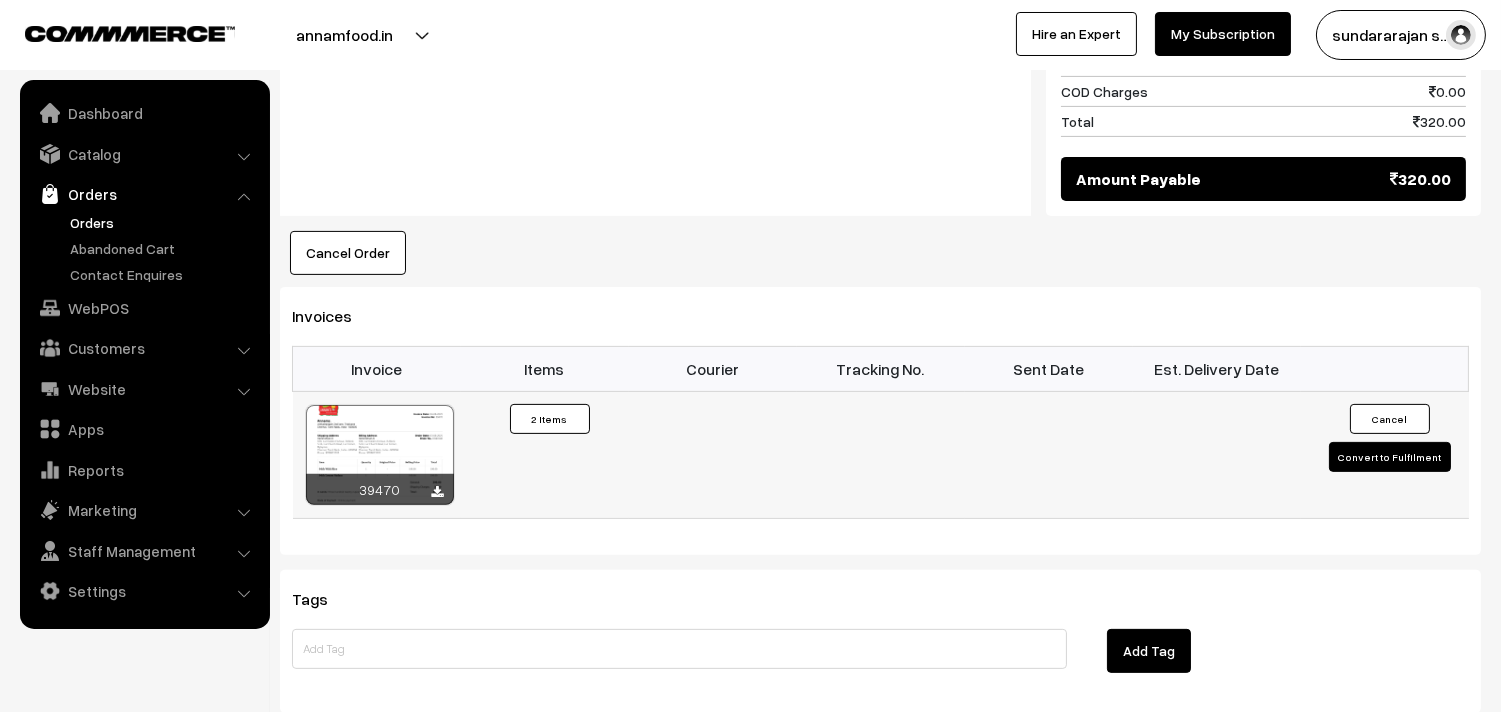 click at bounding box center (380, 455) 